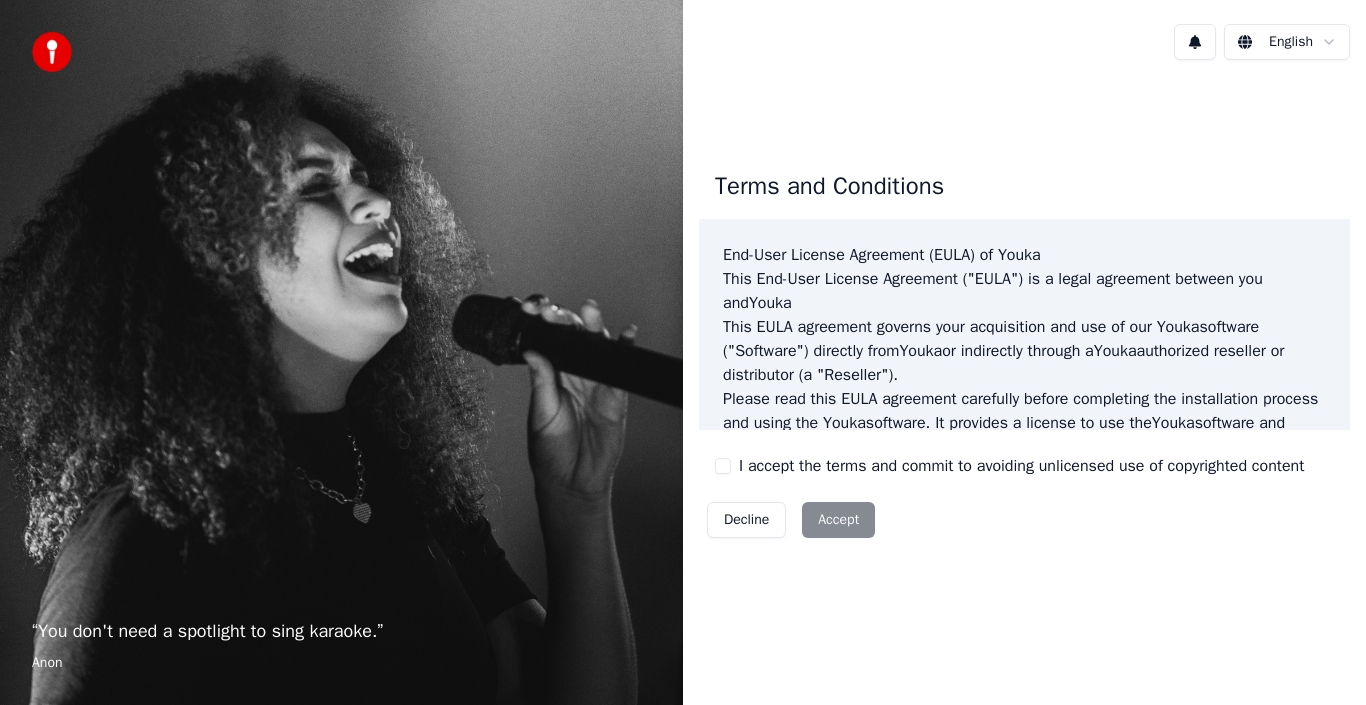 click on "I accept the terms and commit to avoiding unlicensed use of copyrighted content" at bounding box center [723, 466] 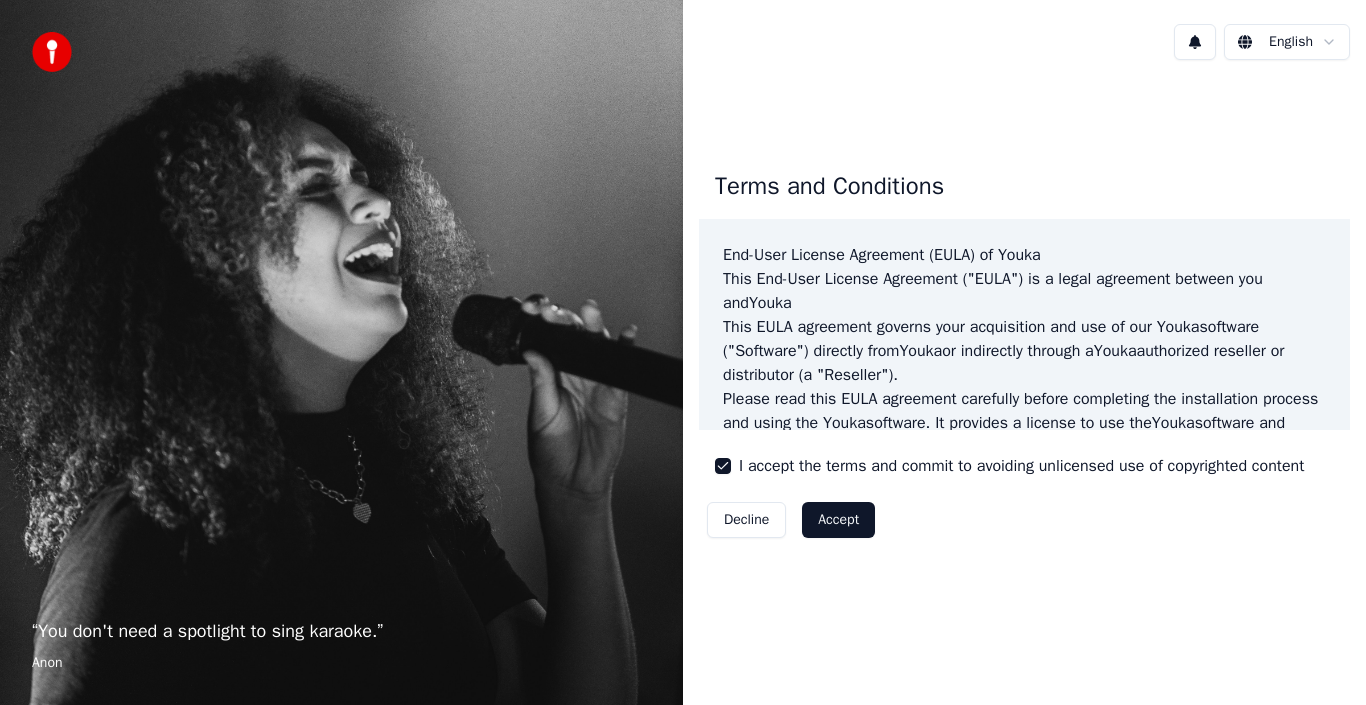 click on "Accept" at bounding box center (838, 520) 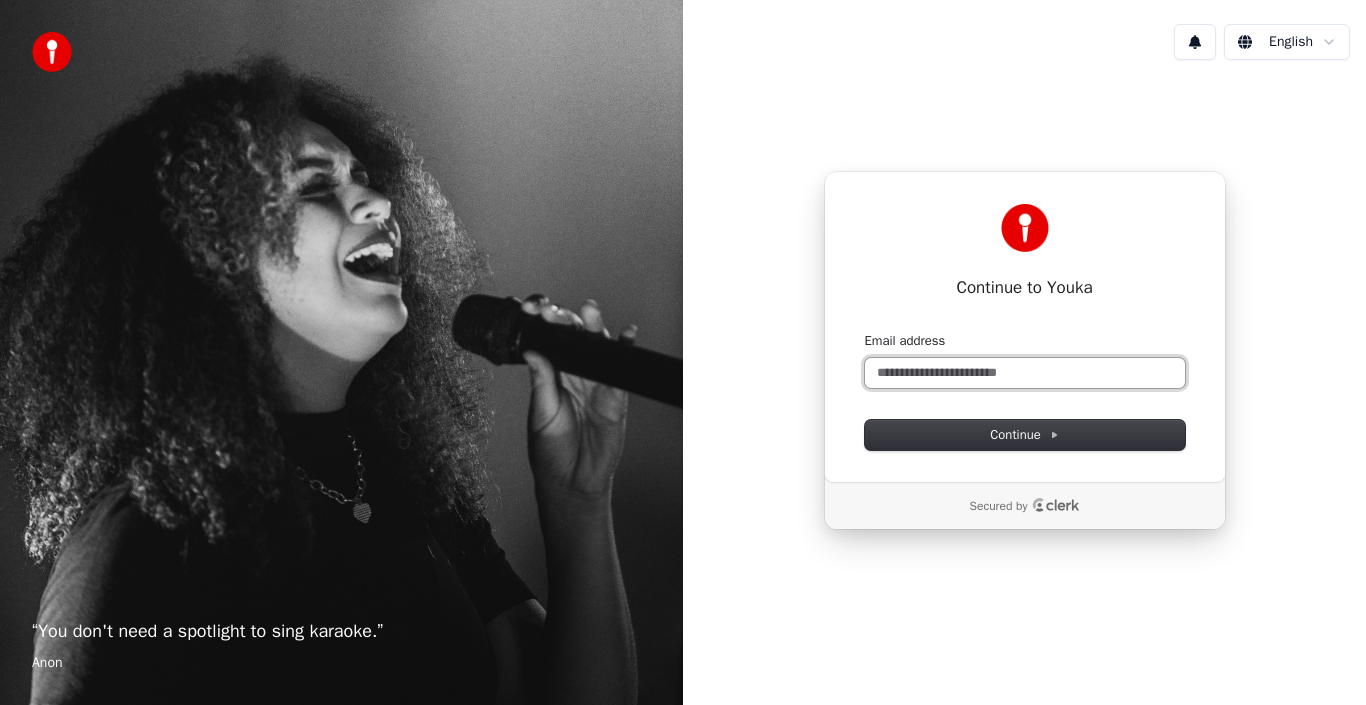 click on "Email address" at bounding box center [1025, 373] 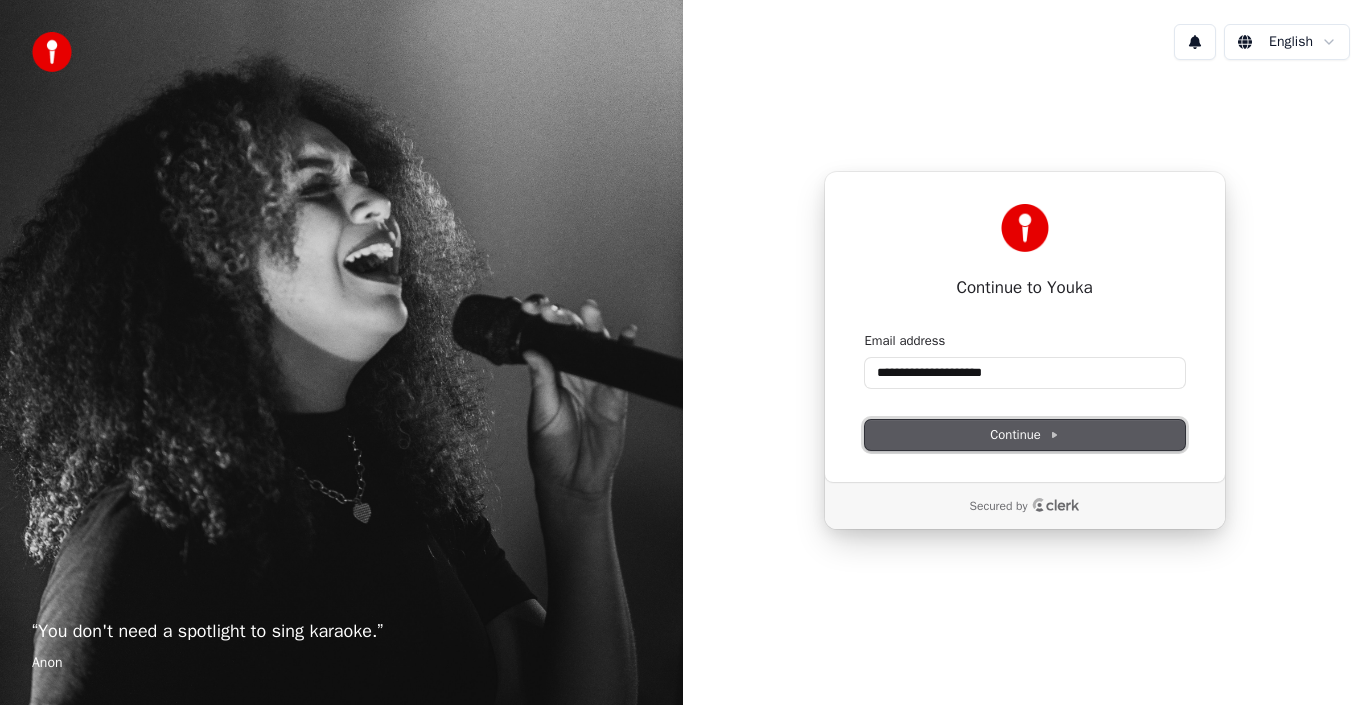click on "Continue" at bounding box center [1024, 435] 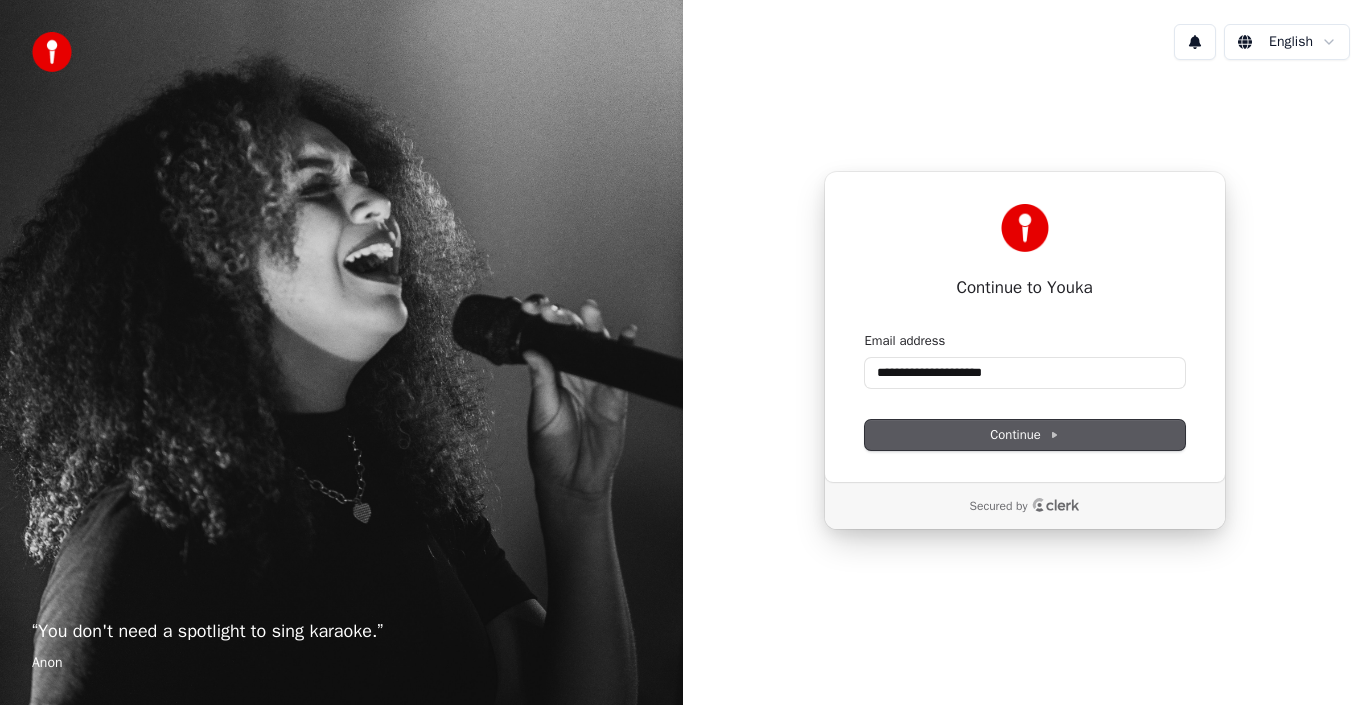 type on "**********" 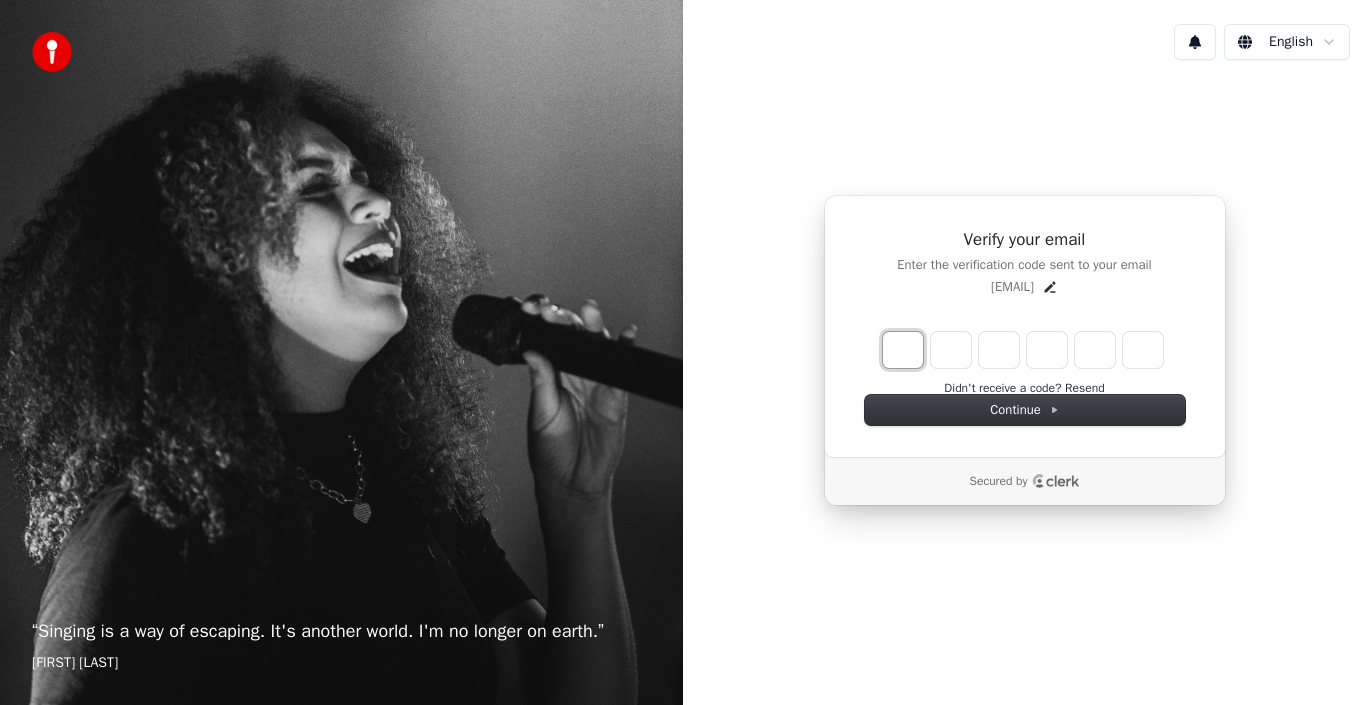type on "*" 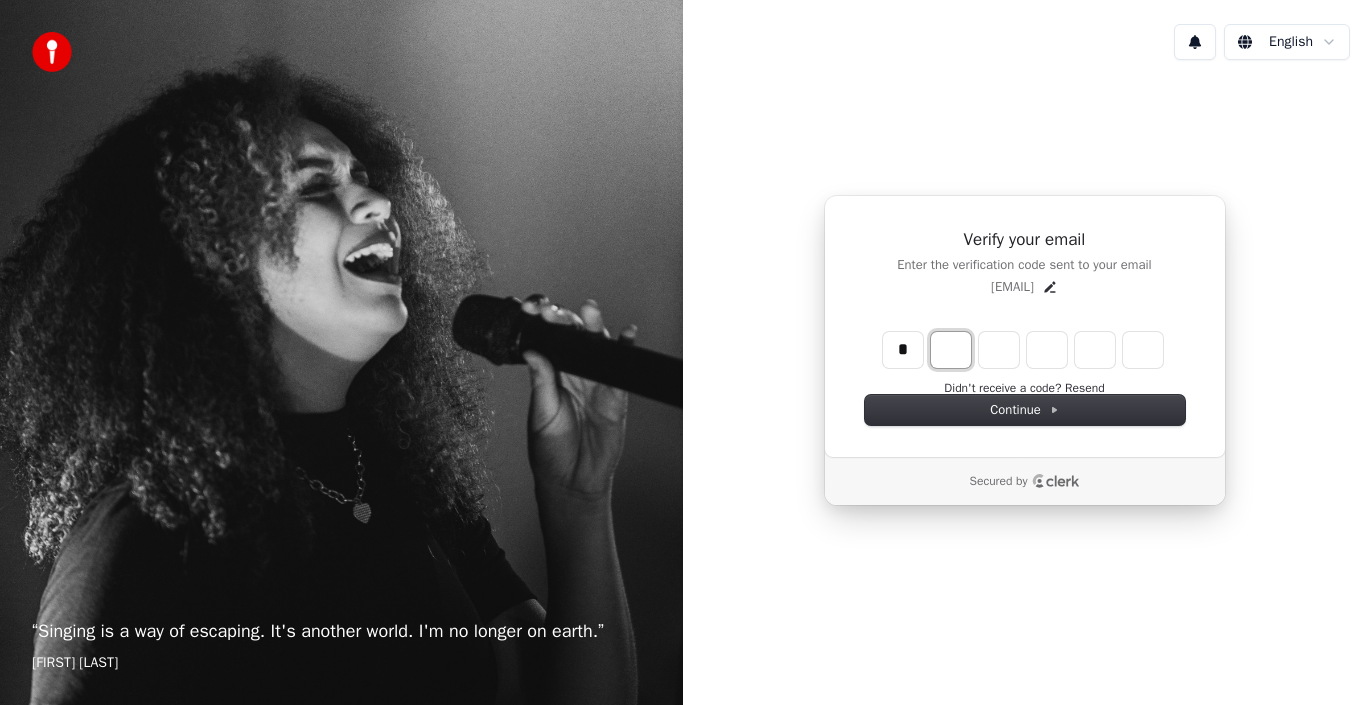 type on "*" 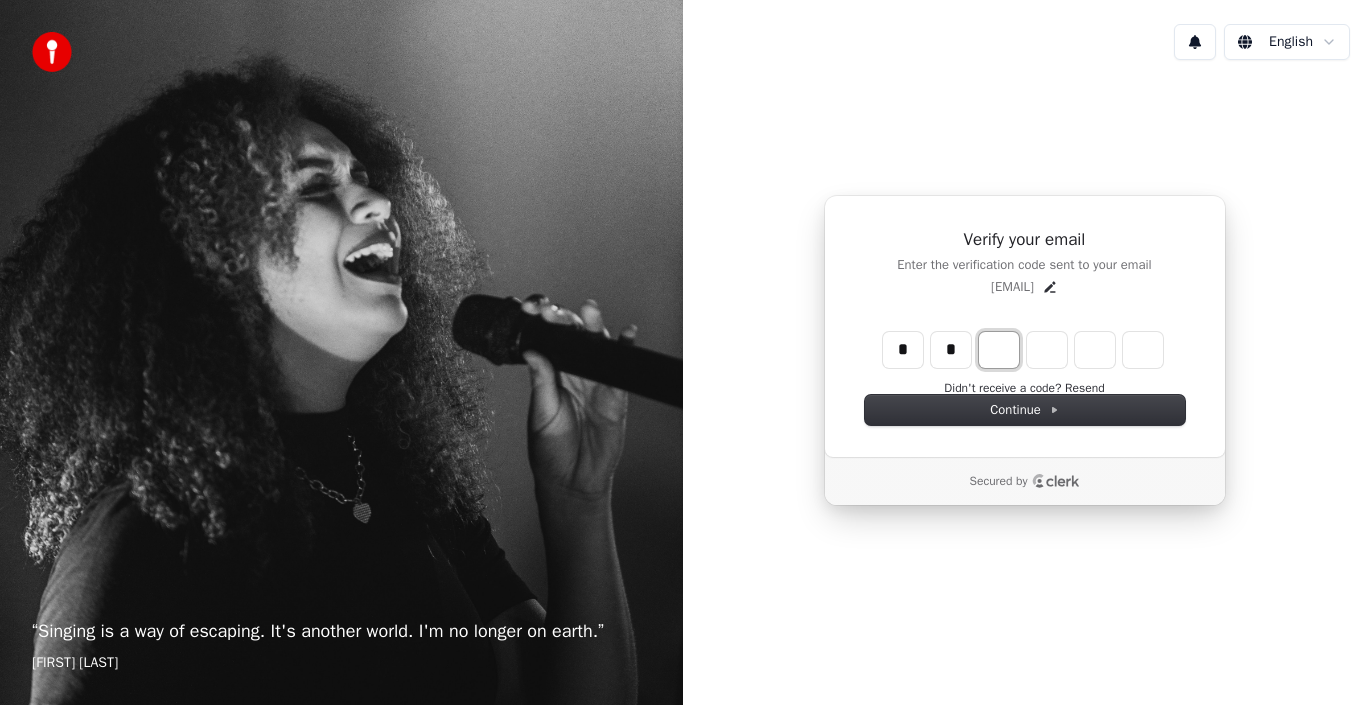 type on "*" 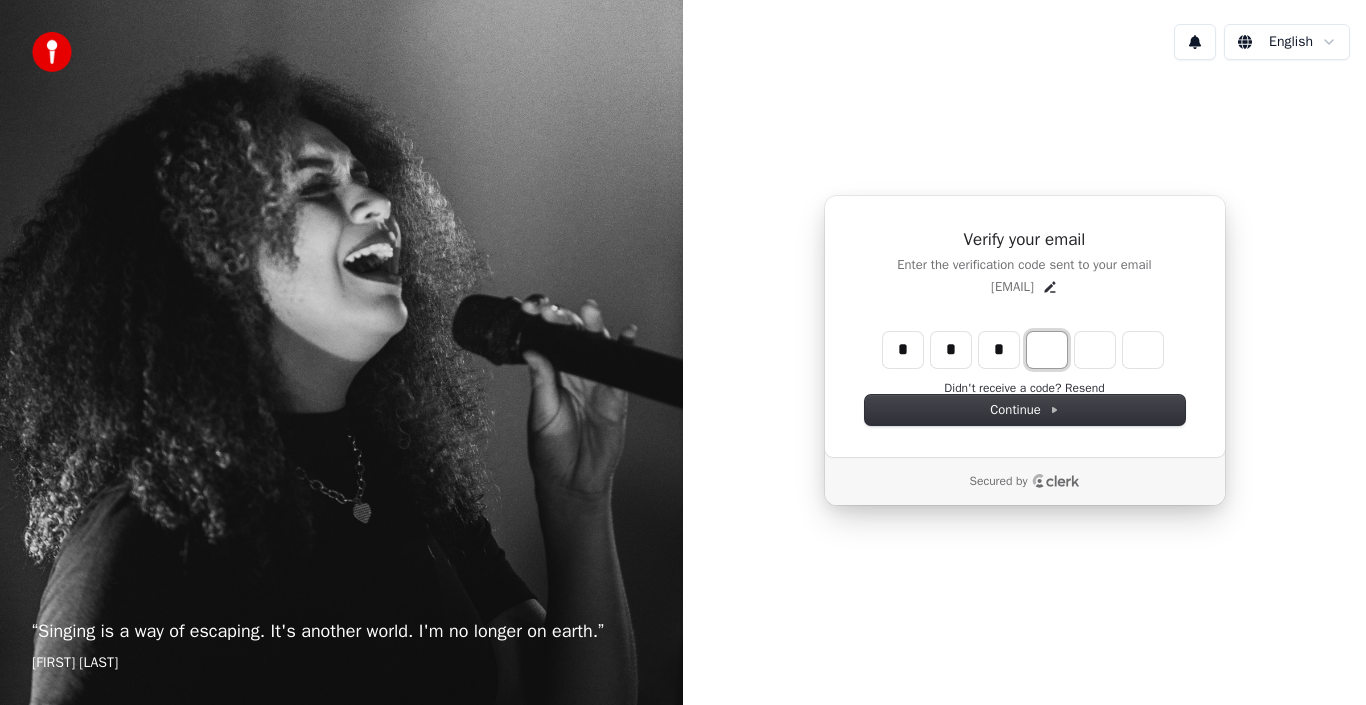 type on "***" 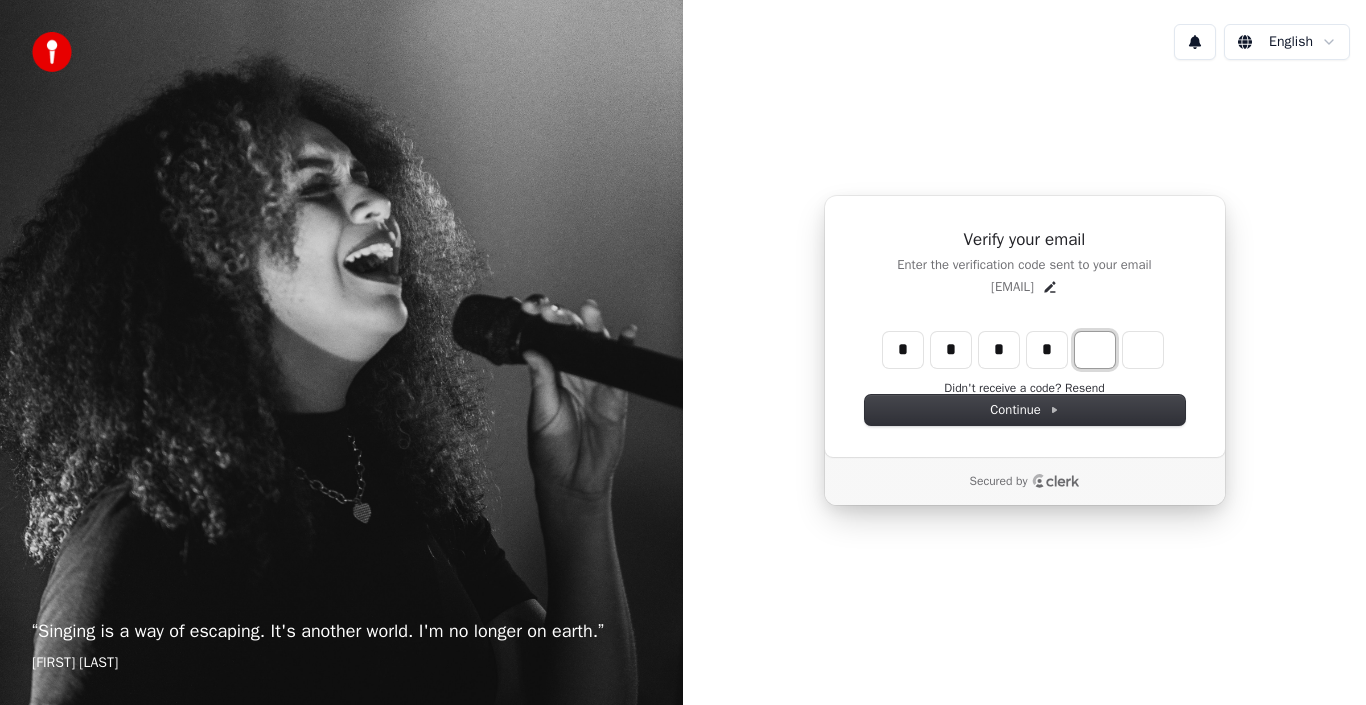 type on "****" 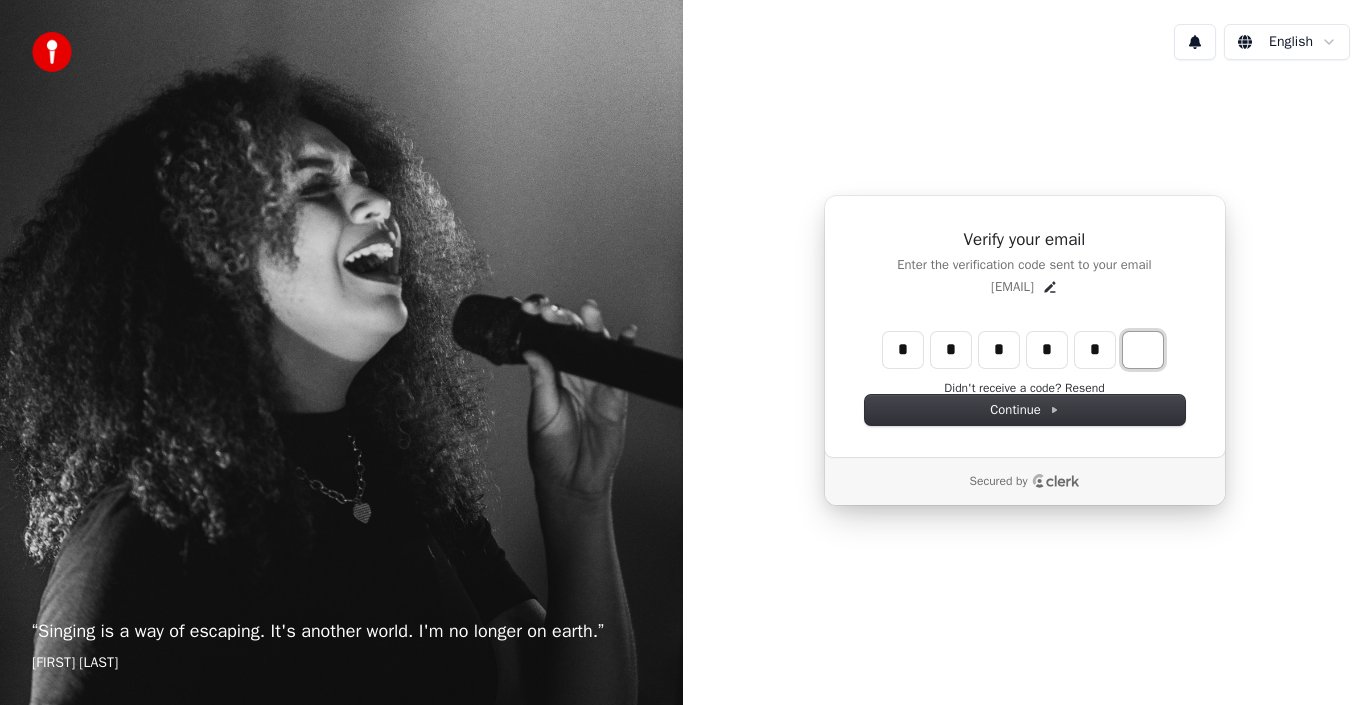 type on "******" 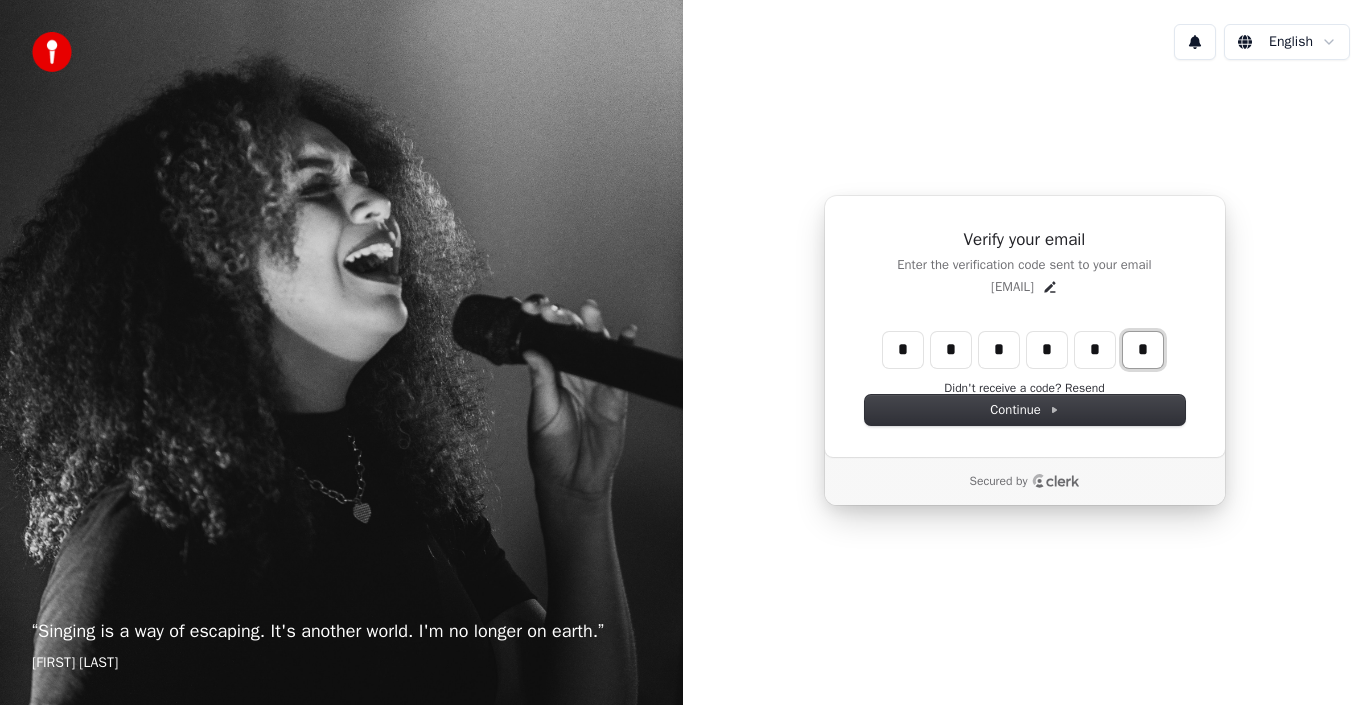 type on "*" 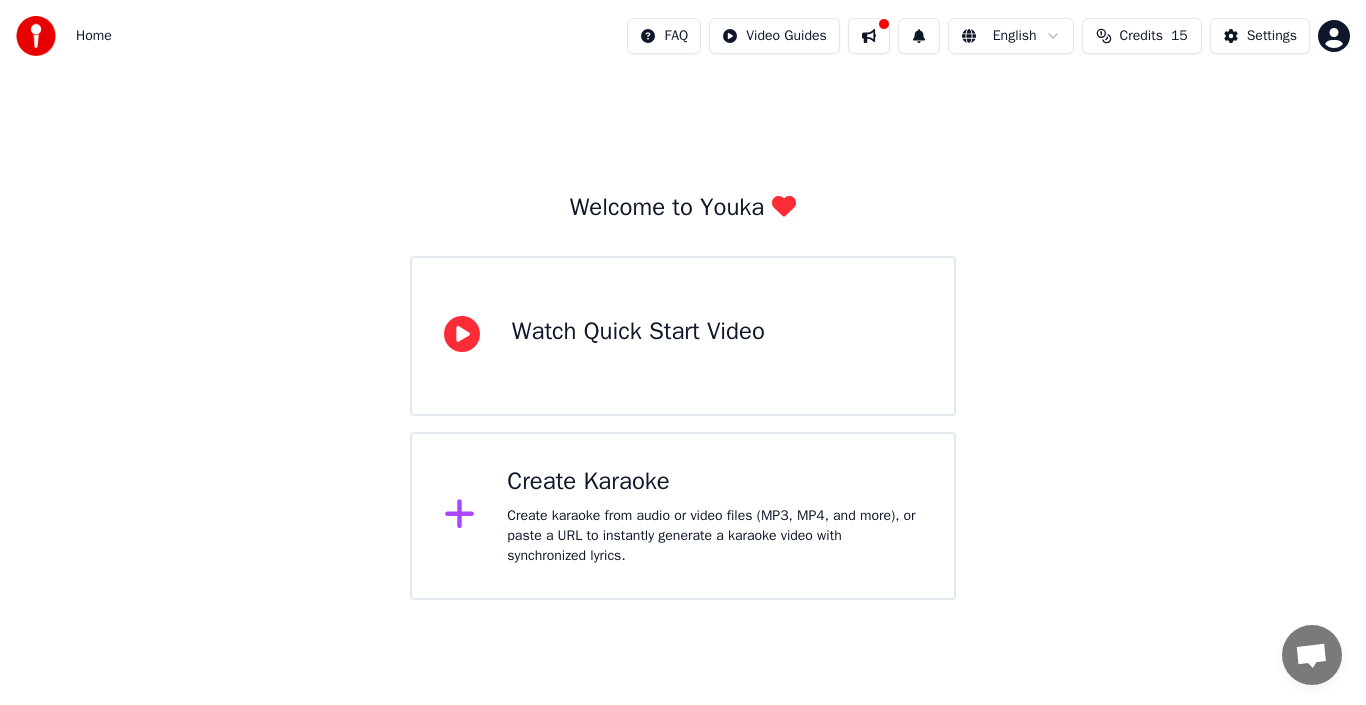 click on "Create Karaoke" at bounding box center [714, 482] 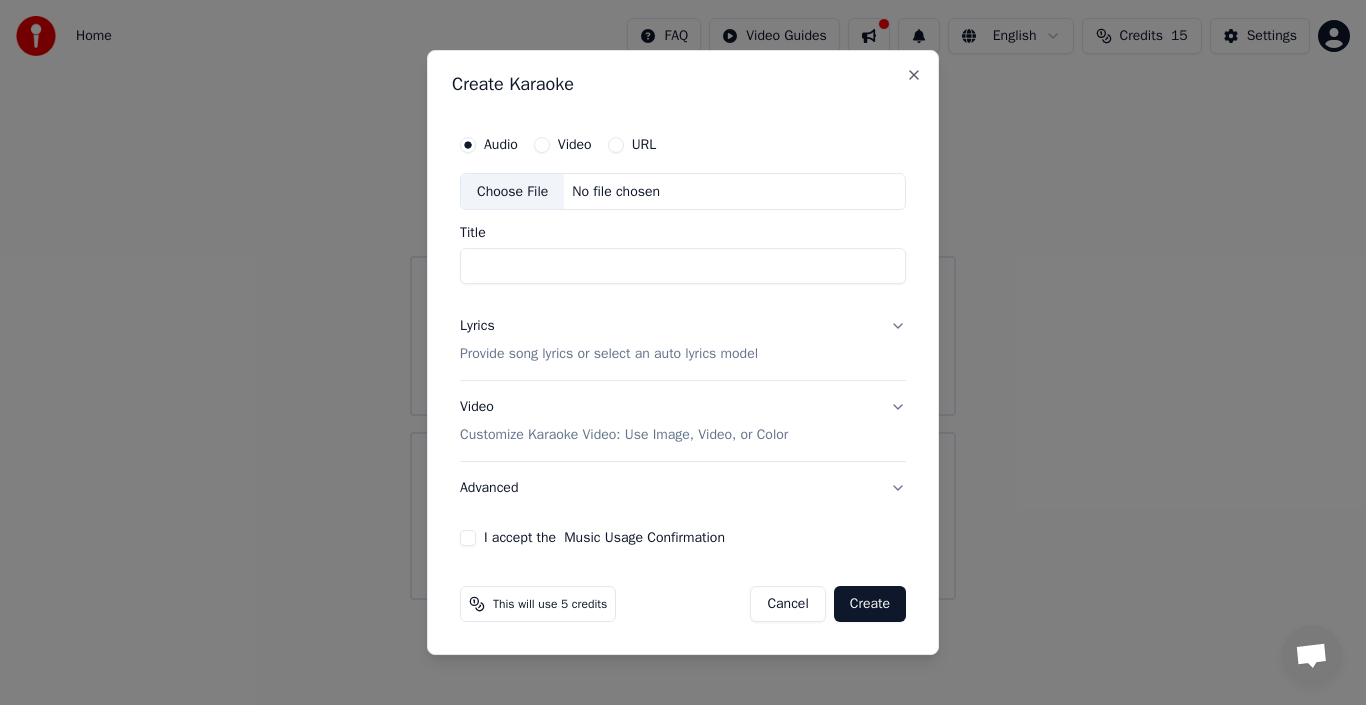 click on "Video" at bounding box center (542, 145) 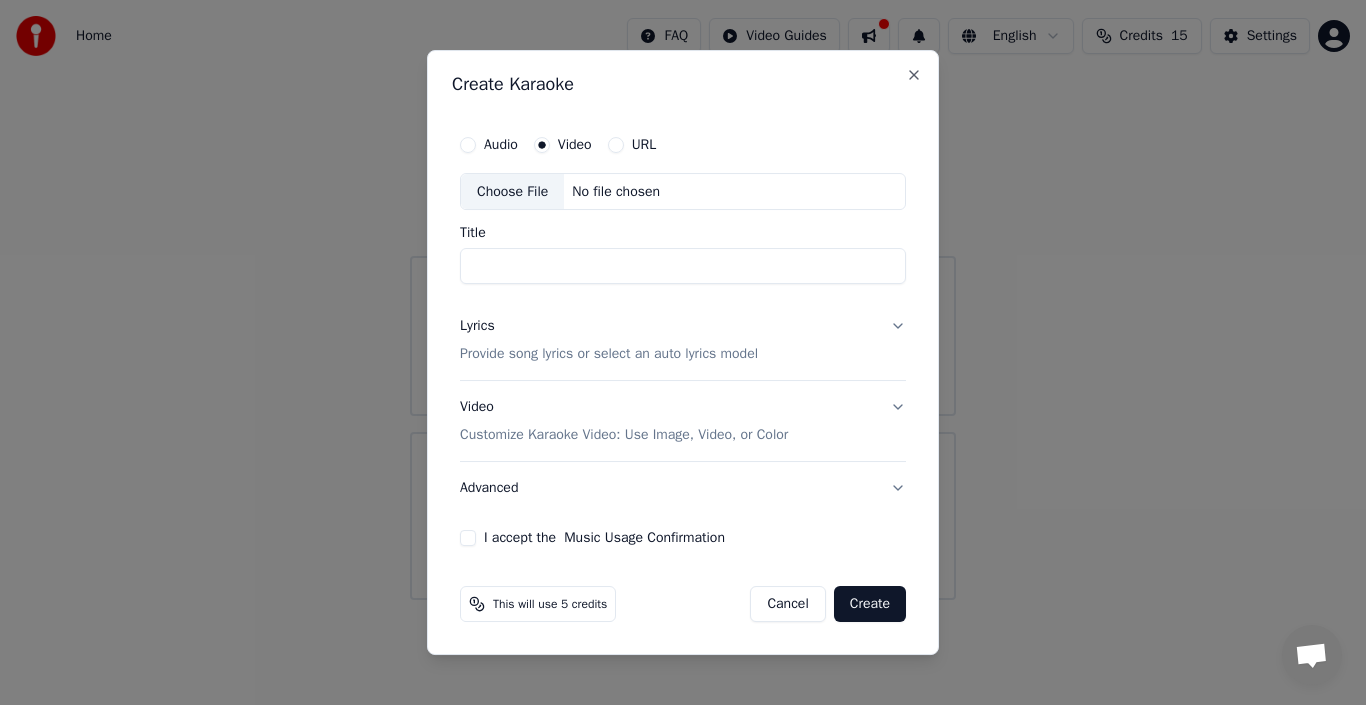 click on "Choose File" at bounding box center [512, 192] 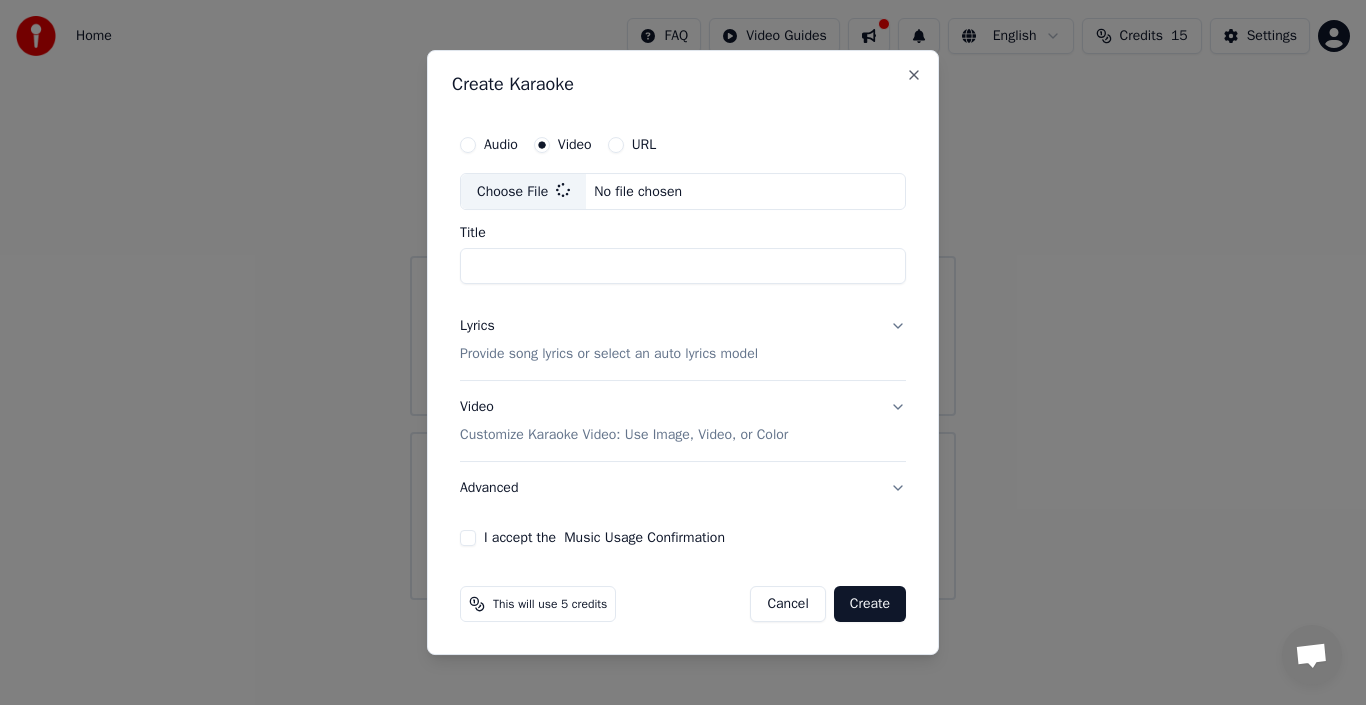 type on "**********" 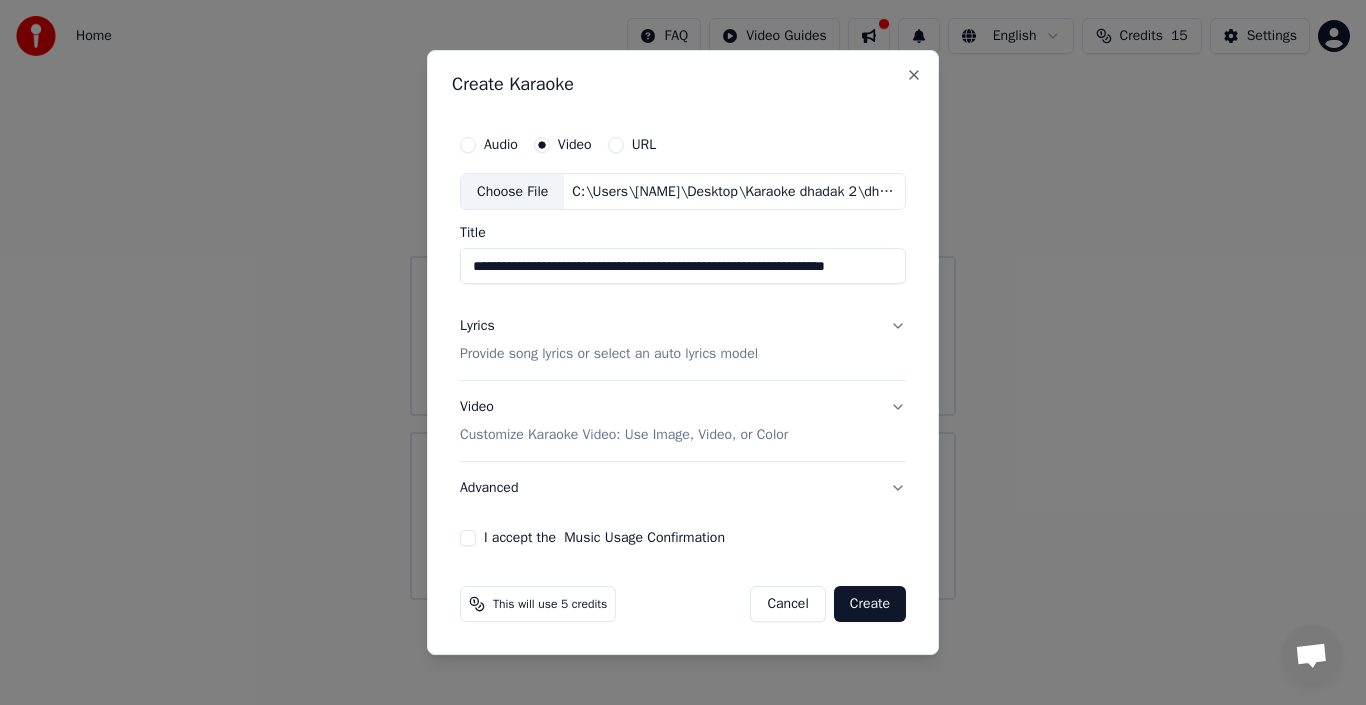 click on "I accept the   Music Usage Confirmation" at bounding box center [683, 538] 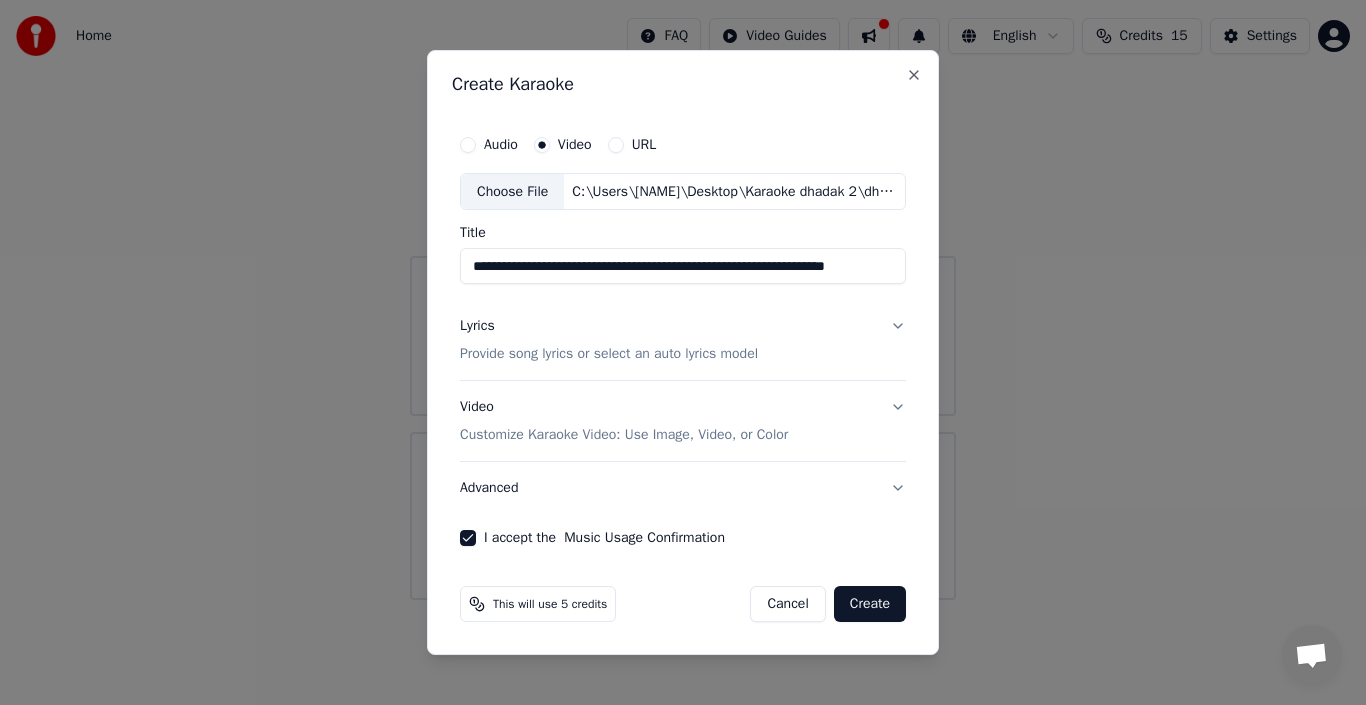 click on "I accept the   Music Usage Confirmation" at bounding box center [468, 538] 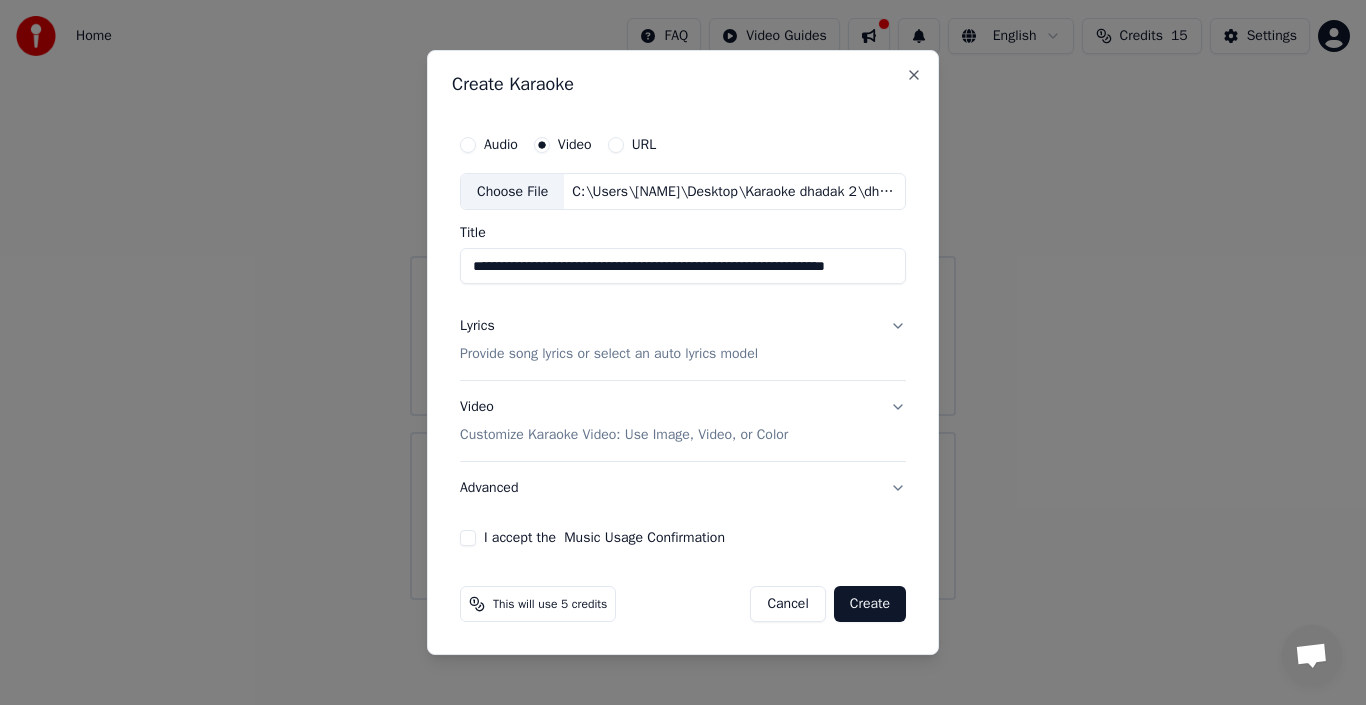 click on "Create" at bounding box center [870, 604] 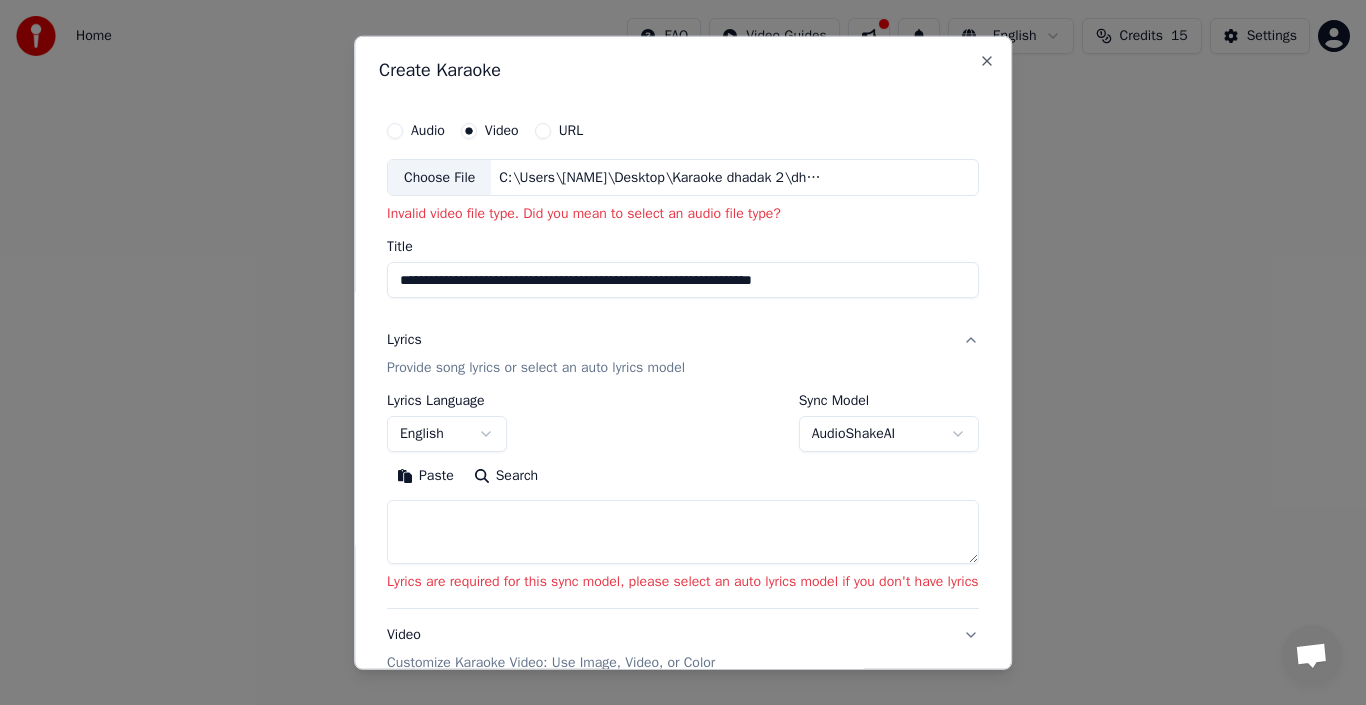 click on "Audio" at bounding box center [395, 130] 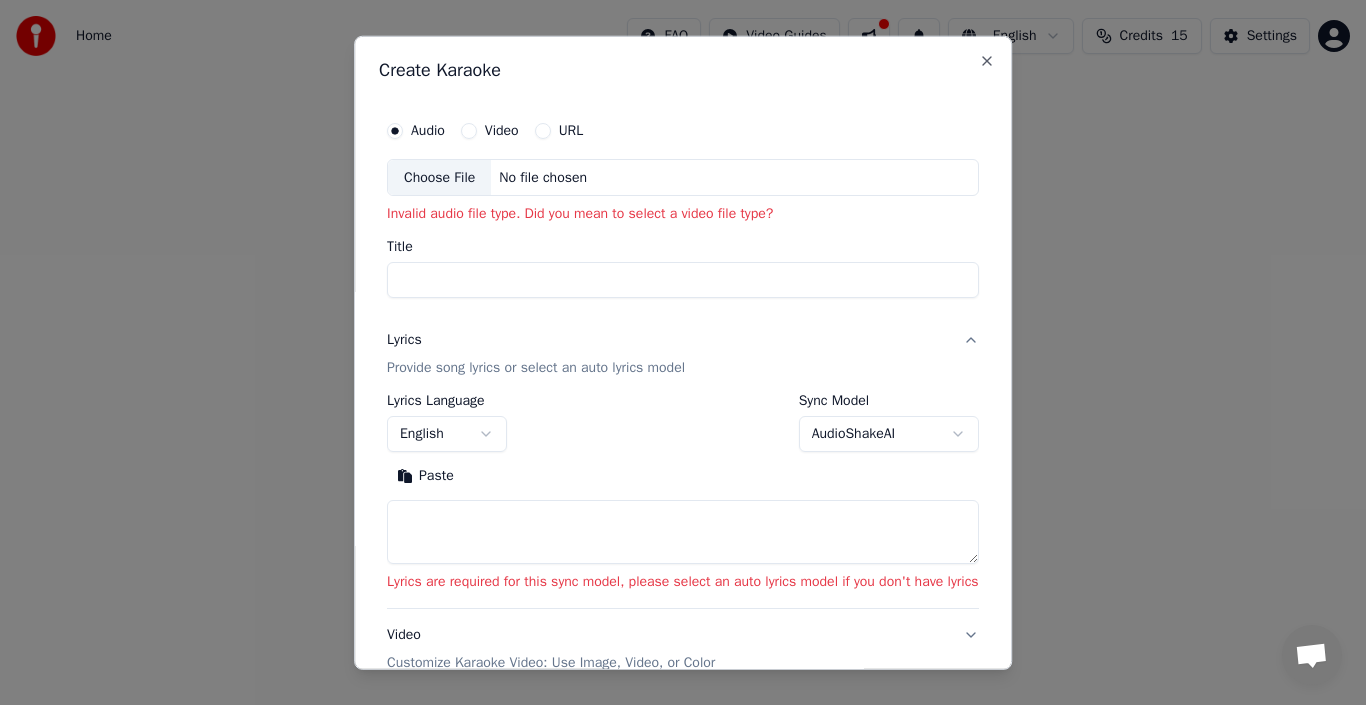 click on "Choose File" at bounding box center (439, 177) 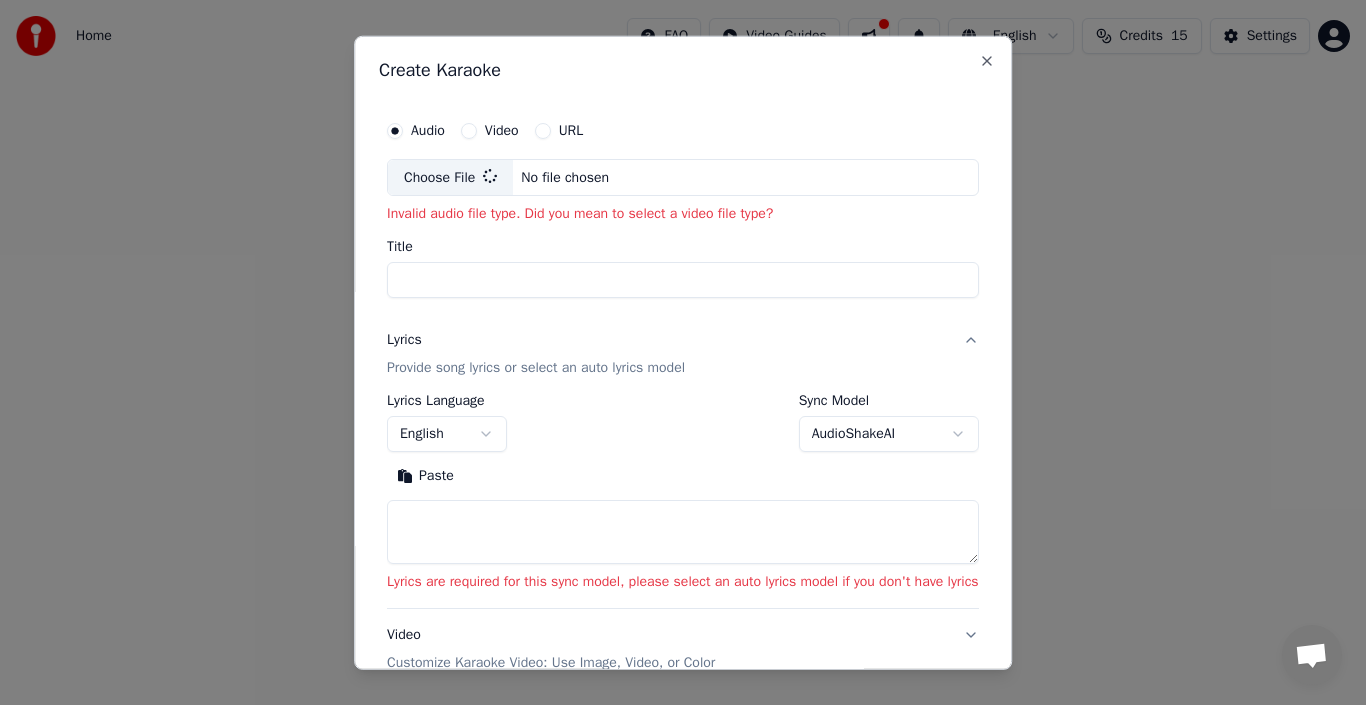 type on "**********" 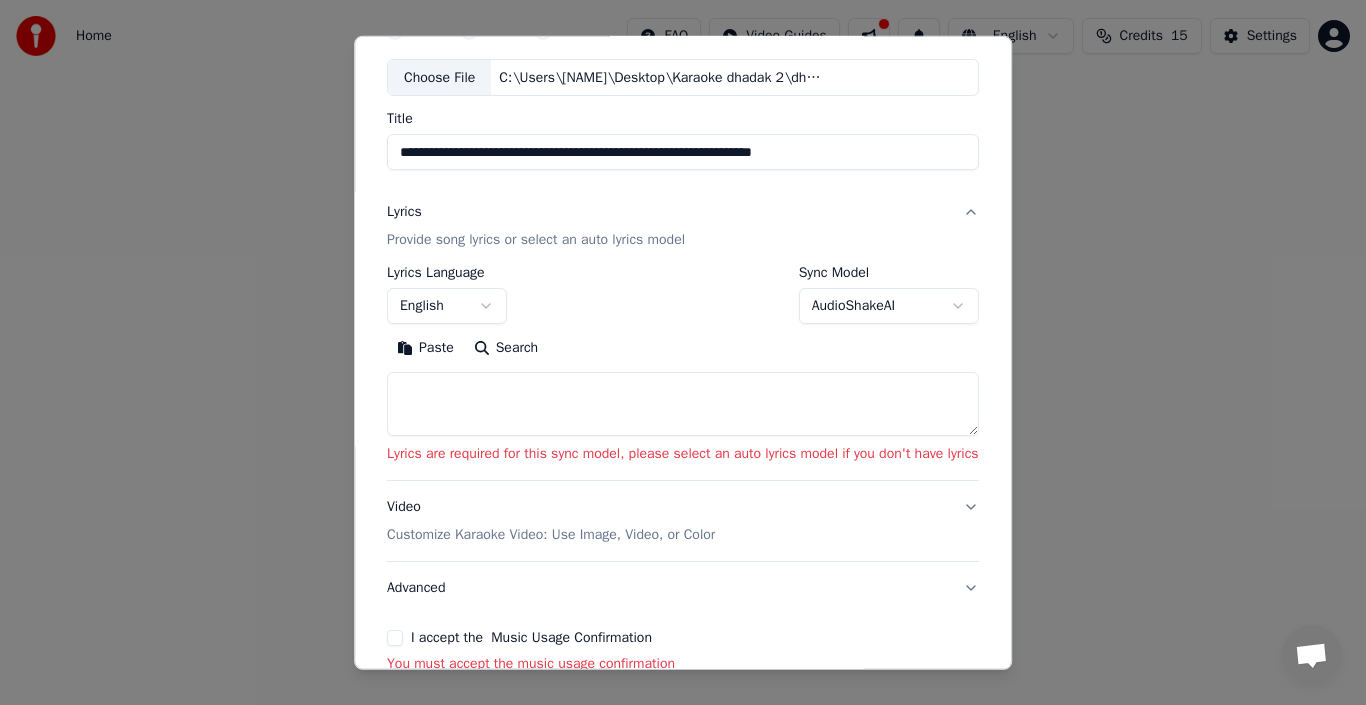 scroll, scrollTop: 200, scrollLeft: 0, axis: vertical 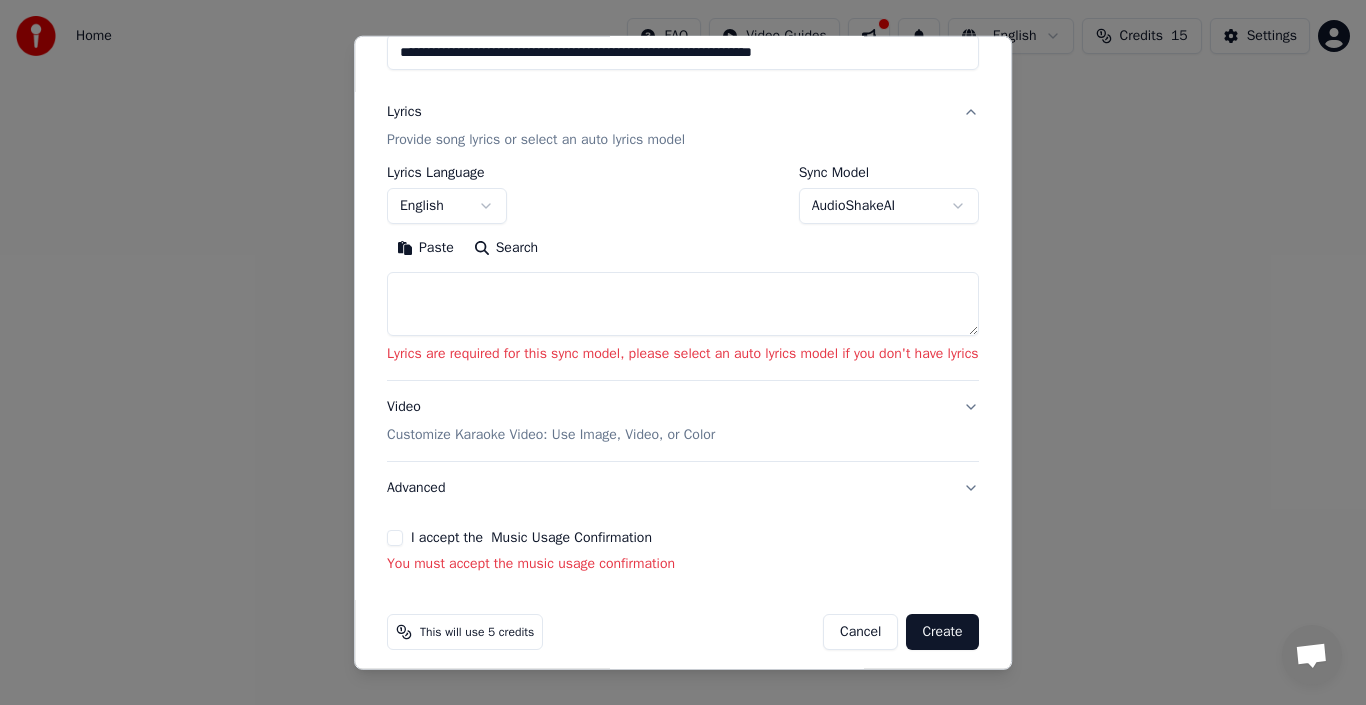 click at bounding box center [683, 304] 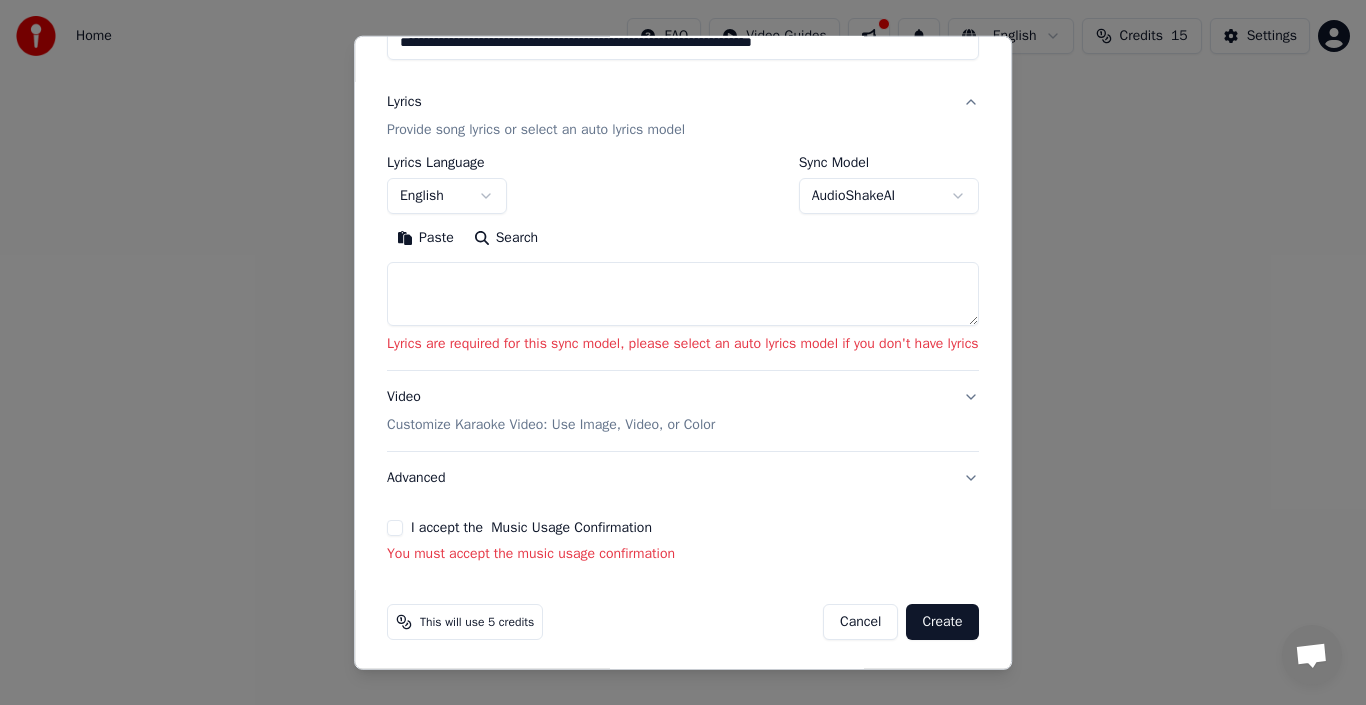 scroll, scrollTop: 213, scrollLeft: 0, axis: vertical 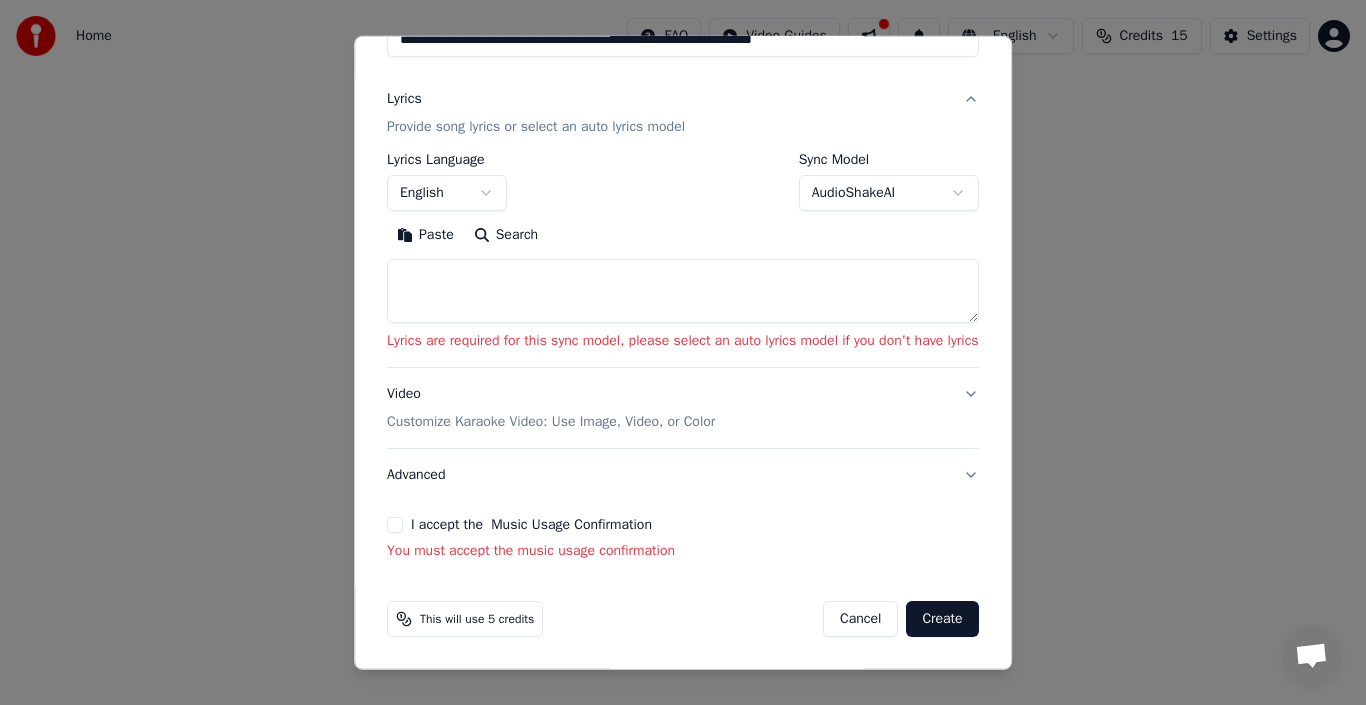 click on "I accept the   Music Usage Confirmation" at bounding box center (395, 525) 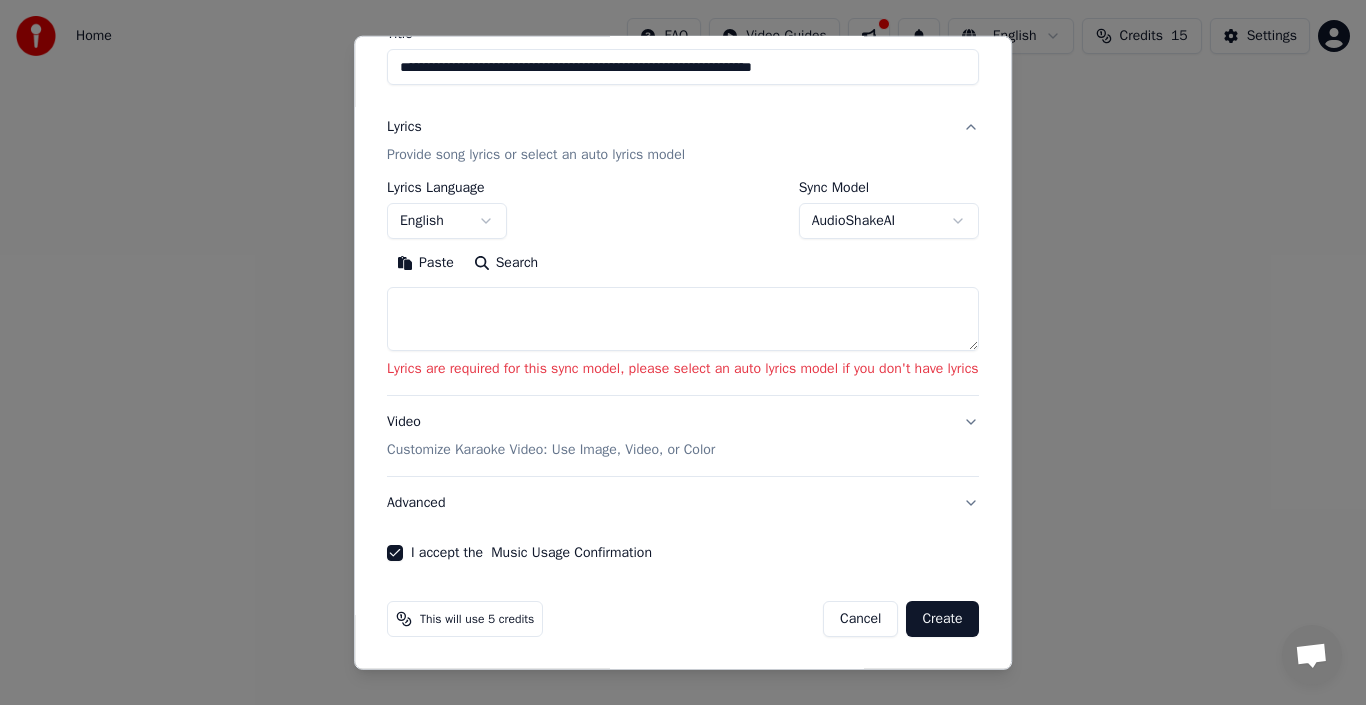 click on "Create" at bounding box center (943, 619) 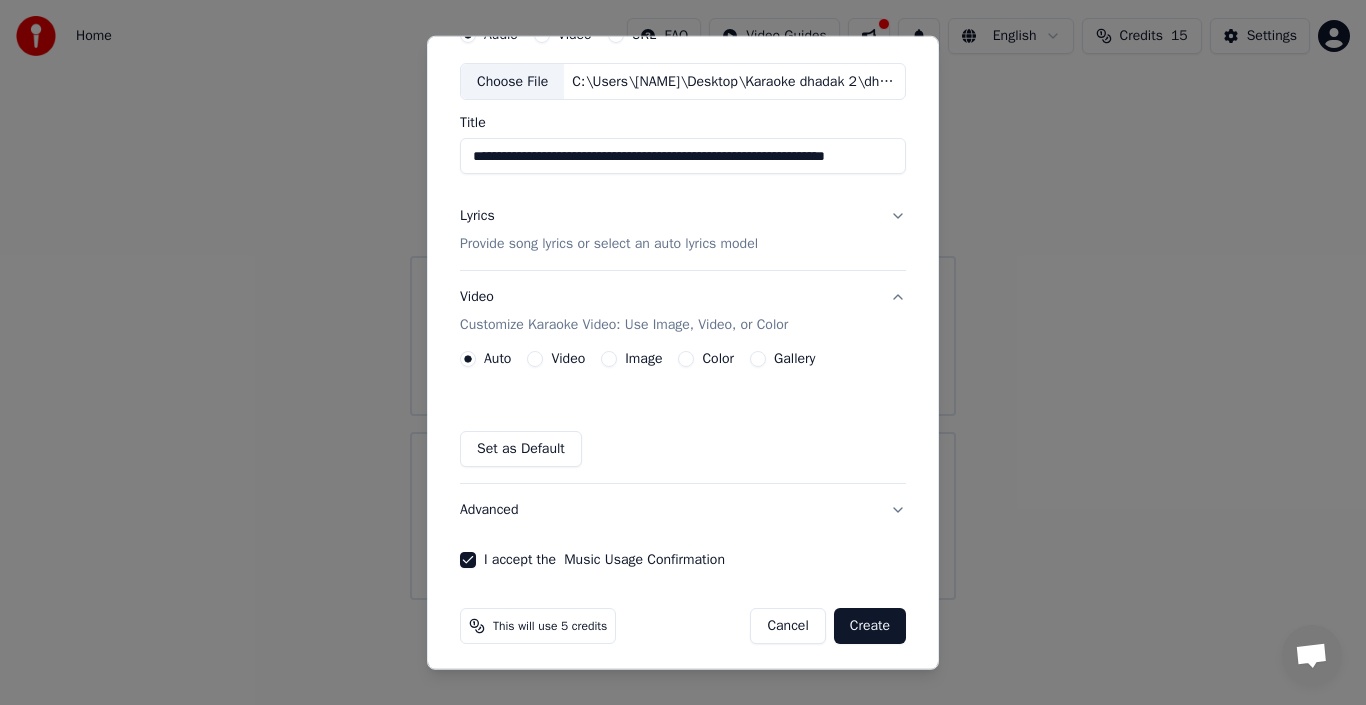 scroll, scrollTop: 103, scrollLeft: 0, axis: vertical 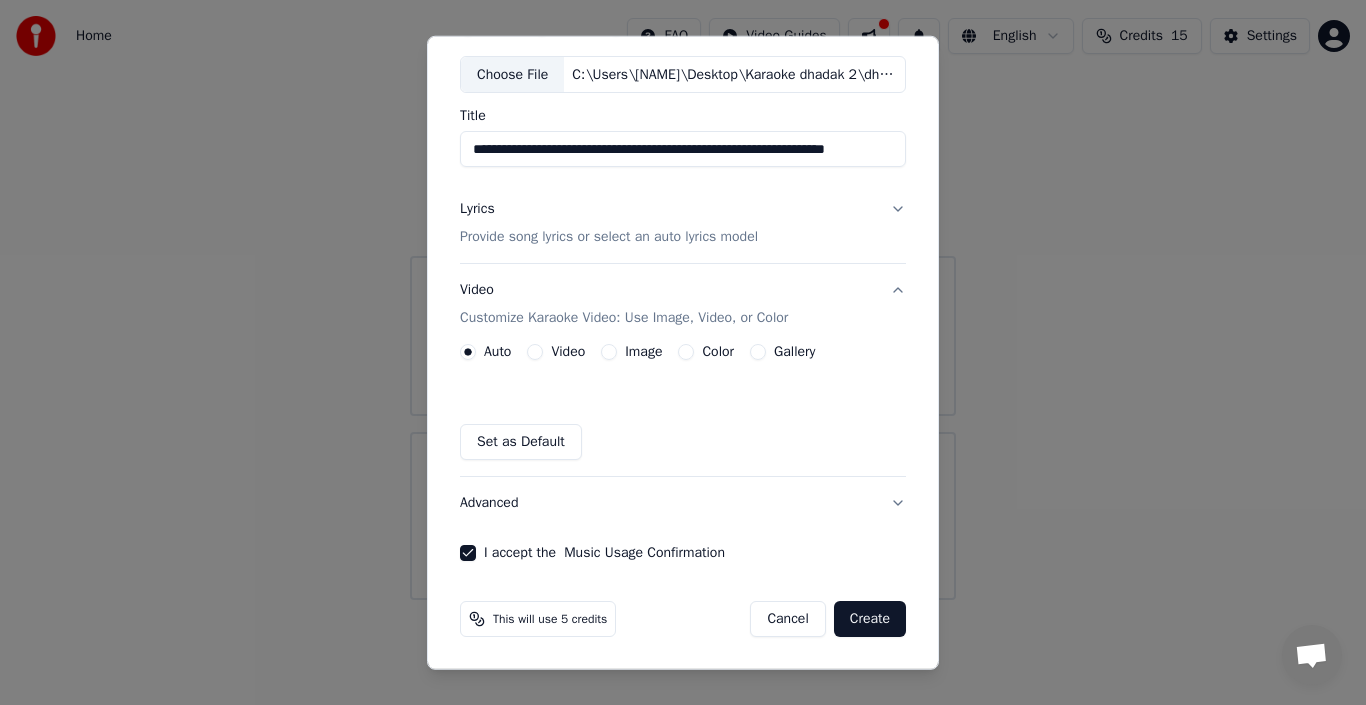 click on "Lyrics Provide song lyrics or select an auto lyrics model" at bounding box center (683, 223) 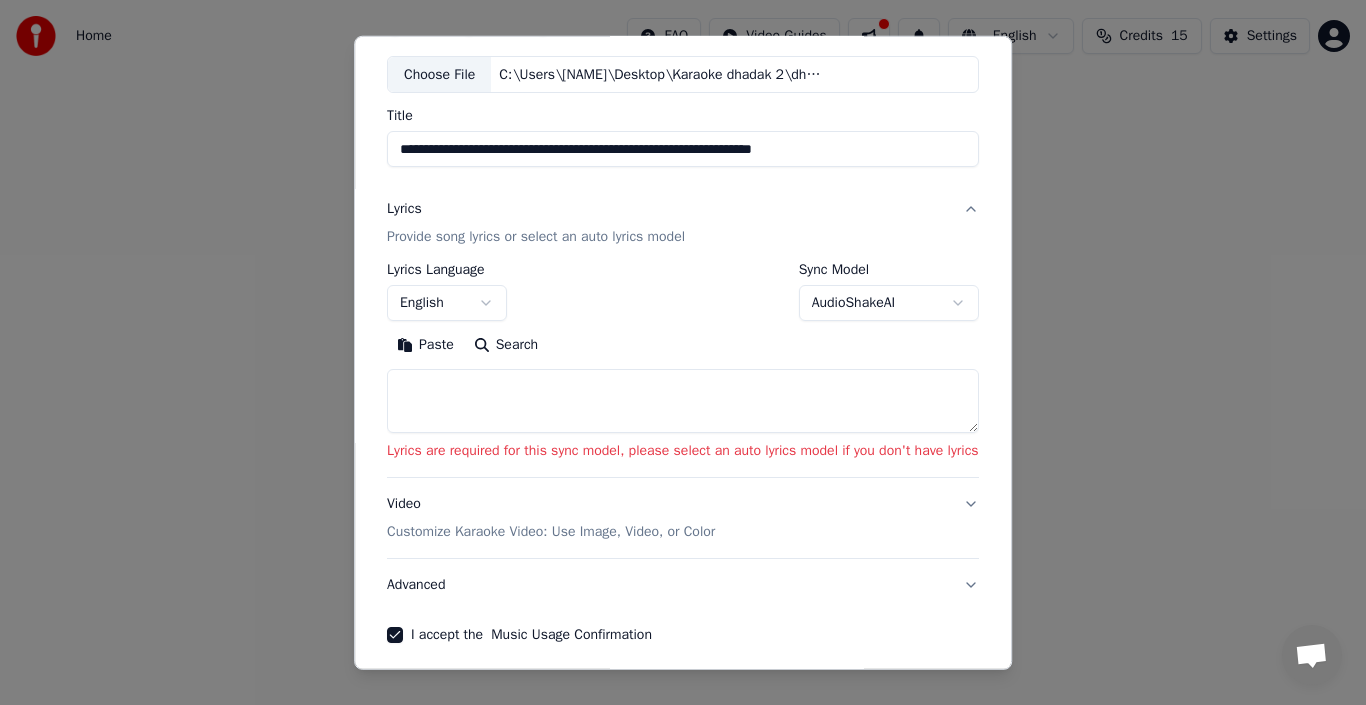 click on "Lyrics Provide song lyrics or select an auto lyrics model" at bounding box center (683, 223) 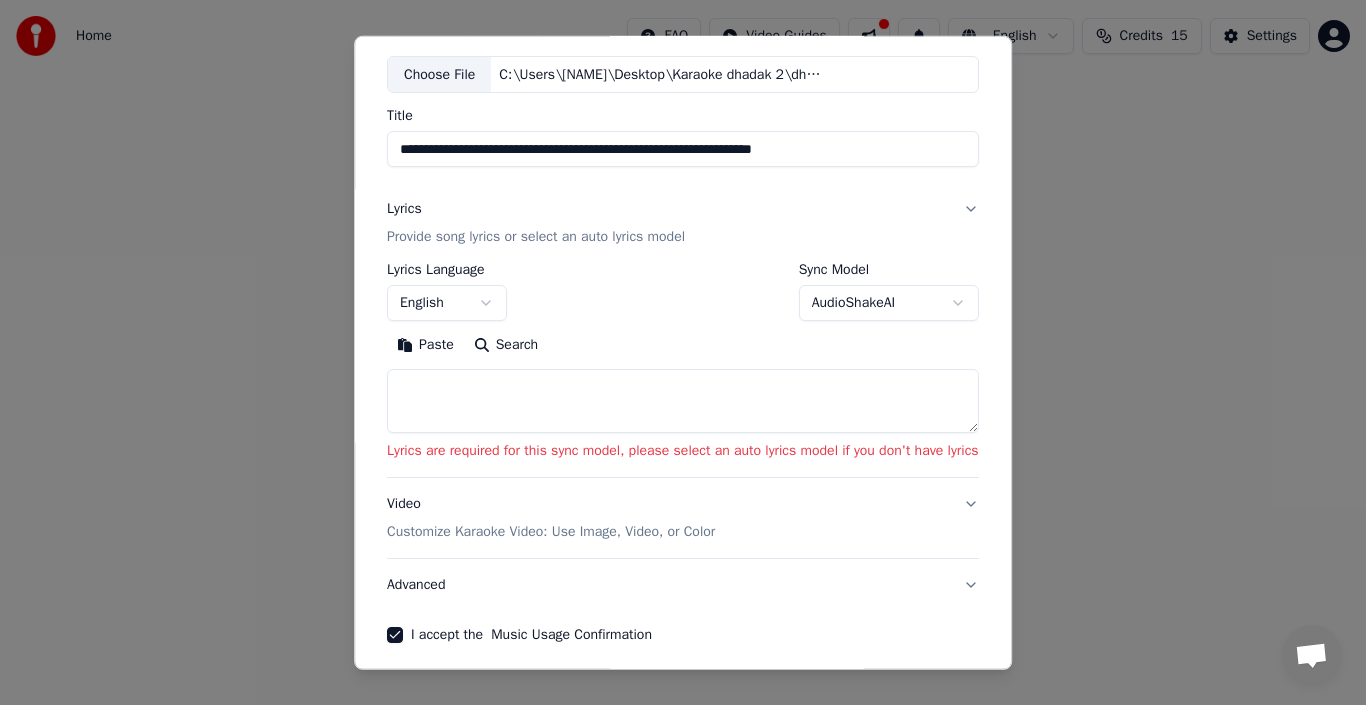 scroll, scrollTop: 0, scrollLeft: 0, axis: both 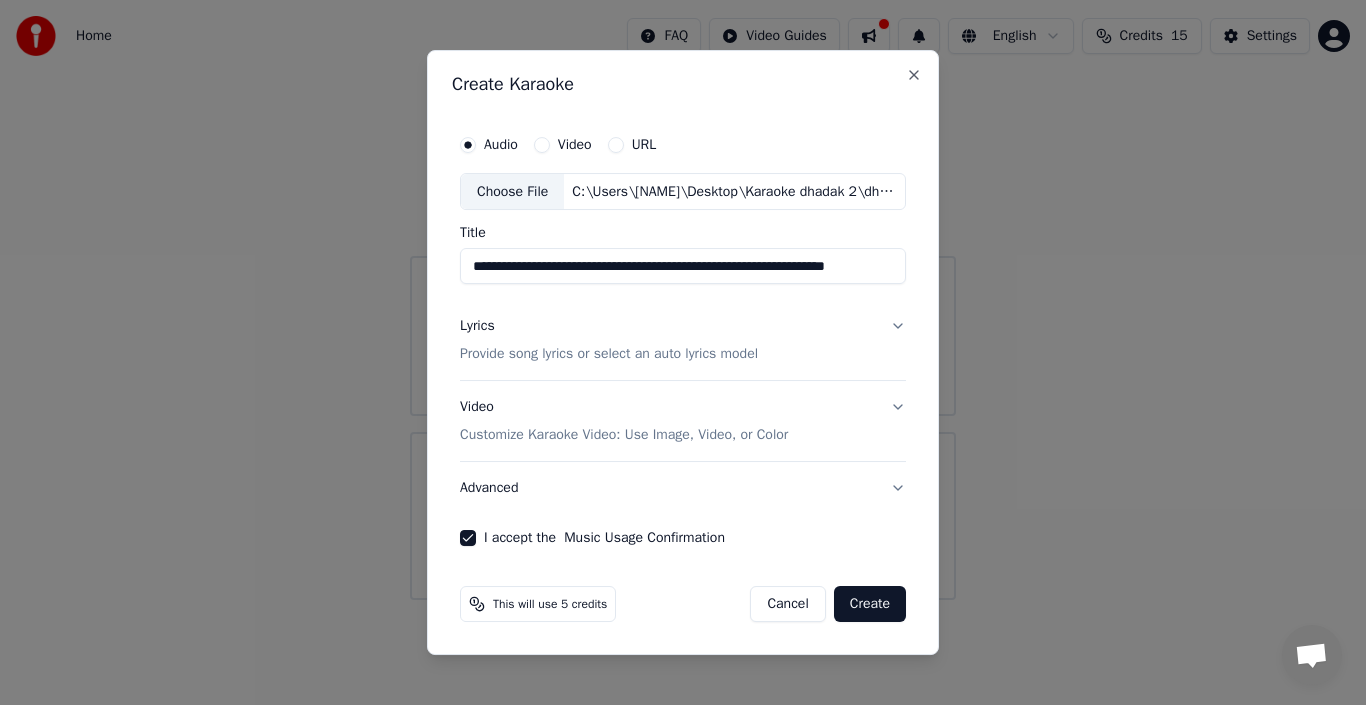click on "Create" at bounding box center [870, 604] 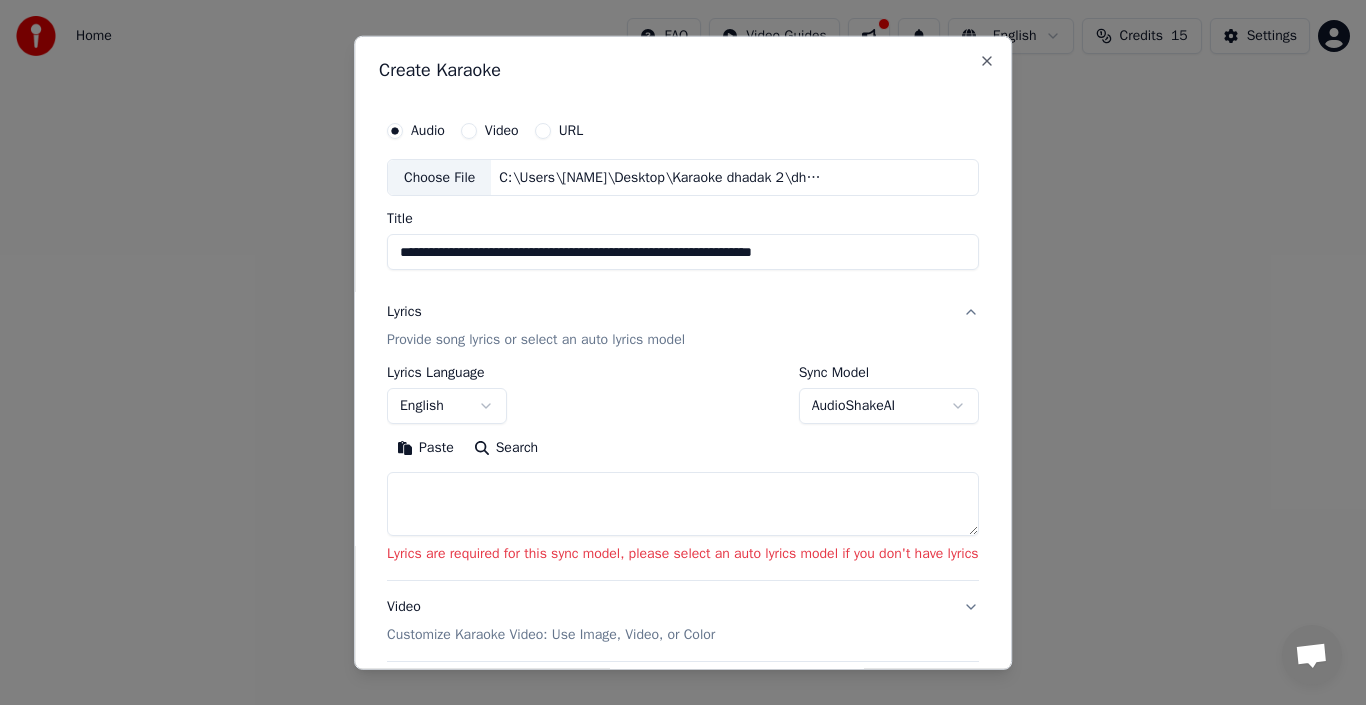 click on "Search" at bounding box center (506, 448) 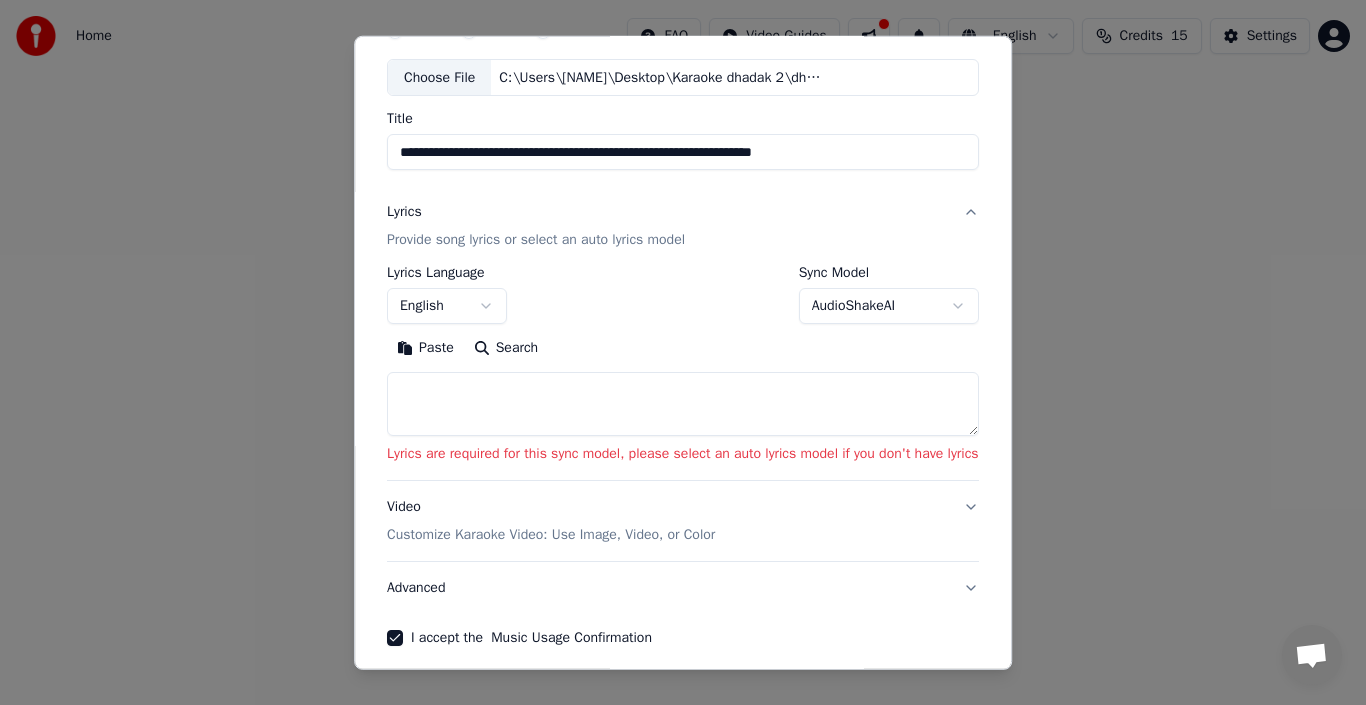 click on "AudioShakeAI" at bounding box center [889, 306] 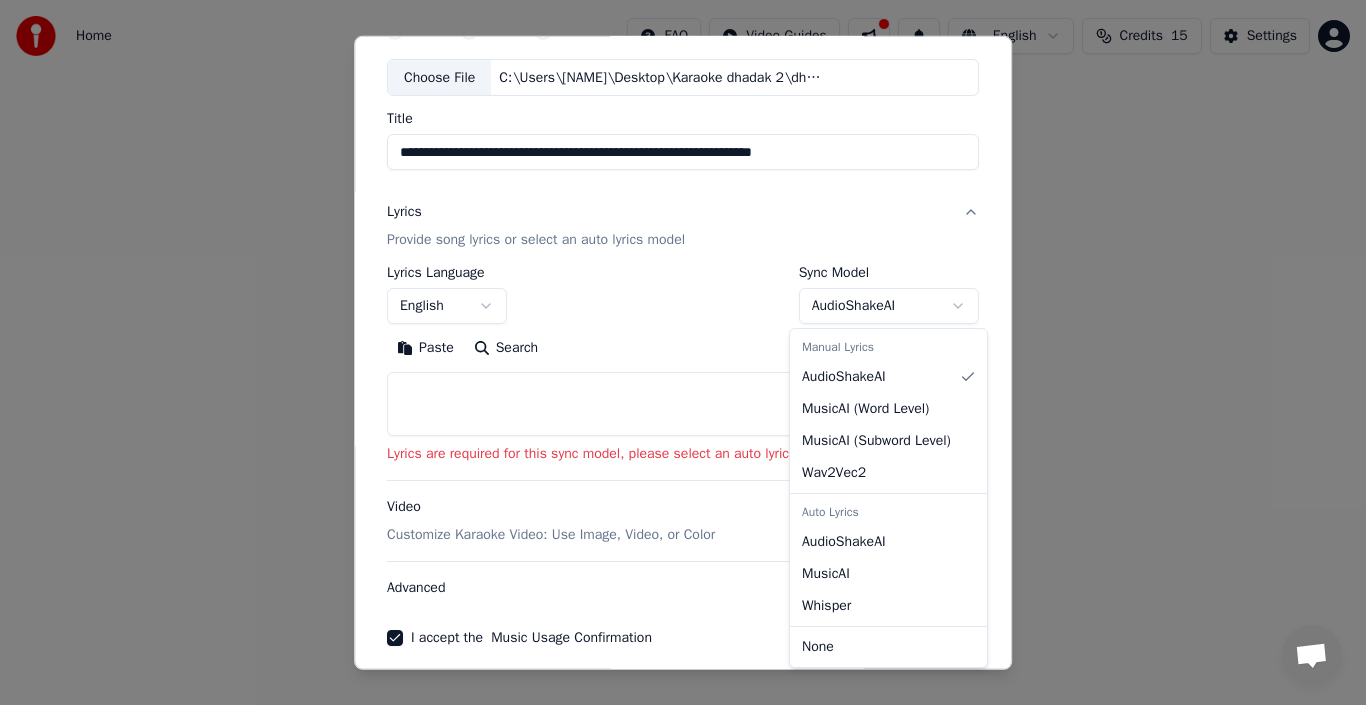 click on "**********" at bounding box center (683, 300) 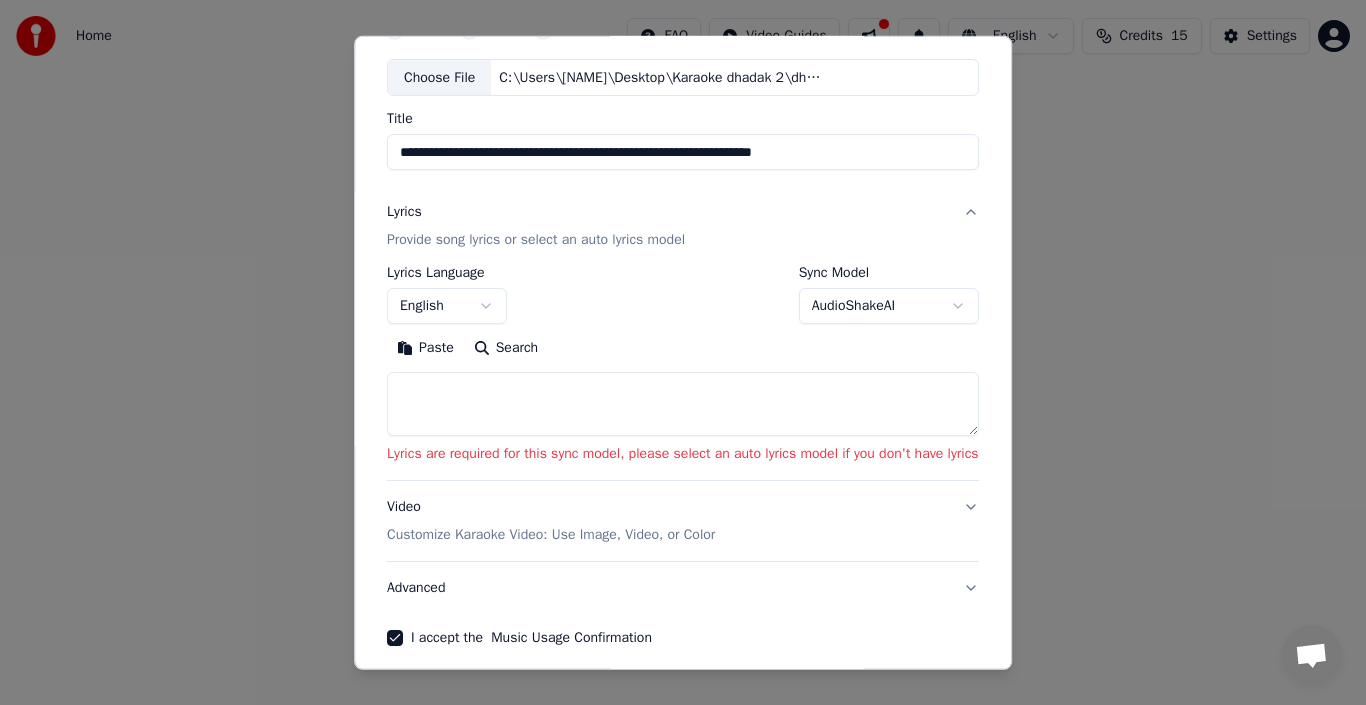 click at bounding box center (683, 404) 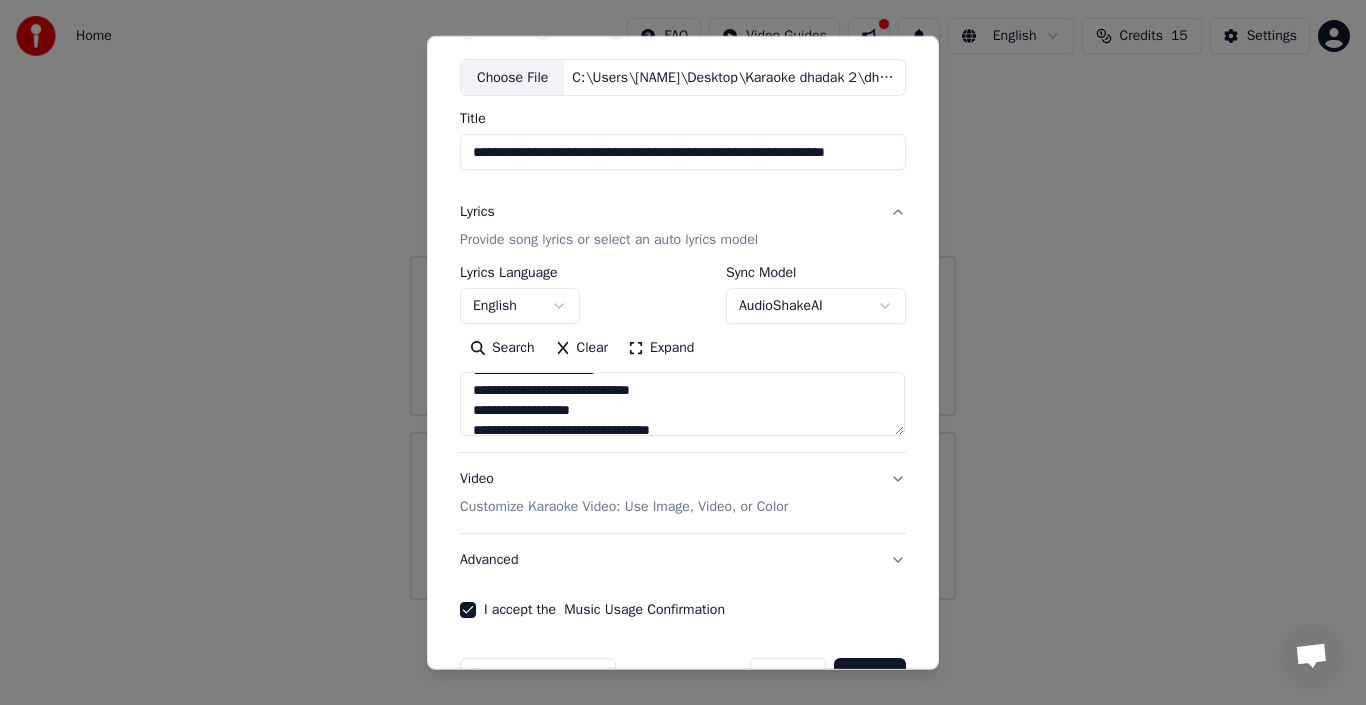 scroll, scrollTop: 100, scrollLeft: 0, axis: vertical 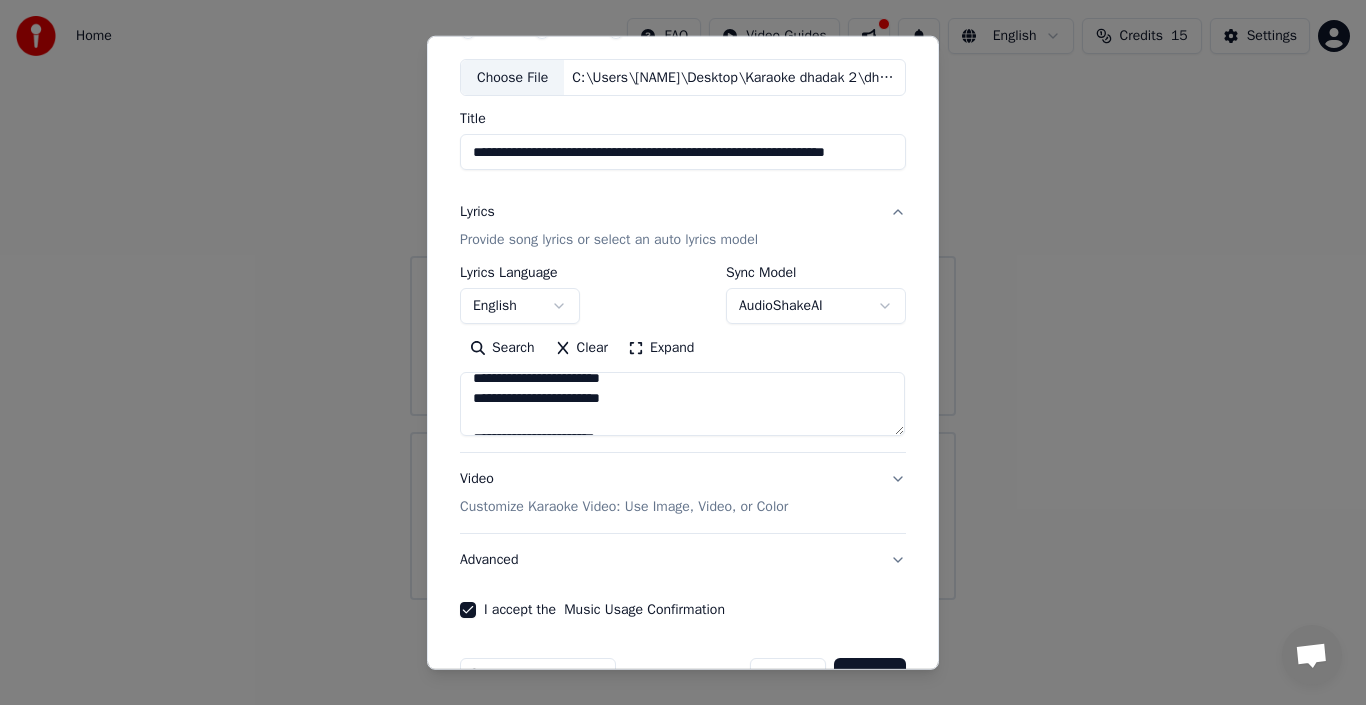 drag, startPoint x: 646, startPoint y: 391, endPoint x: 448, endPoint y: 378, distance: 198.42632 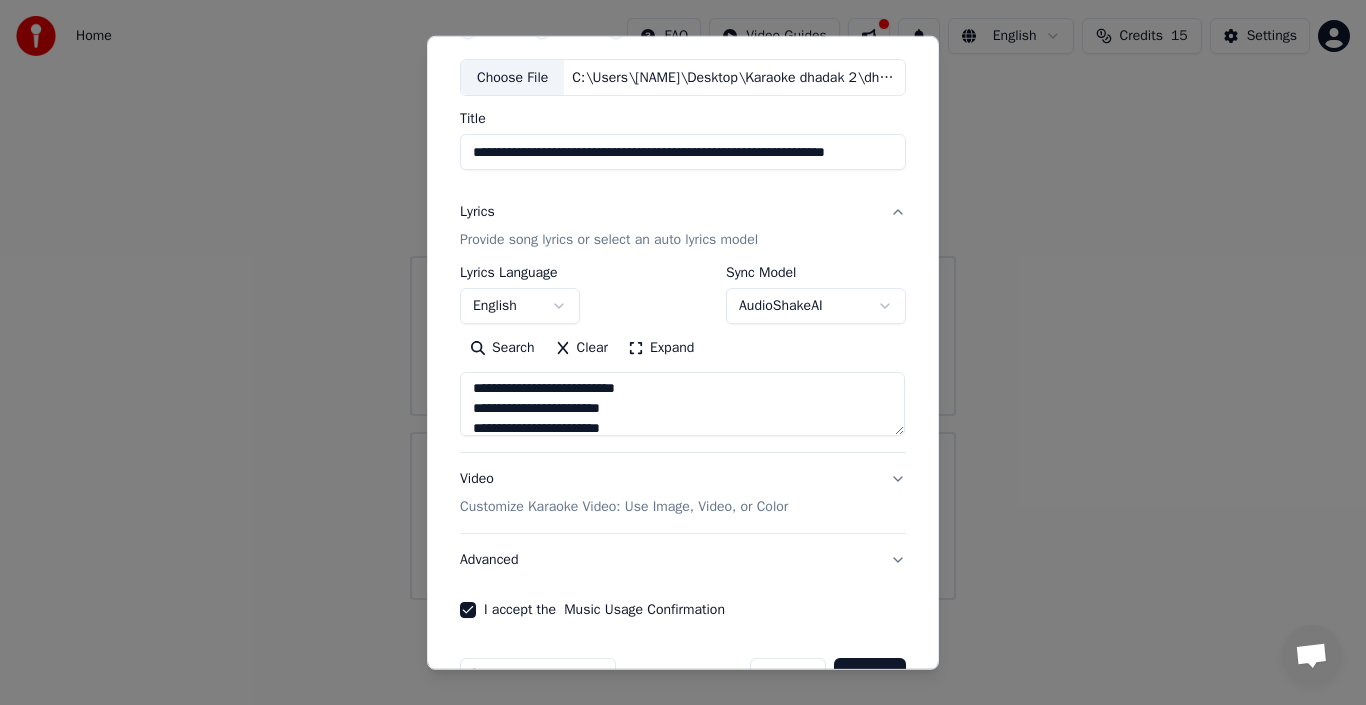 drag, startPoint x: 888, startPoint y: 435, endPoint x: 889, endPoint y: 549, distance: 114.00439 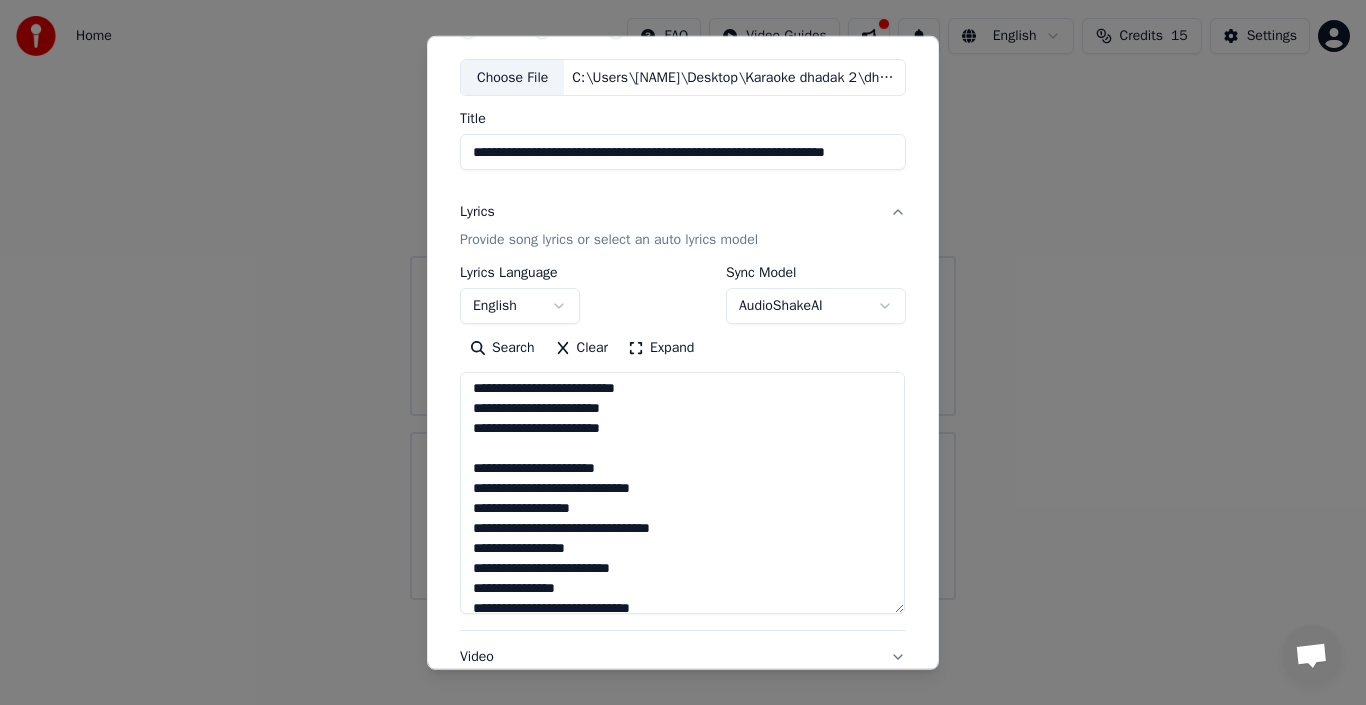drag, startPoint x: 893, startPoint y: 432, endPoint x: 781, endPoint y: 542, distance: 156.98407 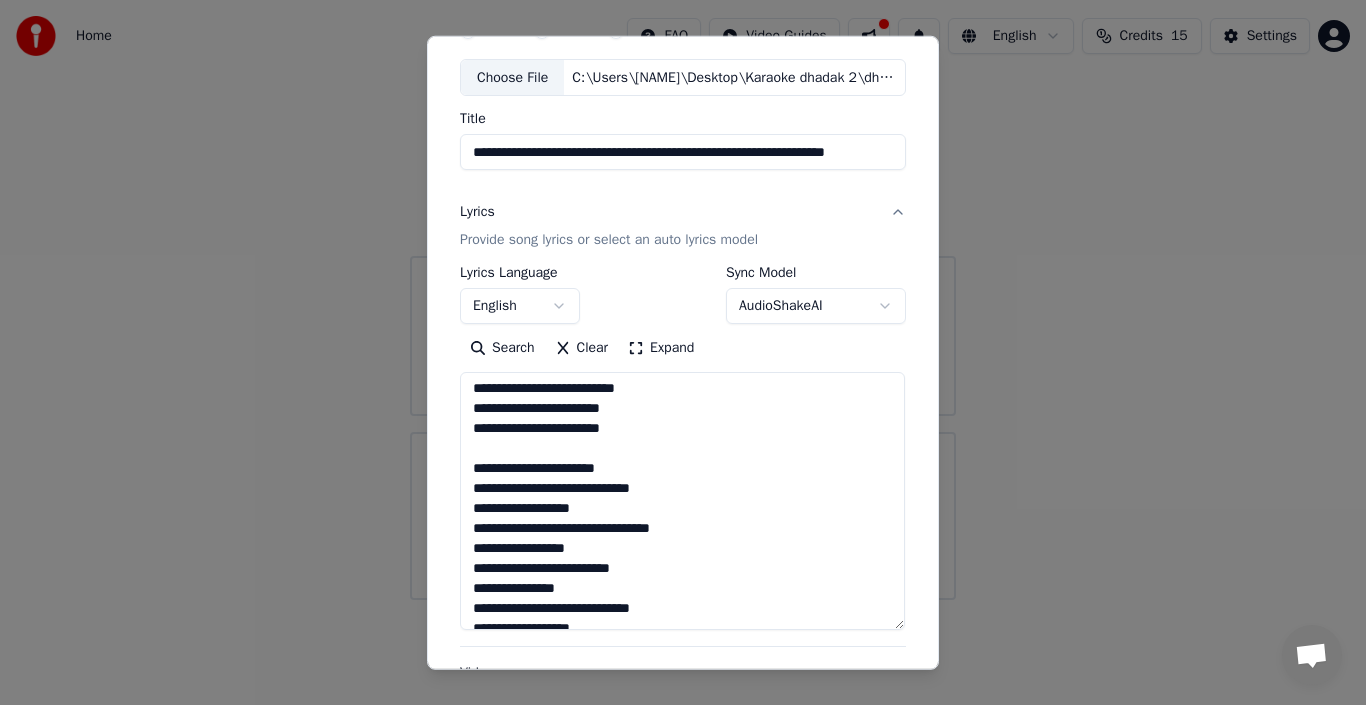 click on "**********" at bounding box center [682, 501] 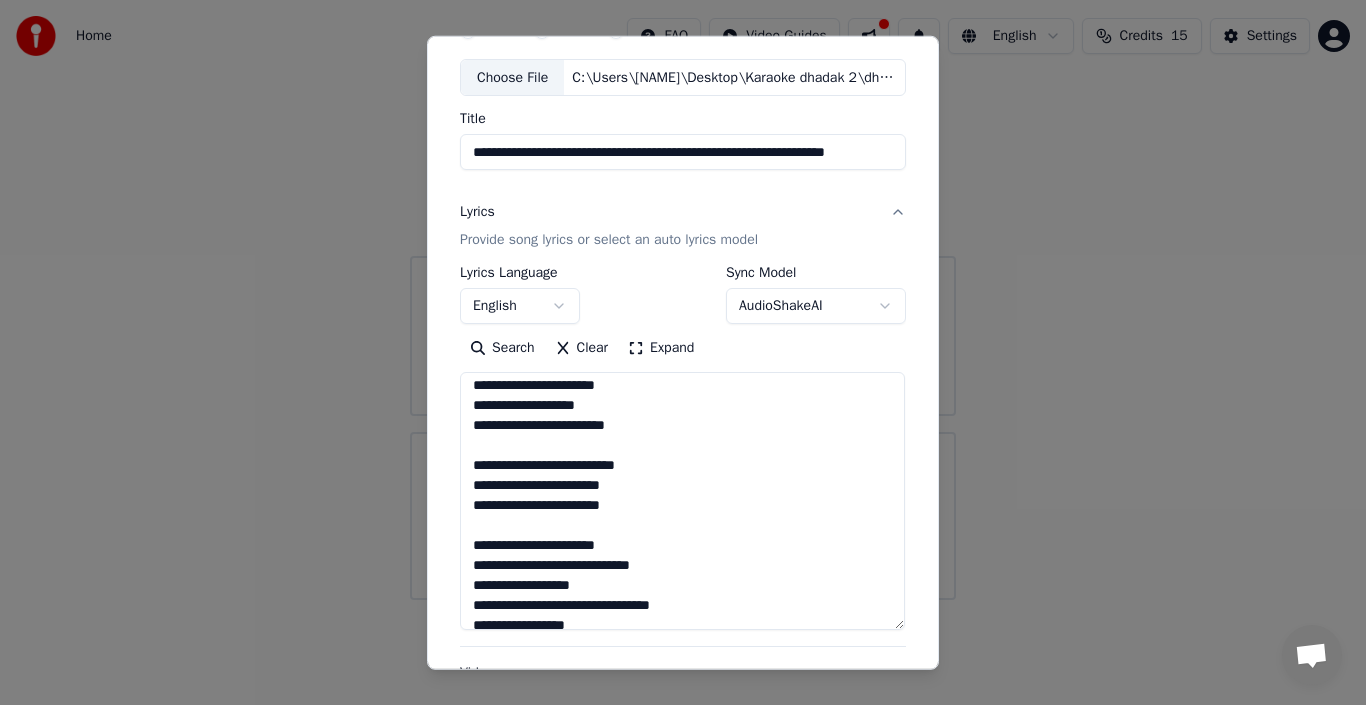 scroll, scrollTop: 0, scrollLeft: 0, axis: both 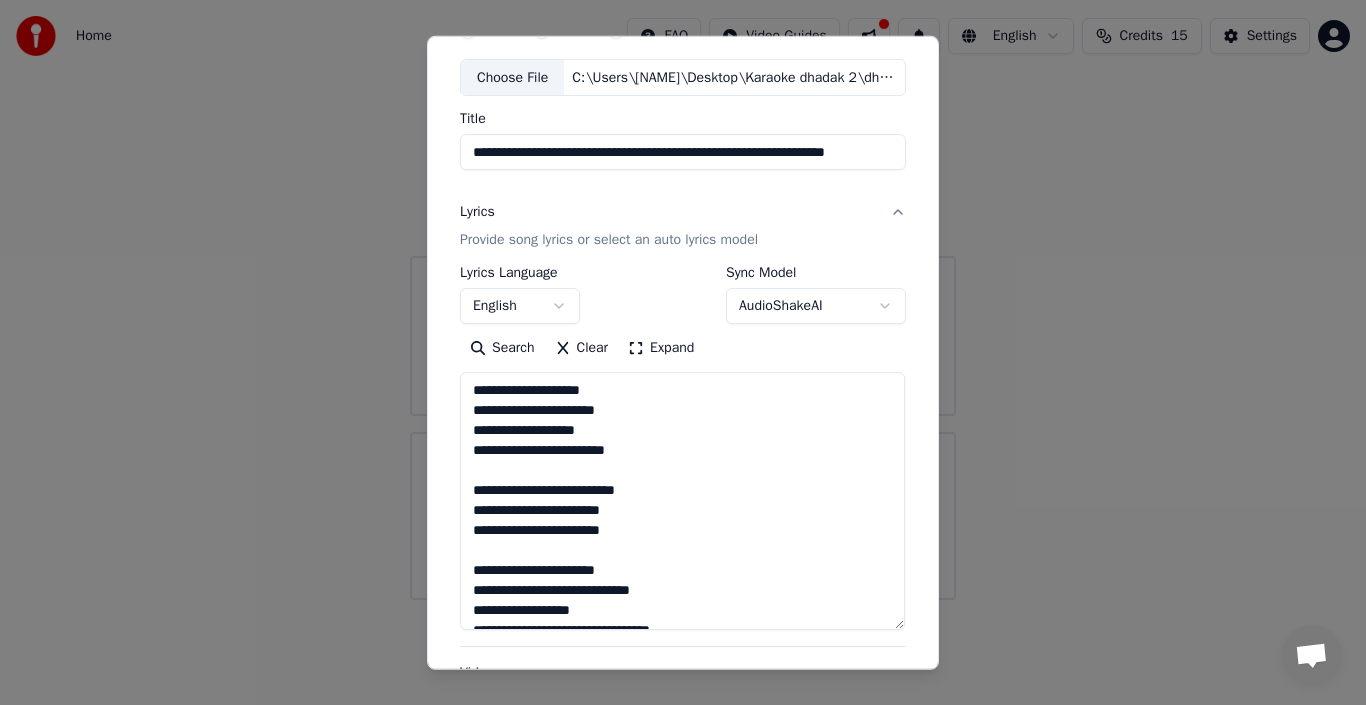 drag, startPoint x: 650, startPoint y: 387, endPoint x: 502, endPoint y: 386, distance: 148.00337 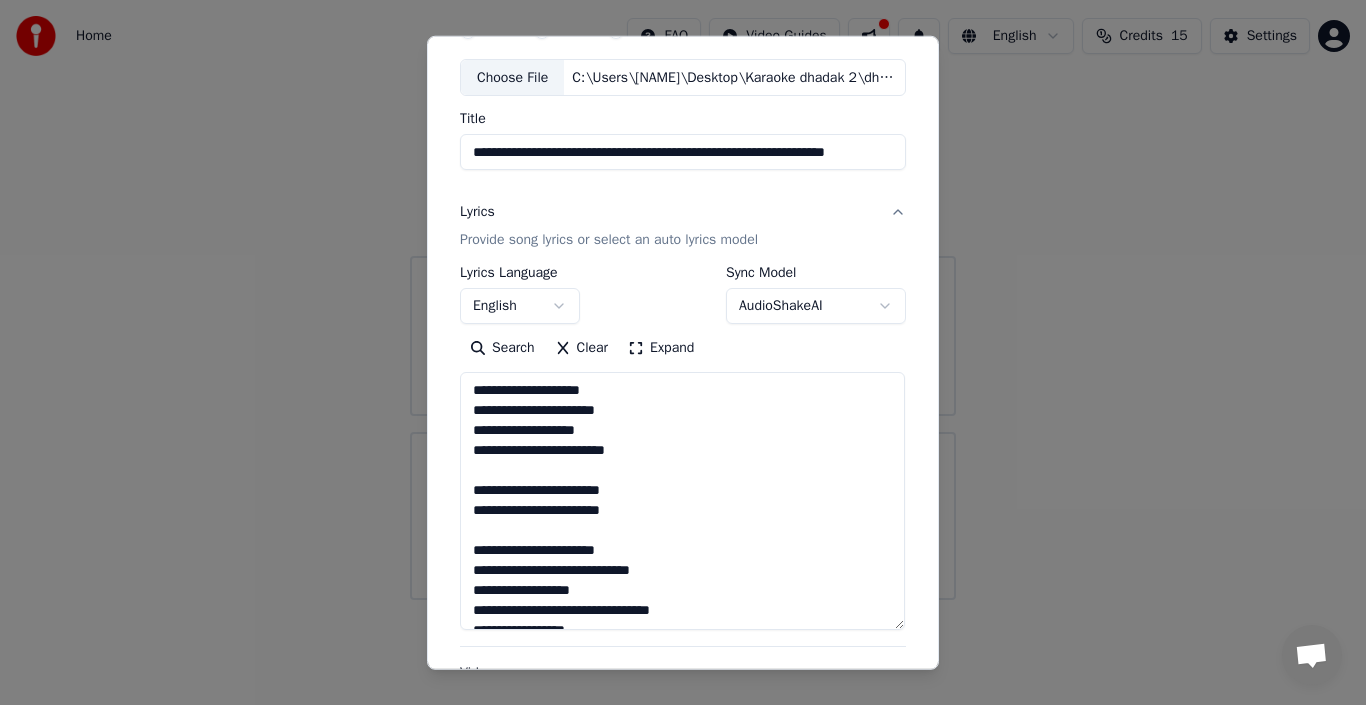 click on "**********" at bounding box center [682, 501] 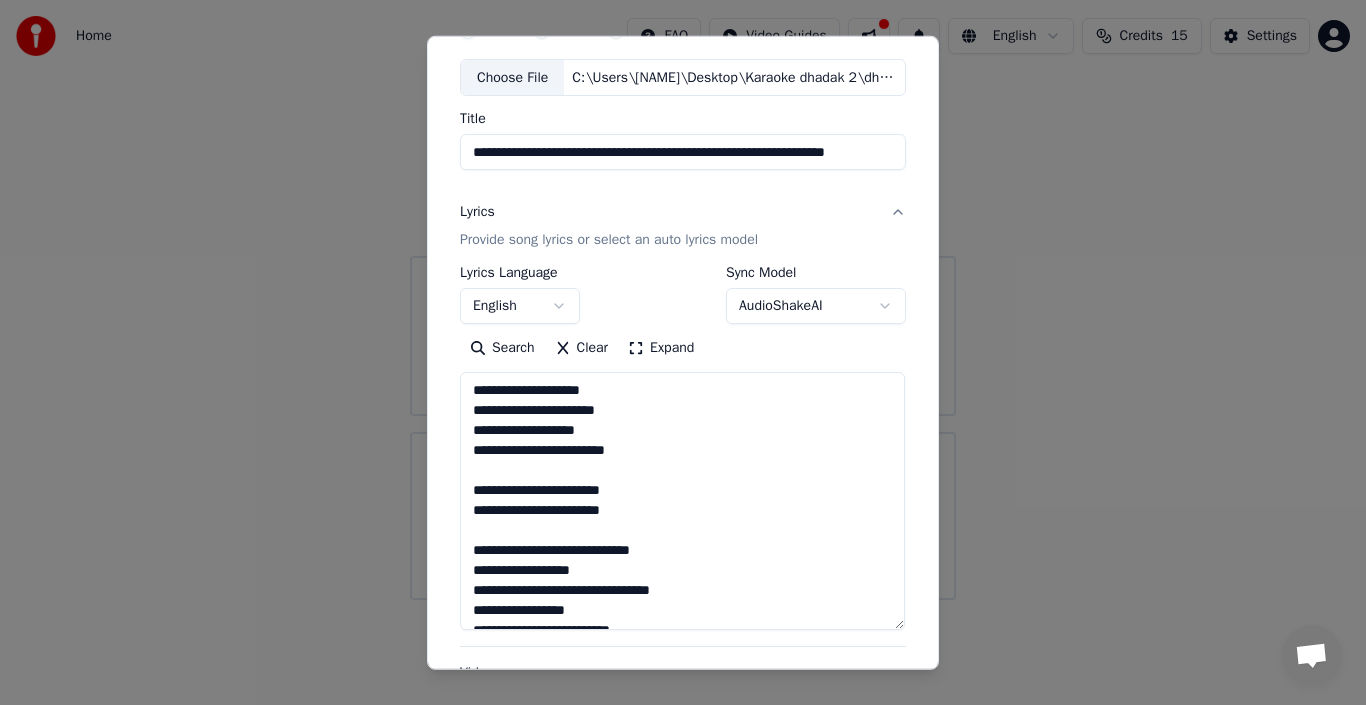 scroll, scrollTop: 0, scrollLeft: 0, axis: both 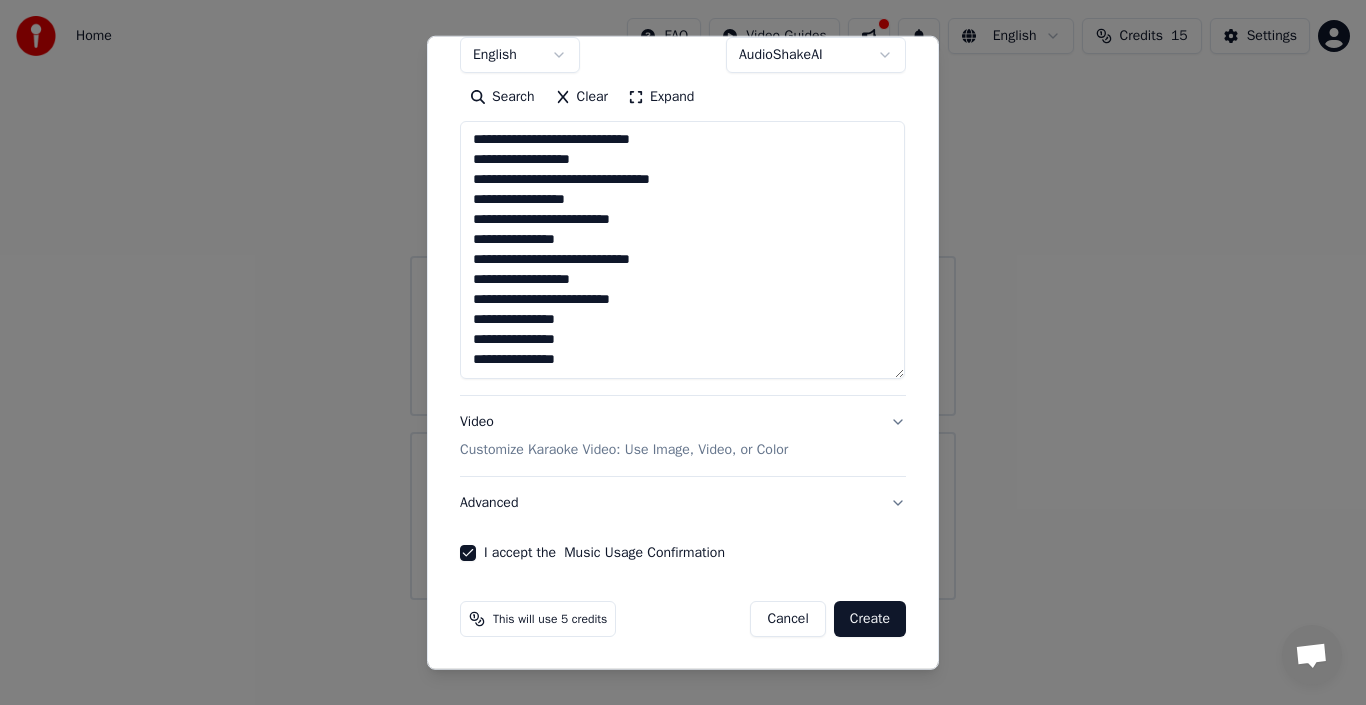 type on "**********" 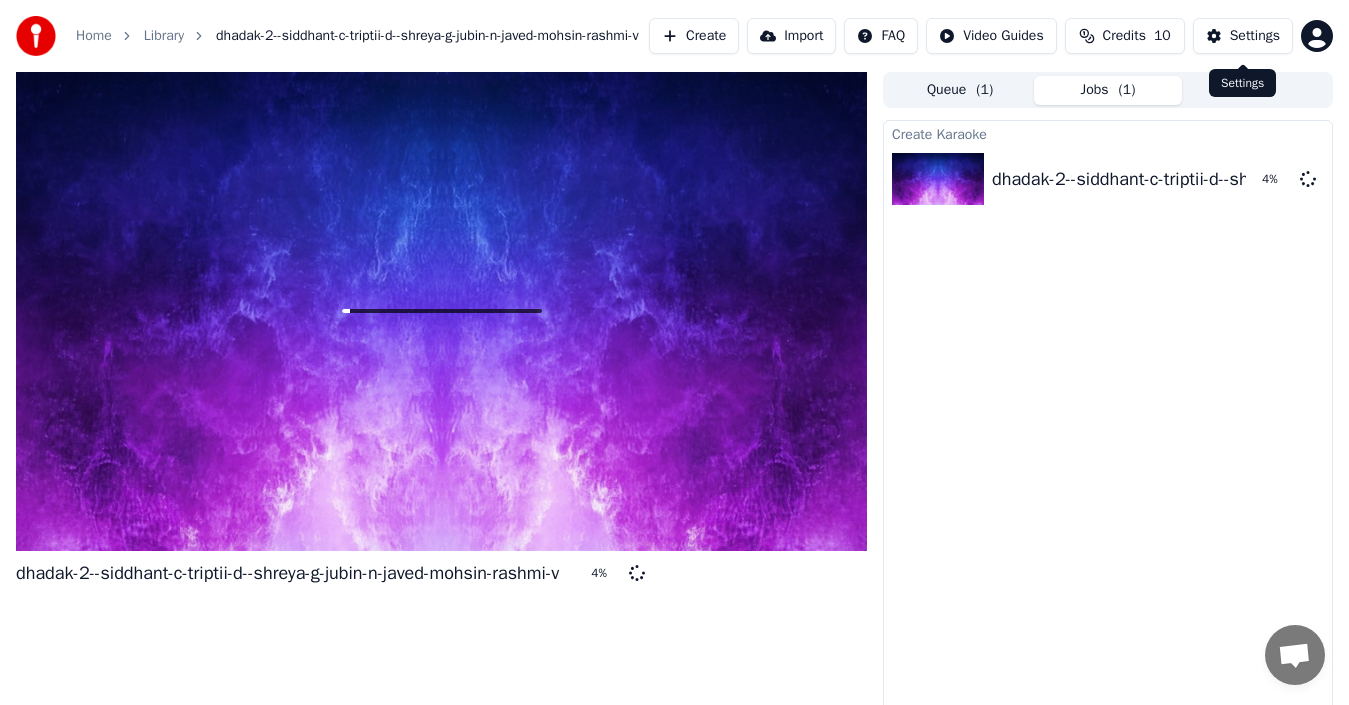 click on "Settings" at bounding box center (1255, 36) 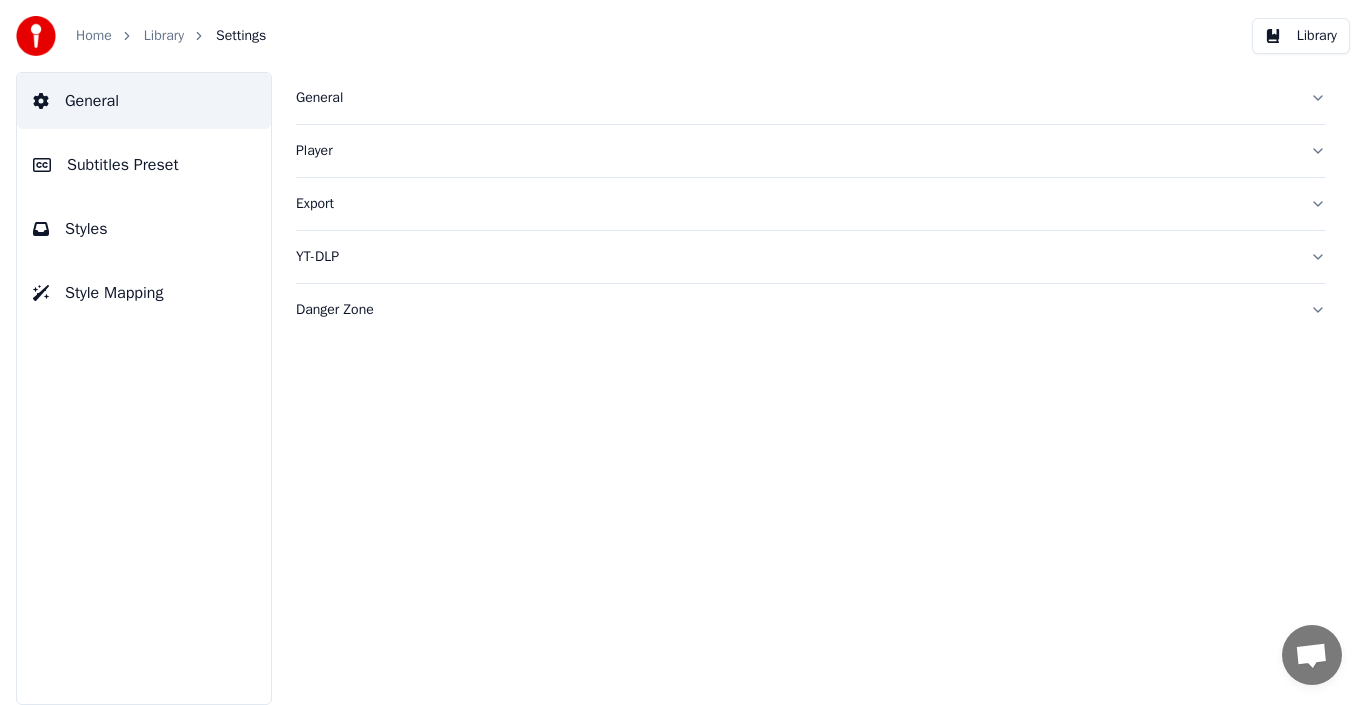 click on "Styles" at bounding box center (86, 229) 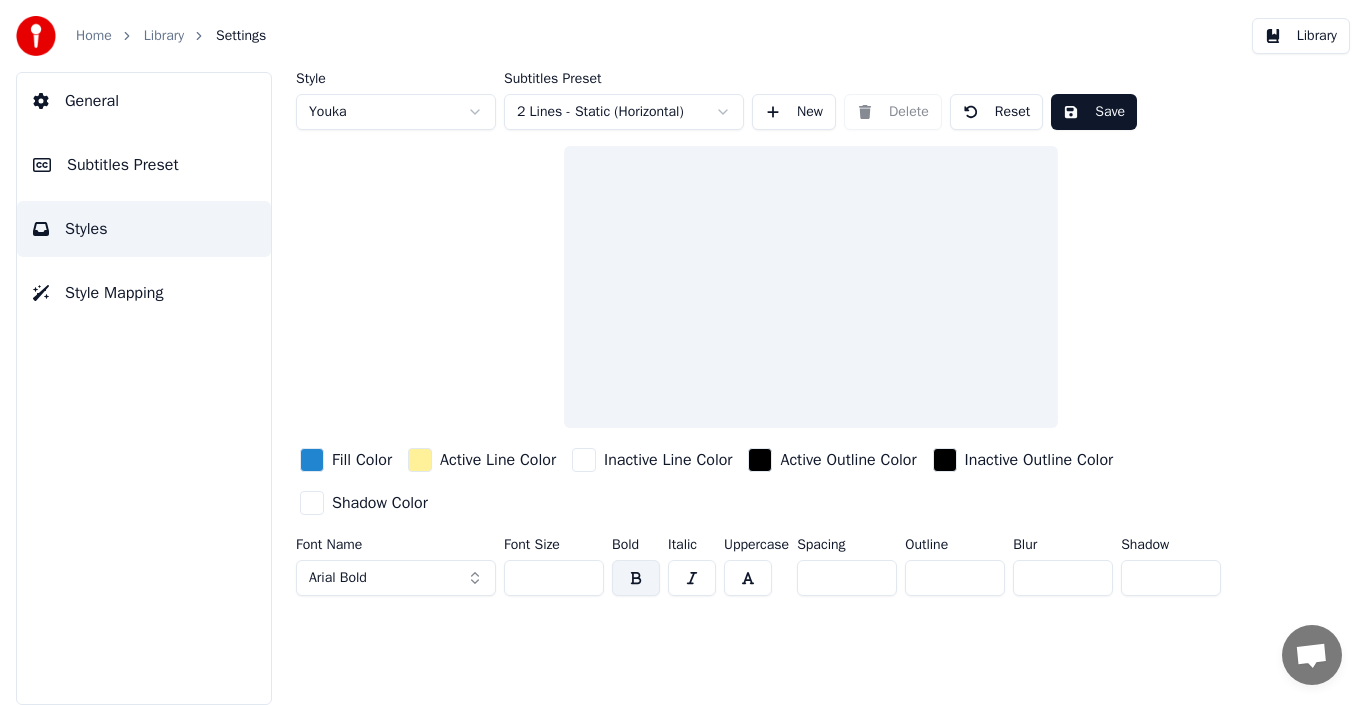 click on "Home Library Settings Library General Subtitles Preset Styles Style Mapping Style Youka Subtitles Preset 2 Lines - Static (Horizontal) New Delete Reset Save Fill Color Active Line Color Inactive Line Color Active Outline Color Inactive Outline Color Shadow Color Font Name Arial Bold Font Size ** Bold Italic Uppercase Spacing * Outline * Blur * Shadow *" at bounding box center [683, 352] 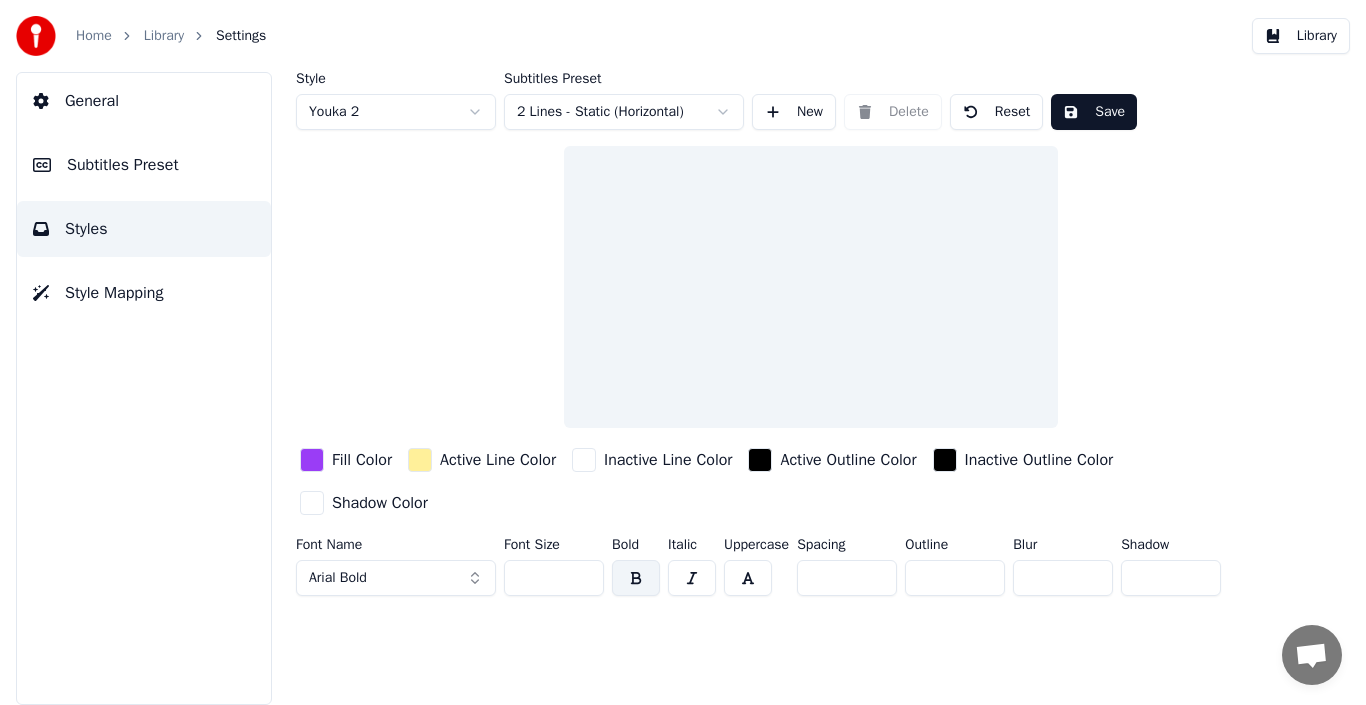 click on "Style Mapping" at bounding box center [114, 293] 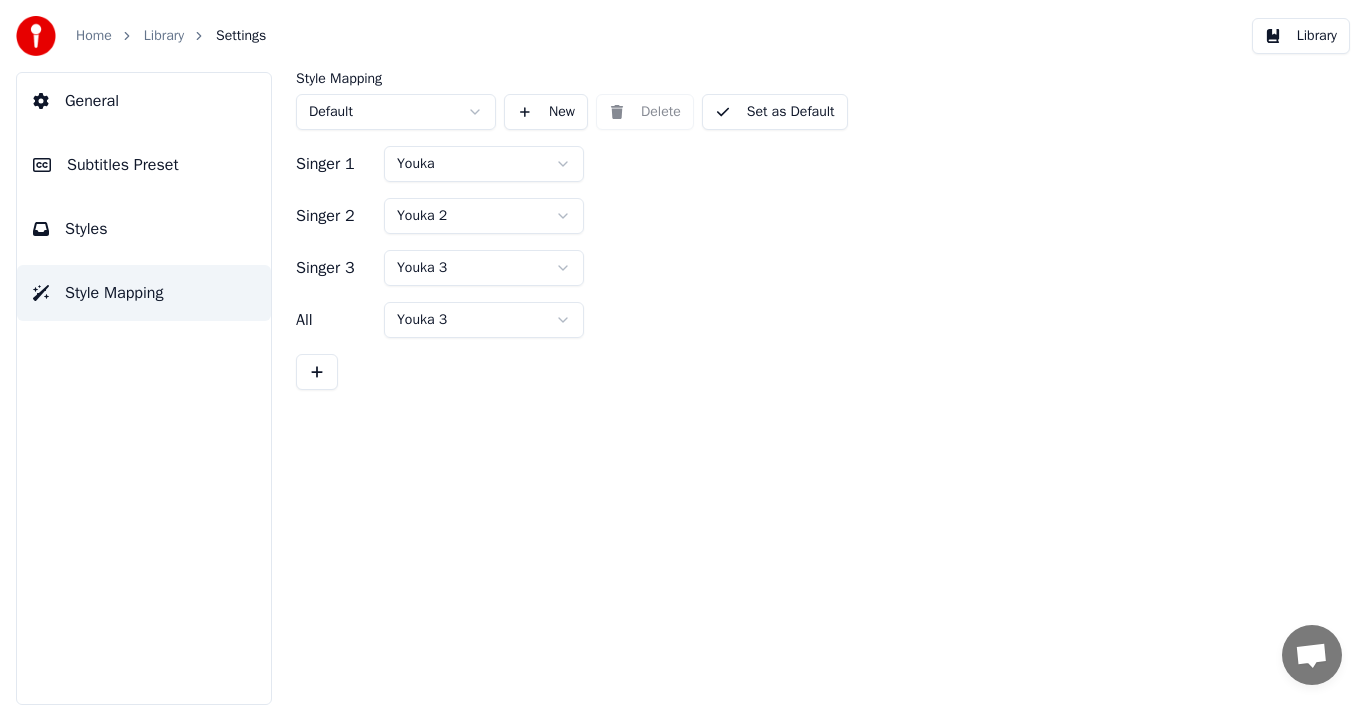 click on "Subtitles Preset" at bounding box center [123, 165] 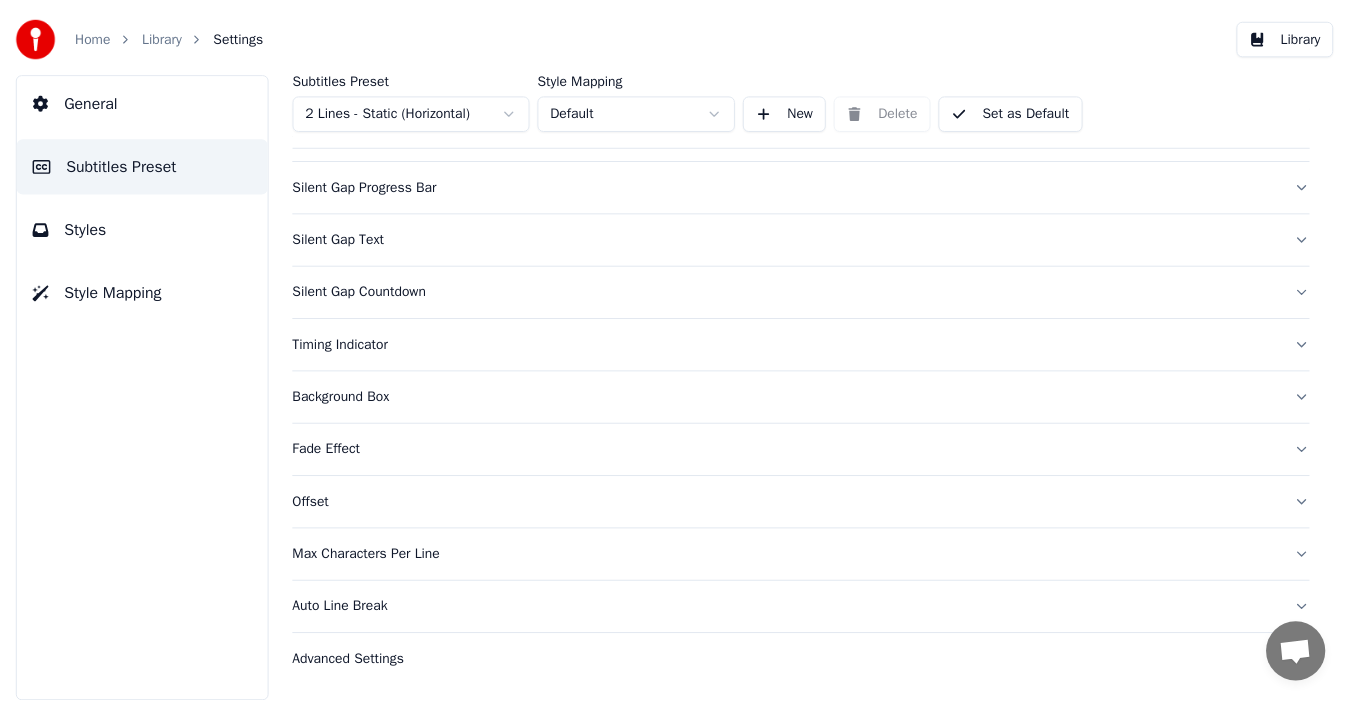 scroll, scrollTop: 0, scrollLeft: 0, axis: both 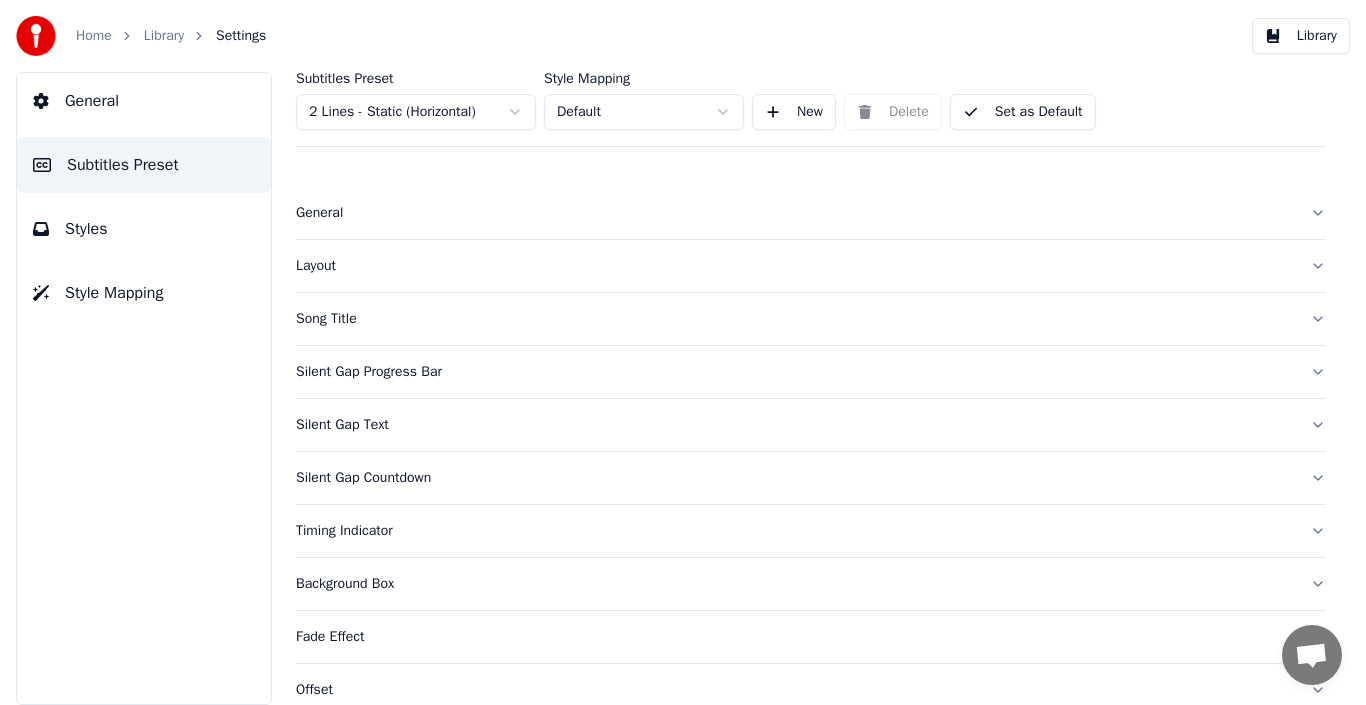 click on "Layout" at bounding box center (795, 266) 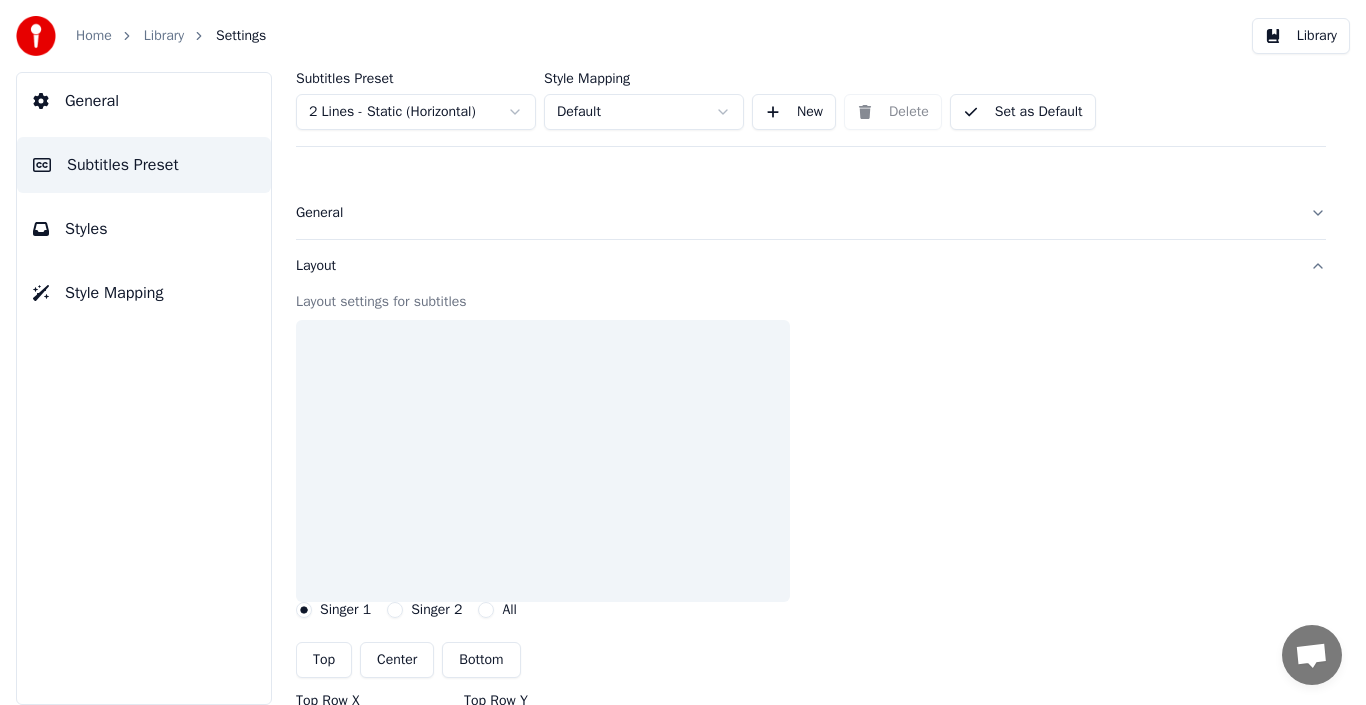 click on "General" at bounding box center (795, 213) 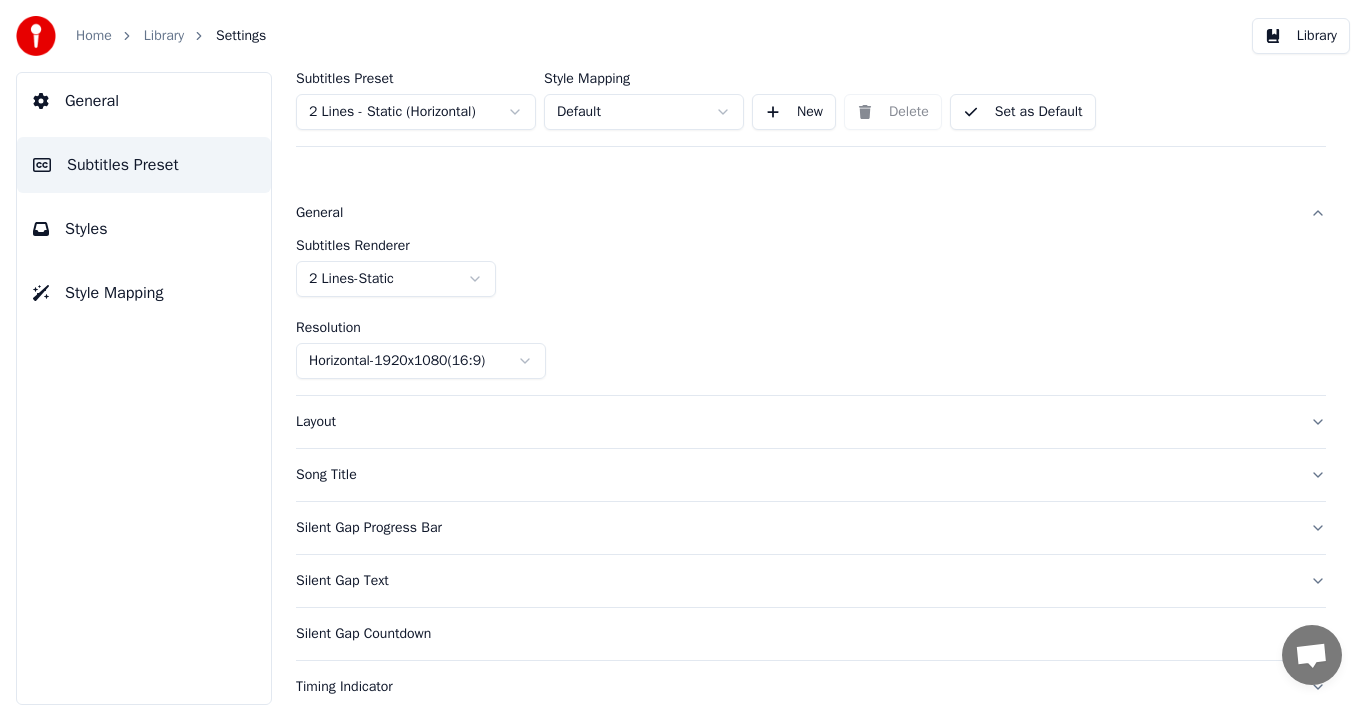 click on "General" at bounding box center (92, 101) 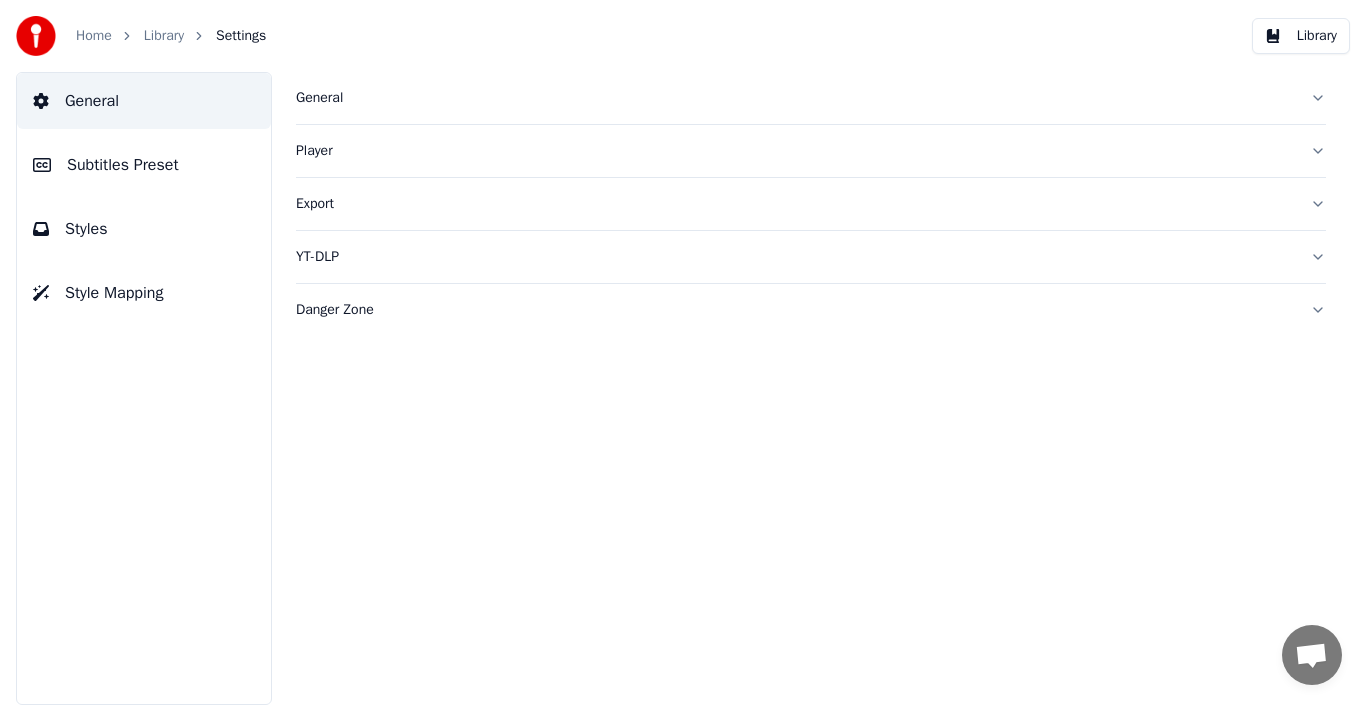 click on "General" at bounding box center (795, 98) 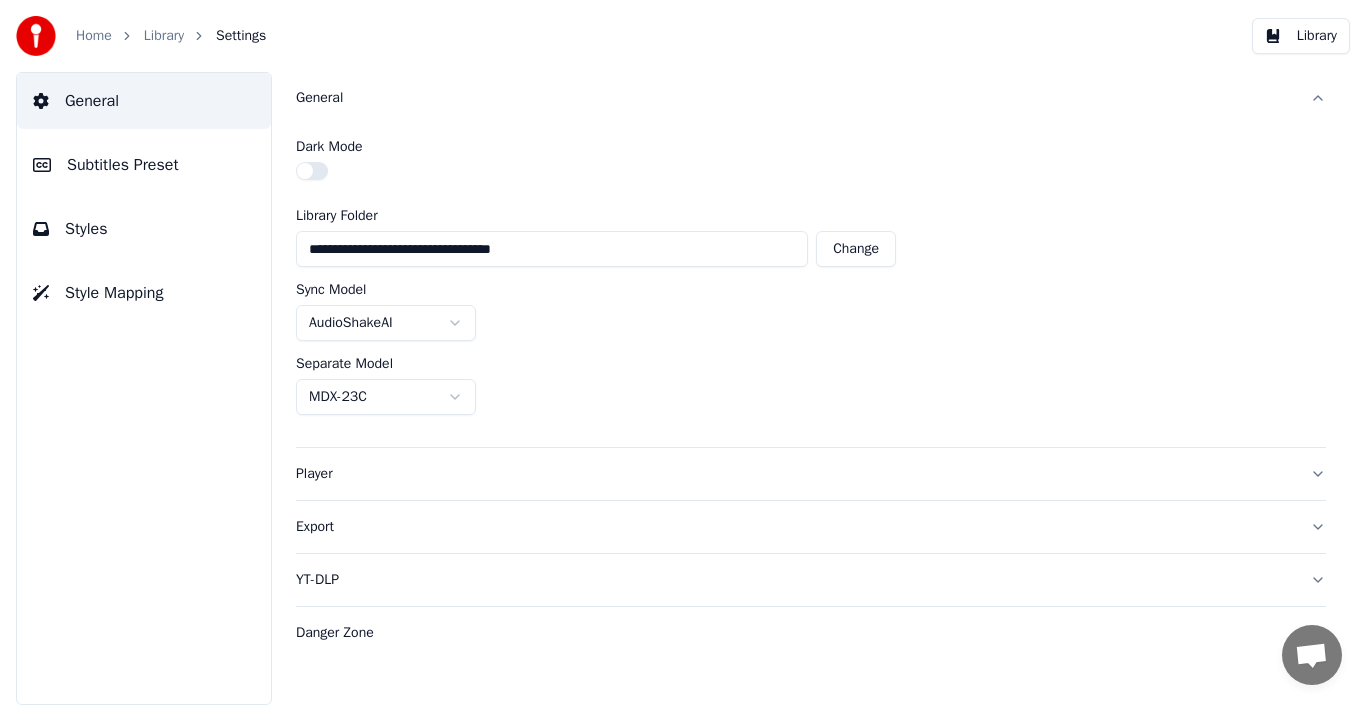 click on "Home" at bounding box center [94, 36] 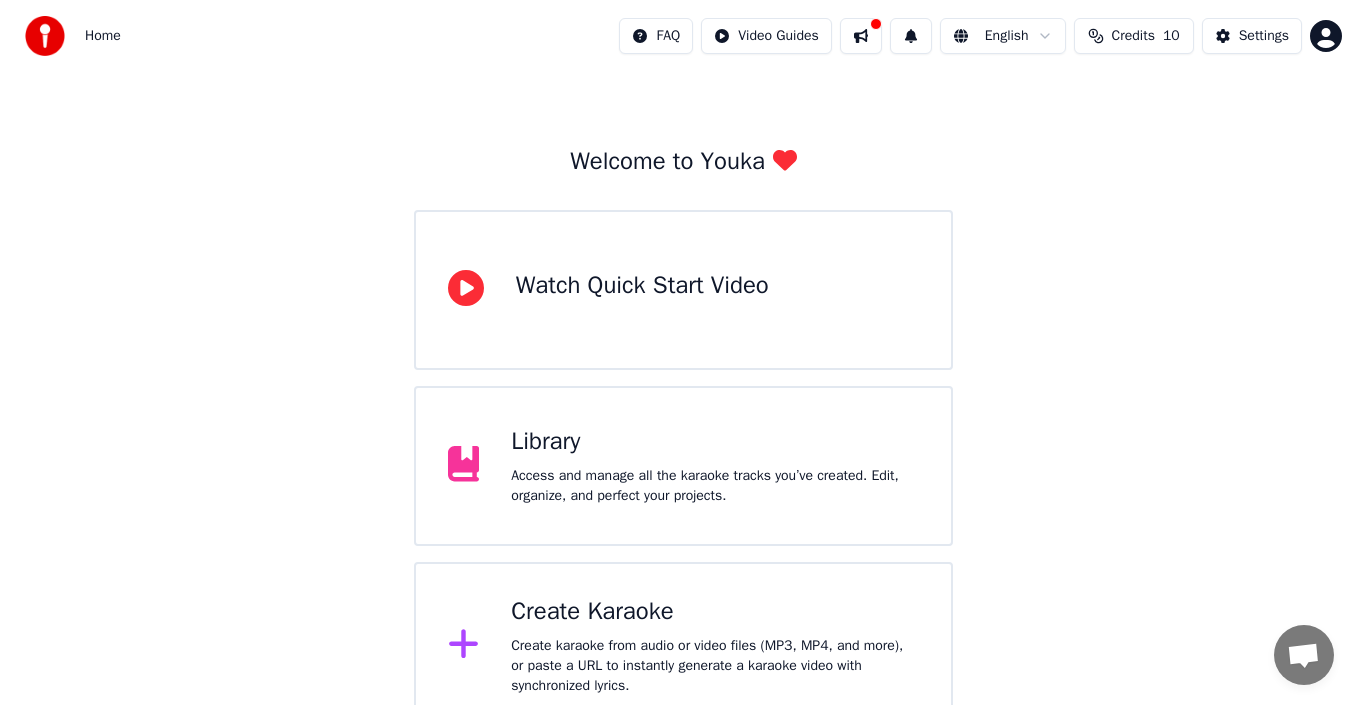 scroll, scrollTop: 71, scrollLeft: 0, axis: vertical 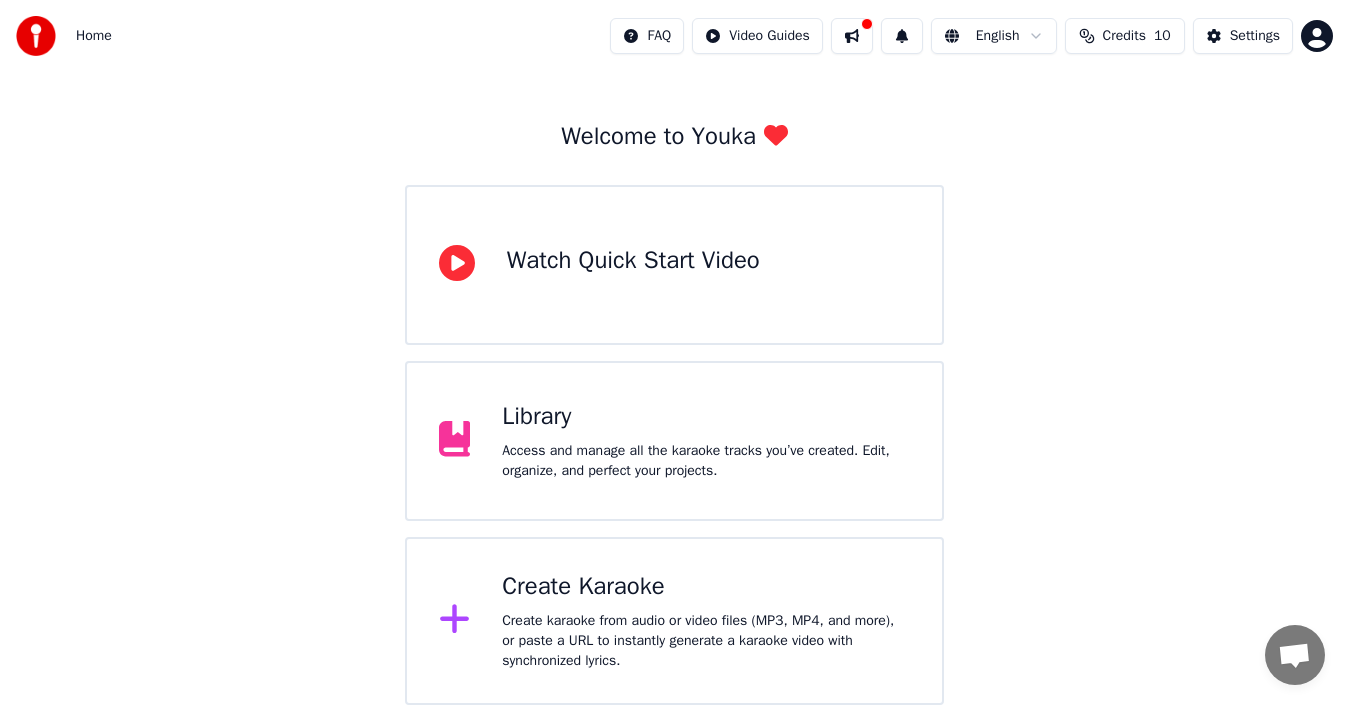 click on "Create Karaoke" at bounding box center [706, 587] 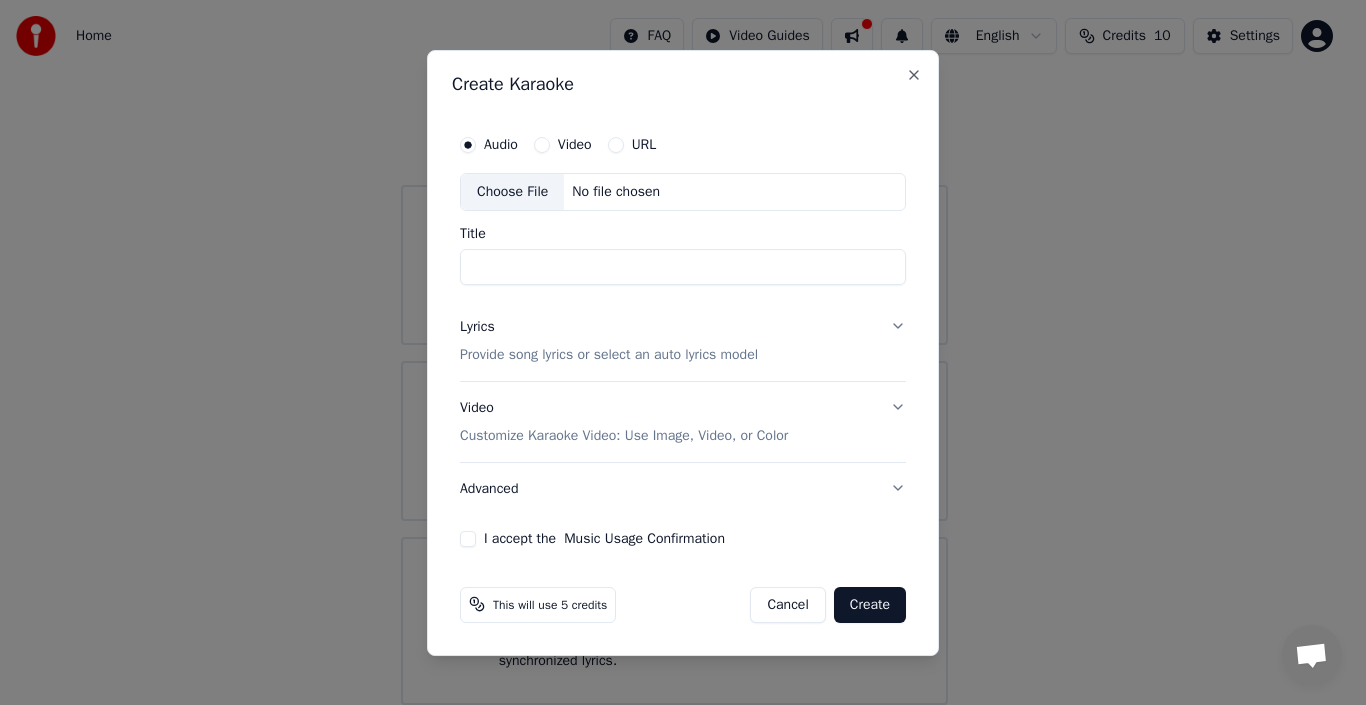 click on "Choose File" at bounding box center [512, 192] 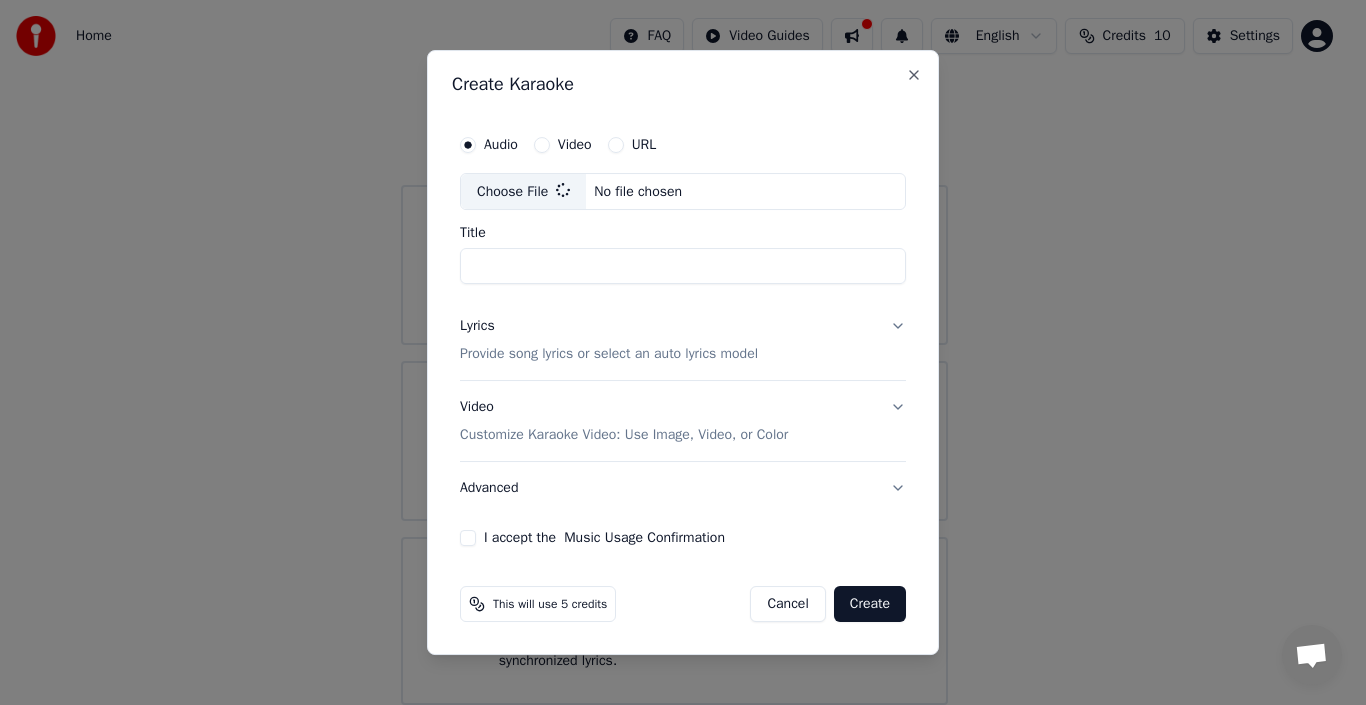 type on "**********" 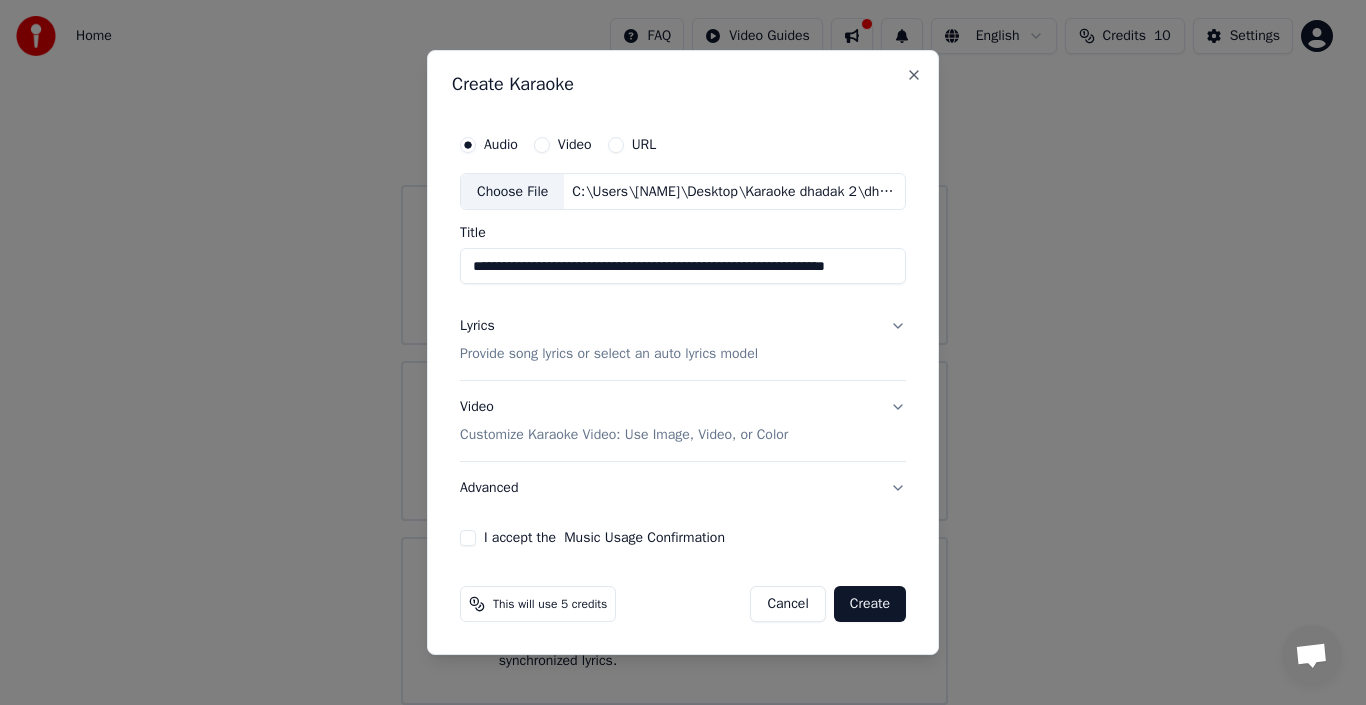 click on "Create" at bounding box center (870, 604) 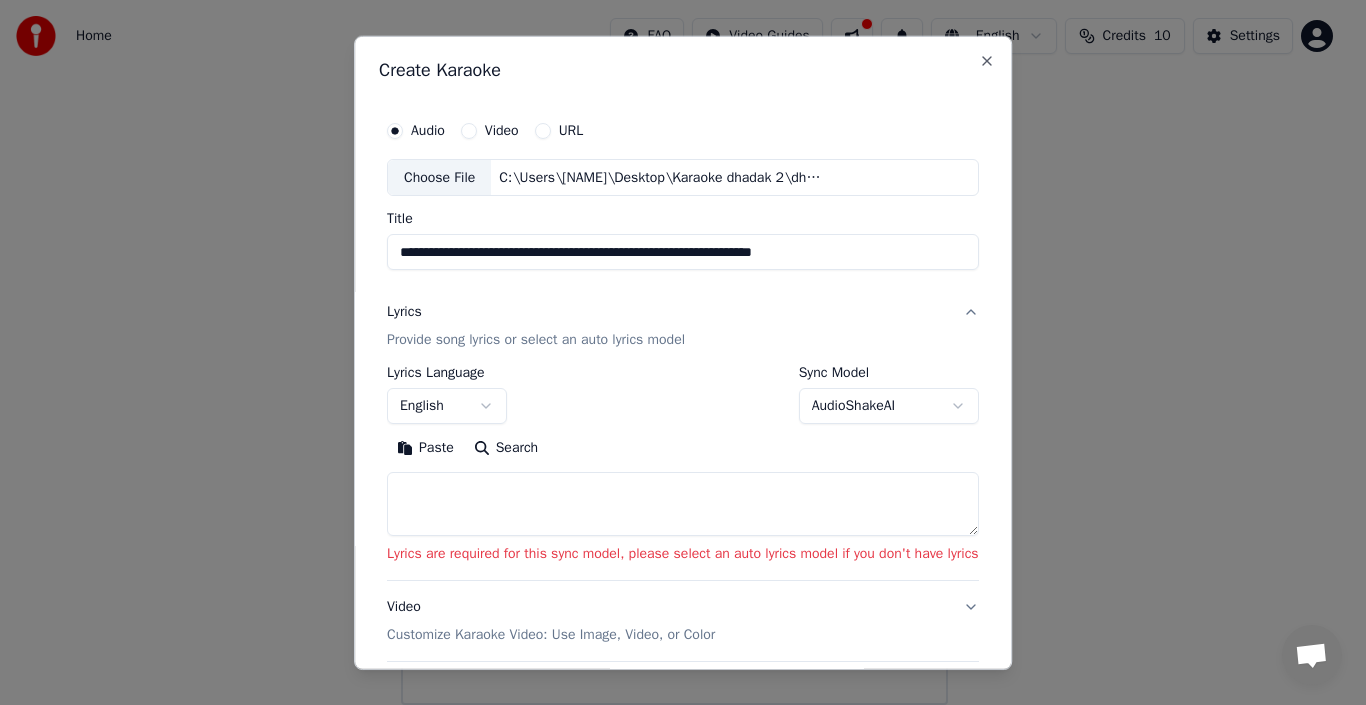 click at bounding box center [683, 504] 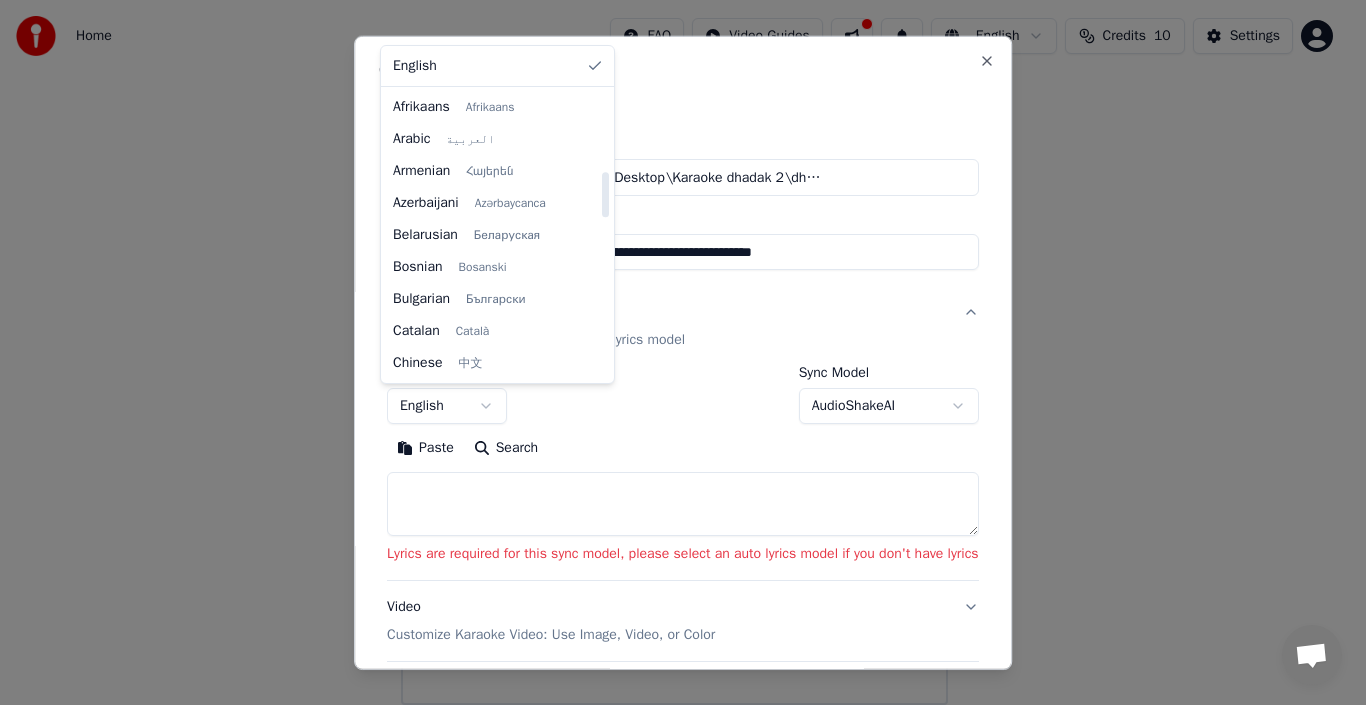 scroll, scrollTop: 512, scrollLeft: 0, axis: vertical 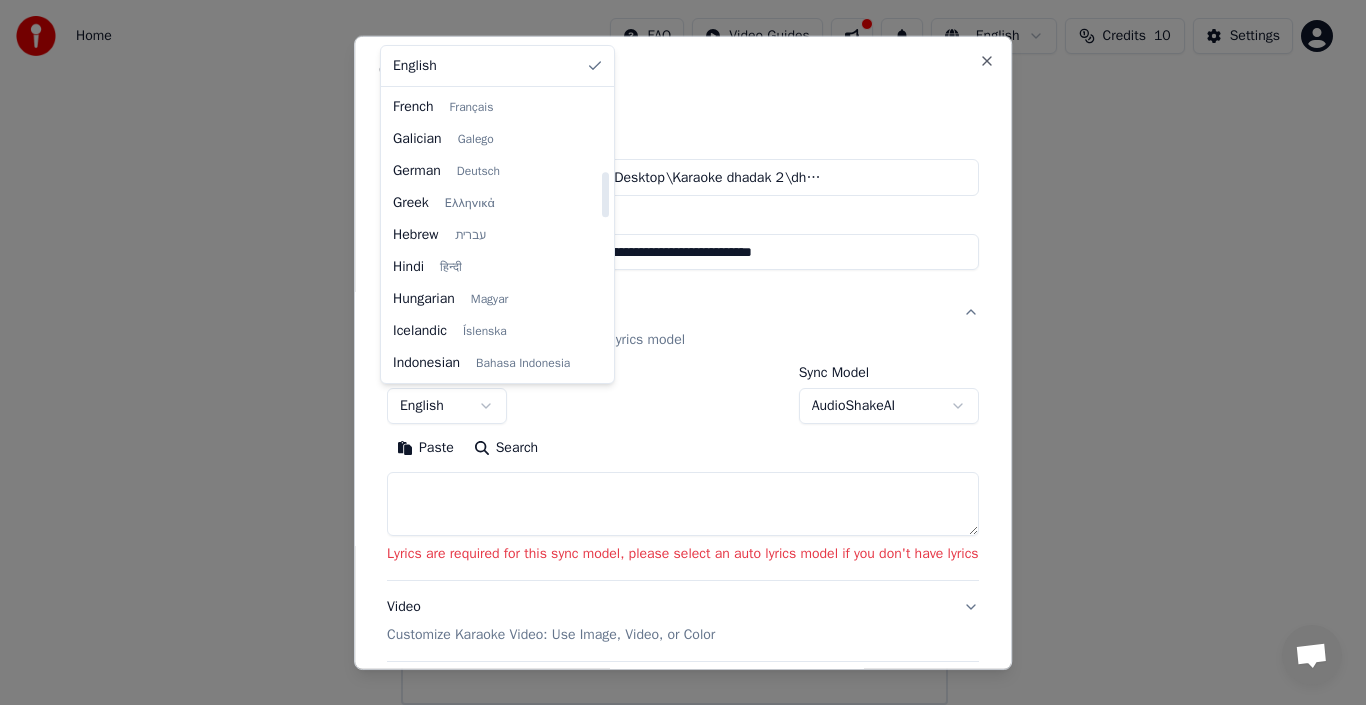 select on "**" 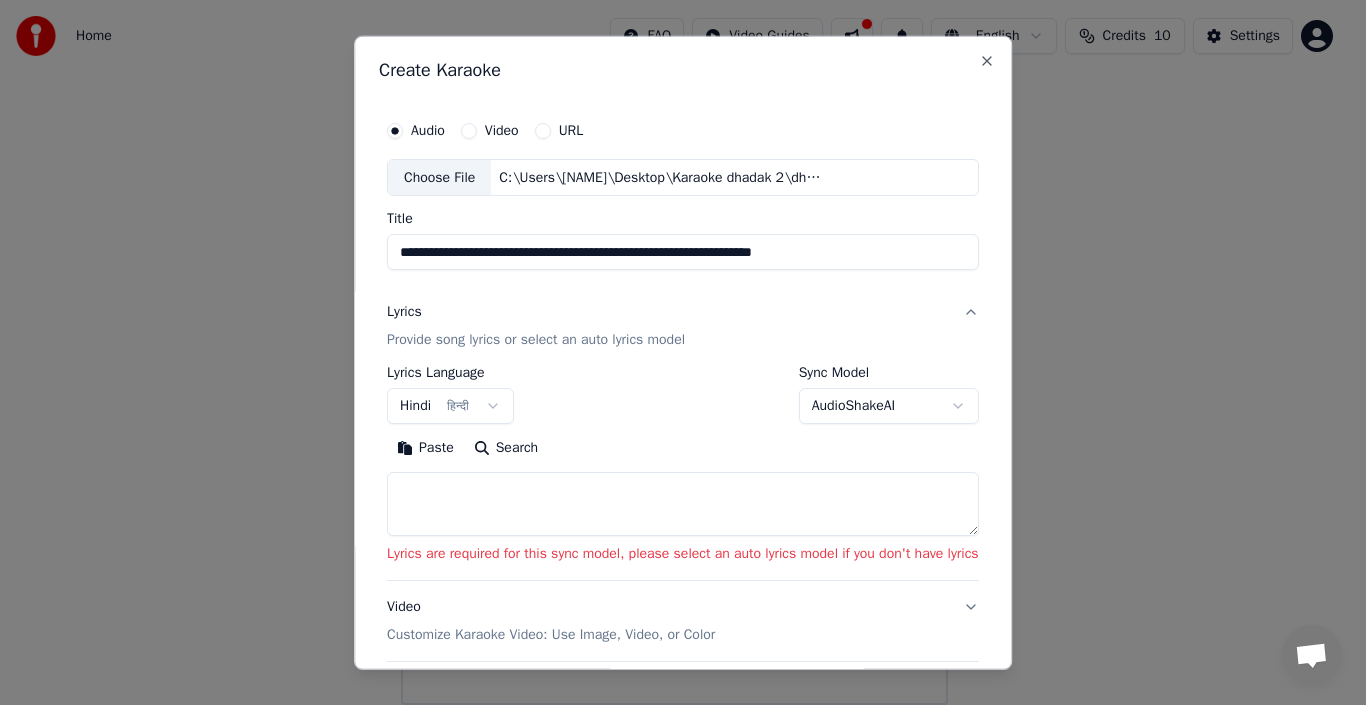 click at bounding box center (683, 504) 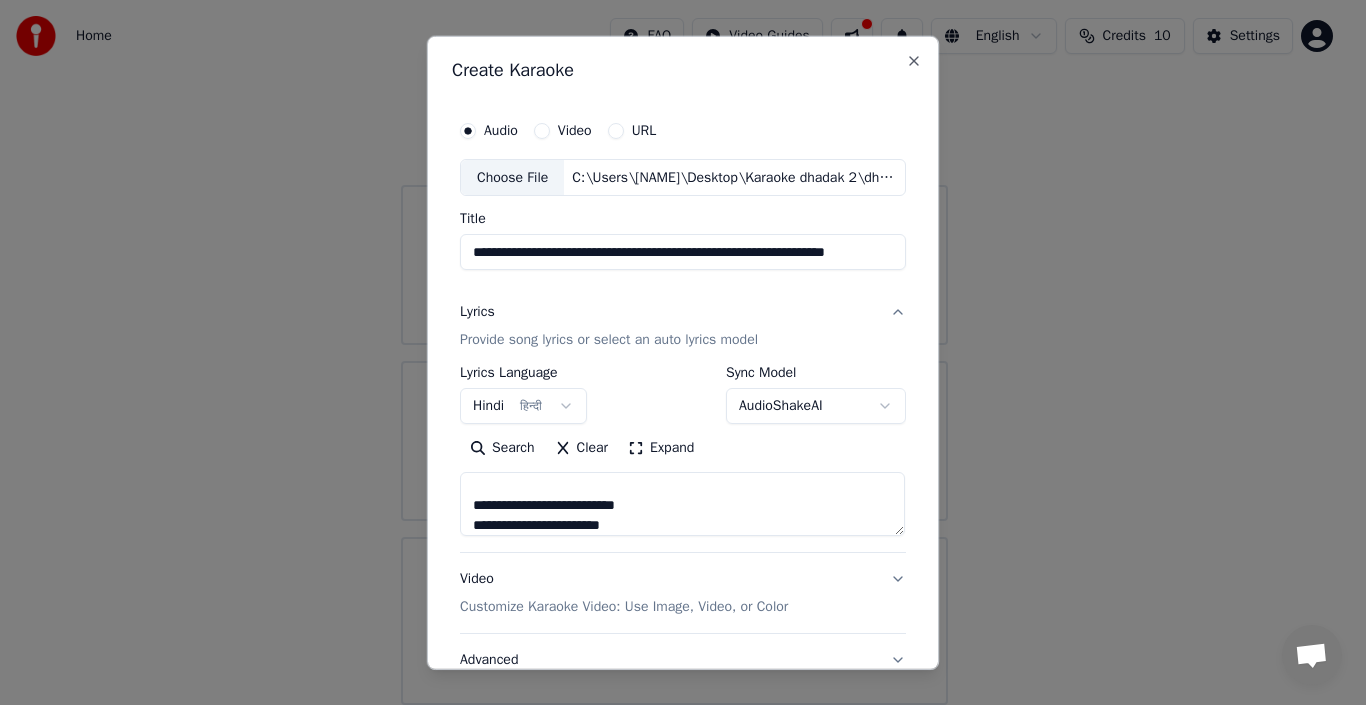 scroll, scrollTop: 185, scrollLeft: 0, axis: vertical 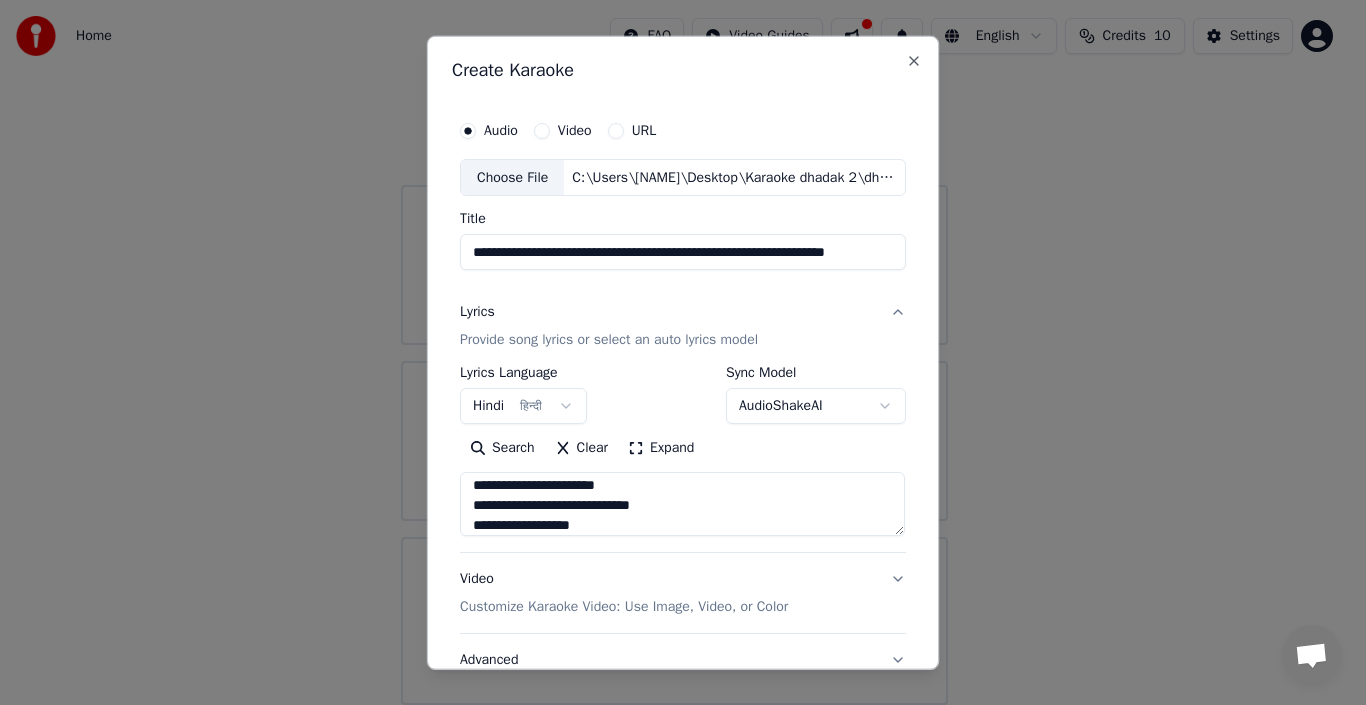 click on "**********" at bounding box center [682, 504] 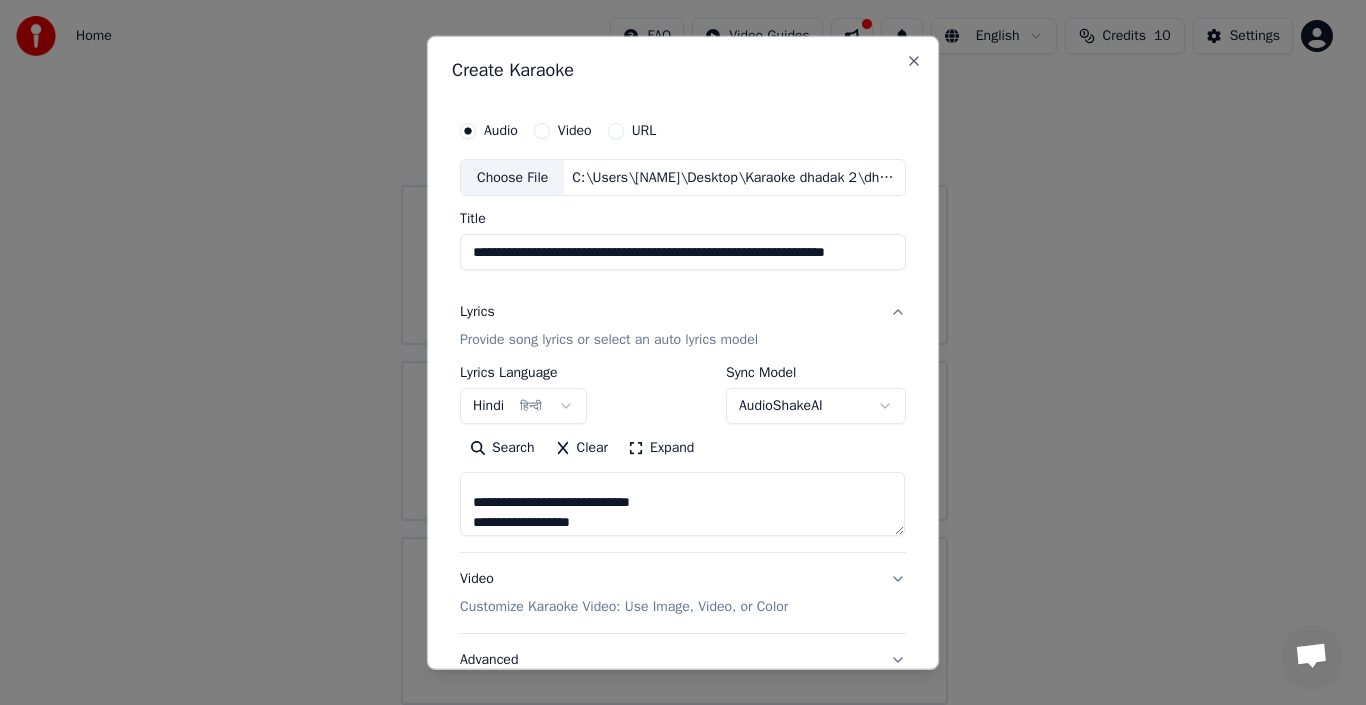 scroll, scrollTop: 68, scrollLeft: 0, axis: vertical 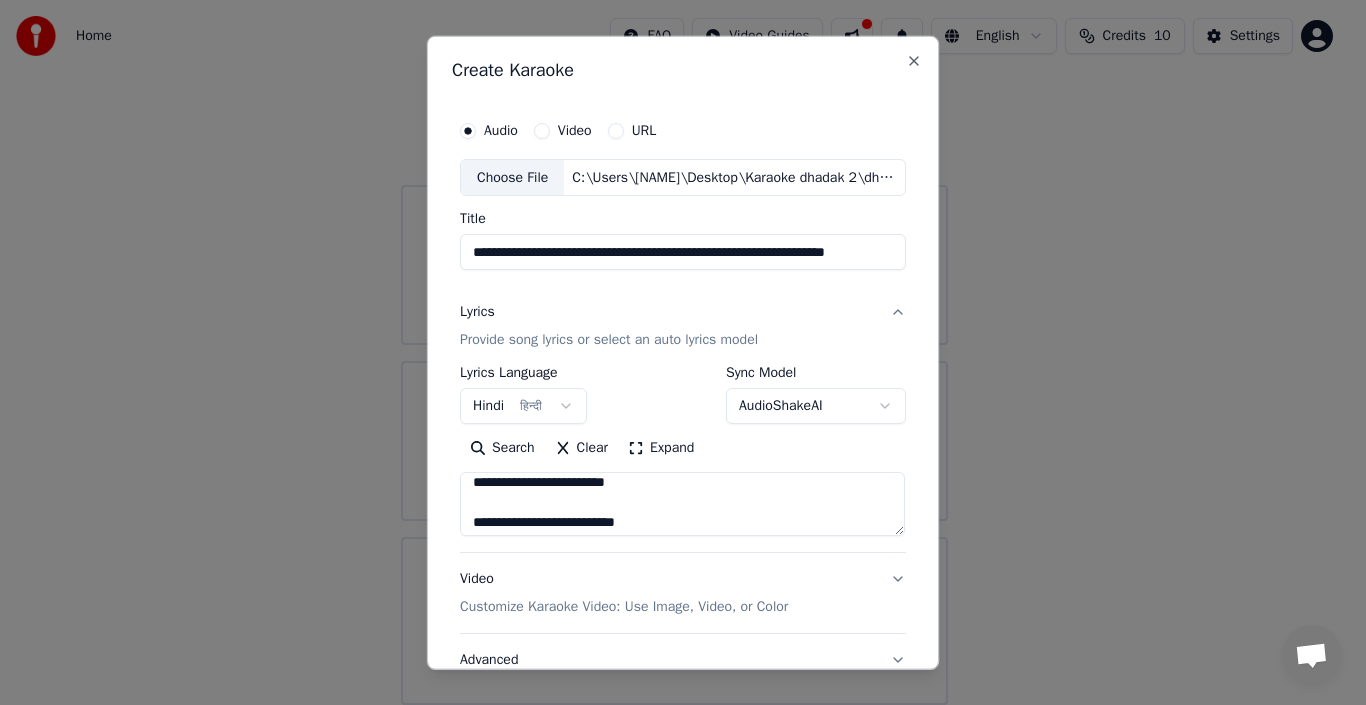 click on "**********" at bounding box center [682, 504] 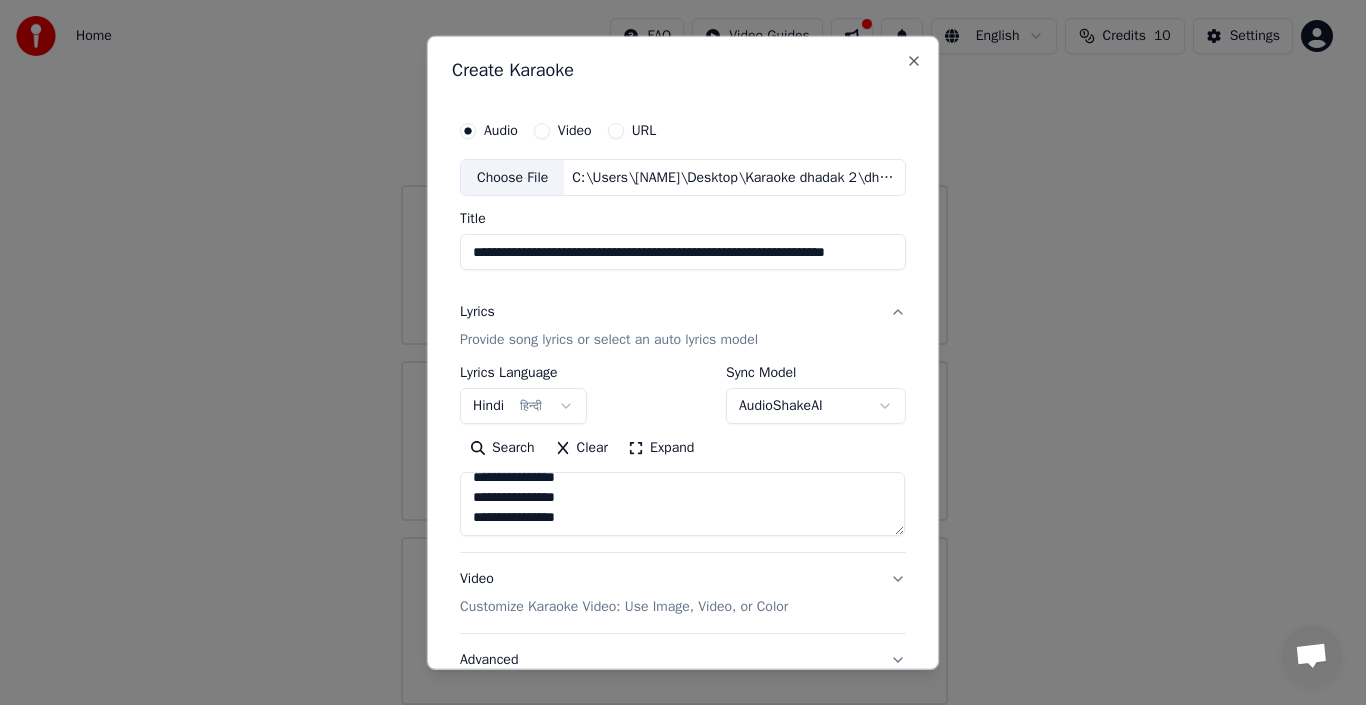 scroll, scrollTop: 354, scrollLeft: 0, axis: vertical 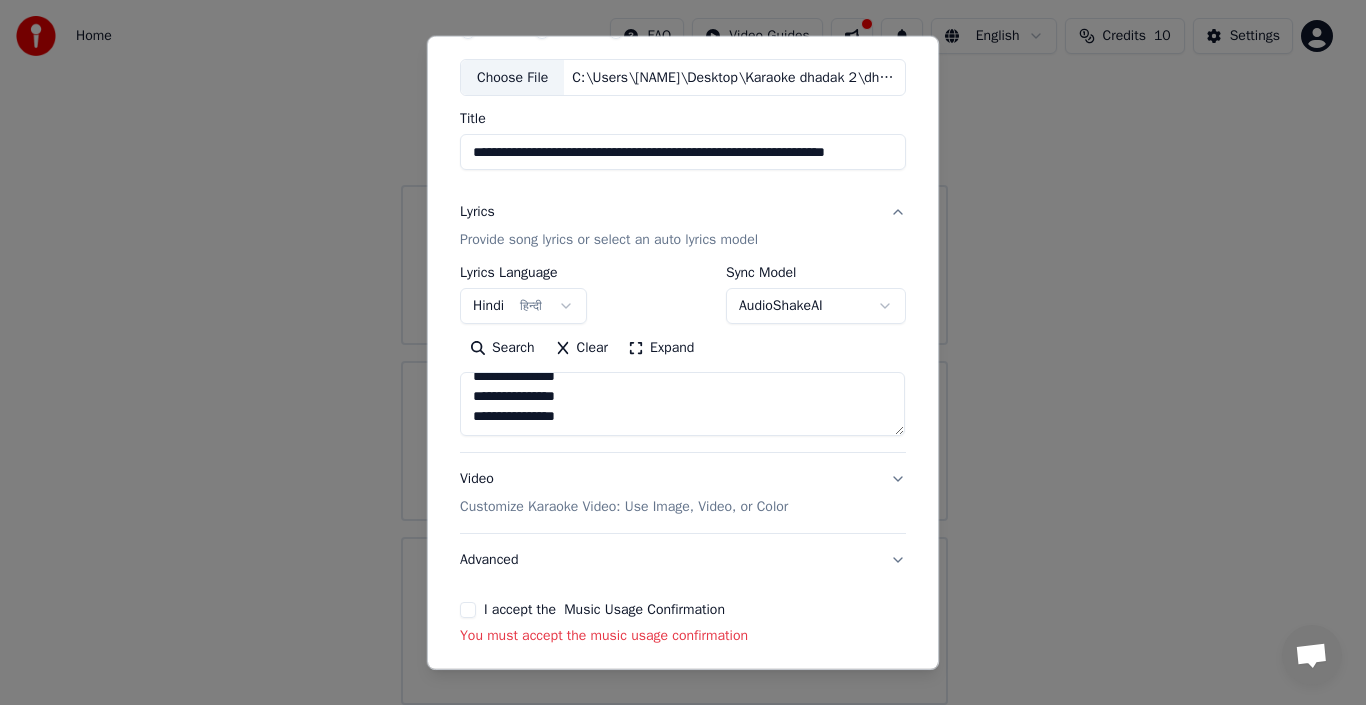 type on "**********" 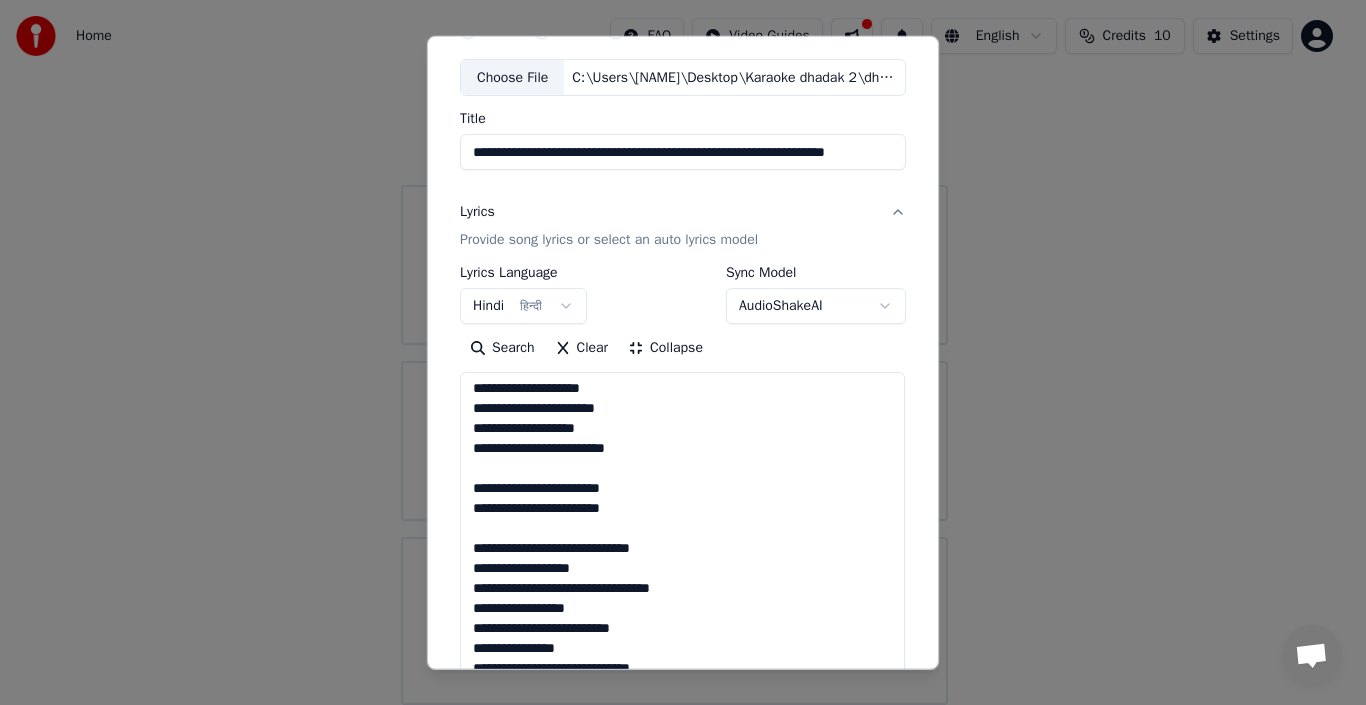 scroll, scrollTop: 2, scrollLeft: 0, axis: vertical 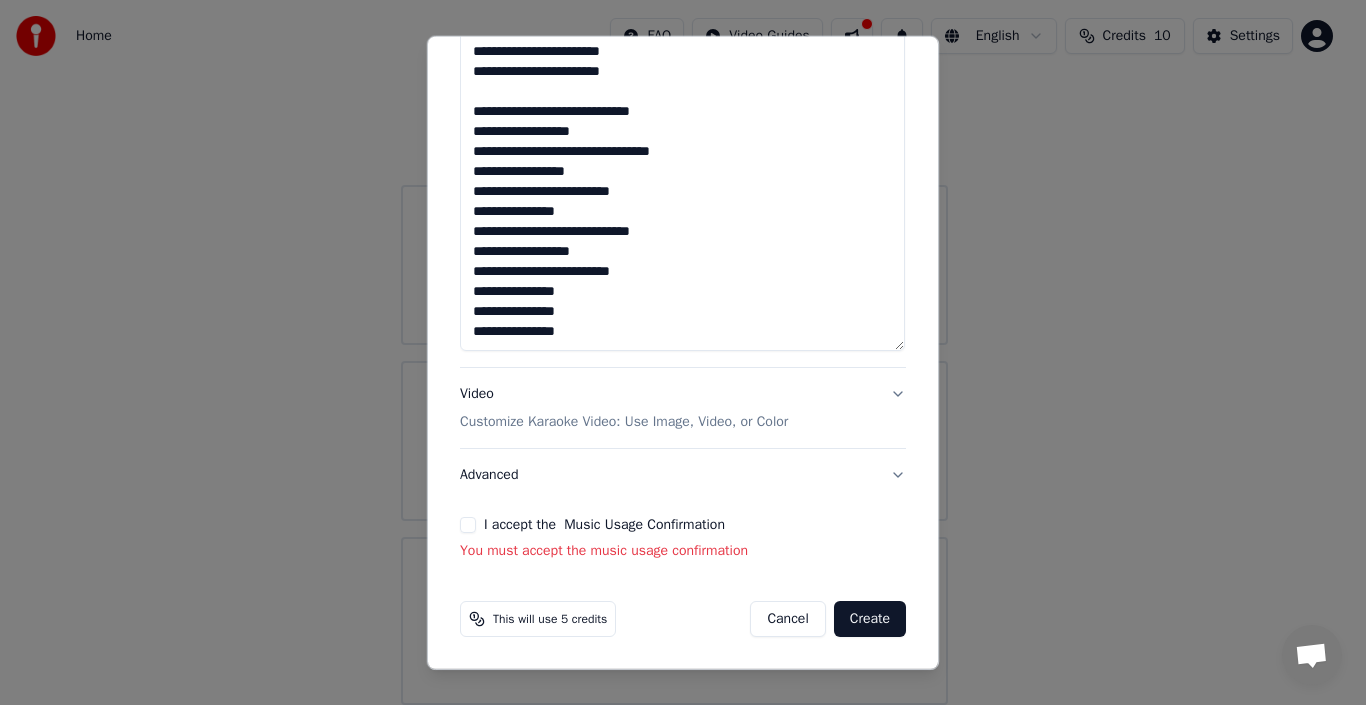 click on "I accept the   Music Usage Confirmation" at bounding box center (468, 525) 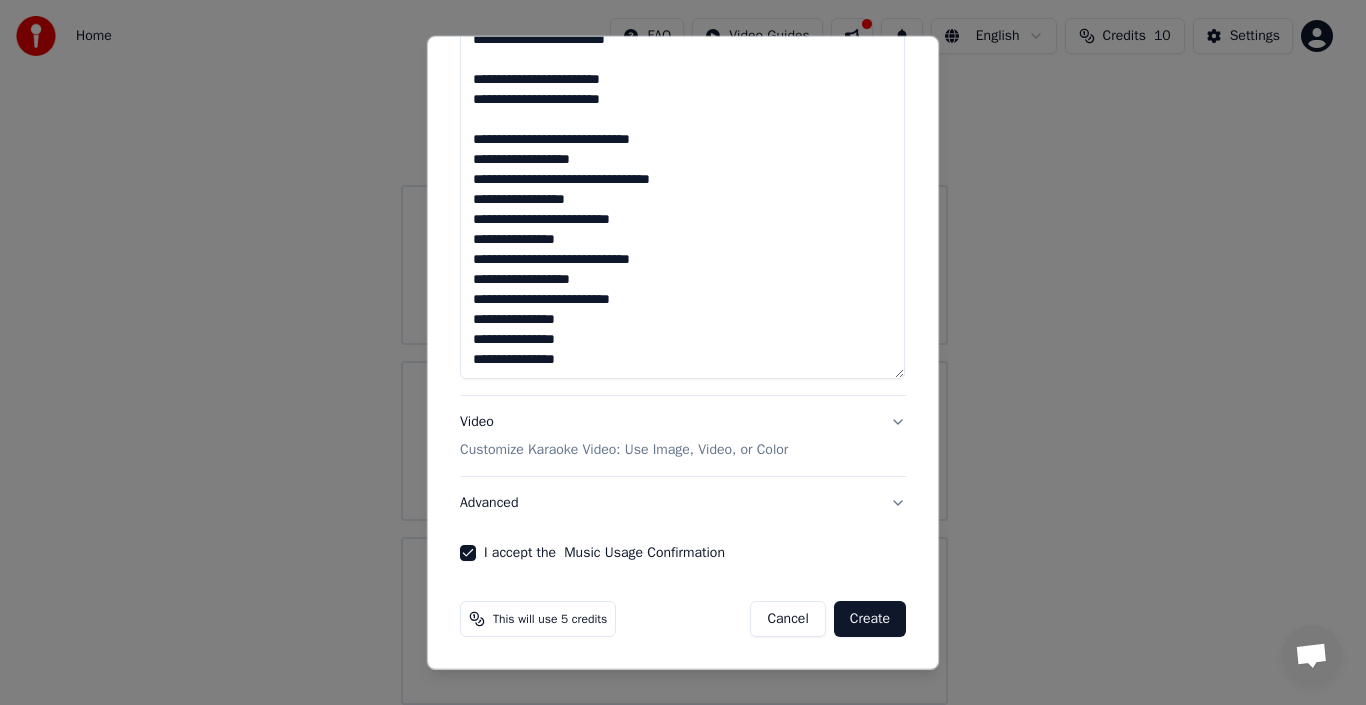 scroll, scrollTop: 509, scrollLeft: 0, axis: vertical 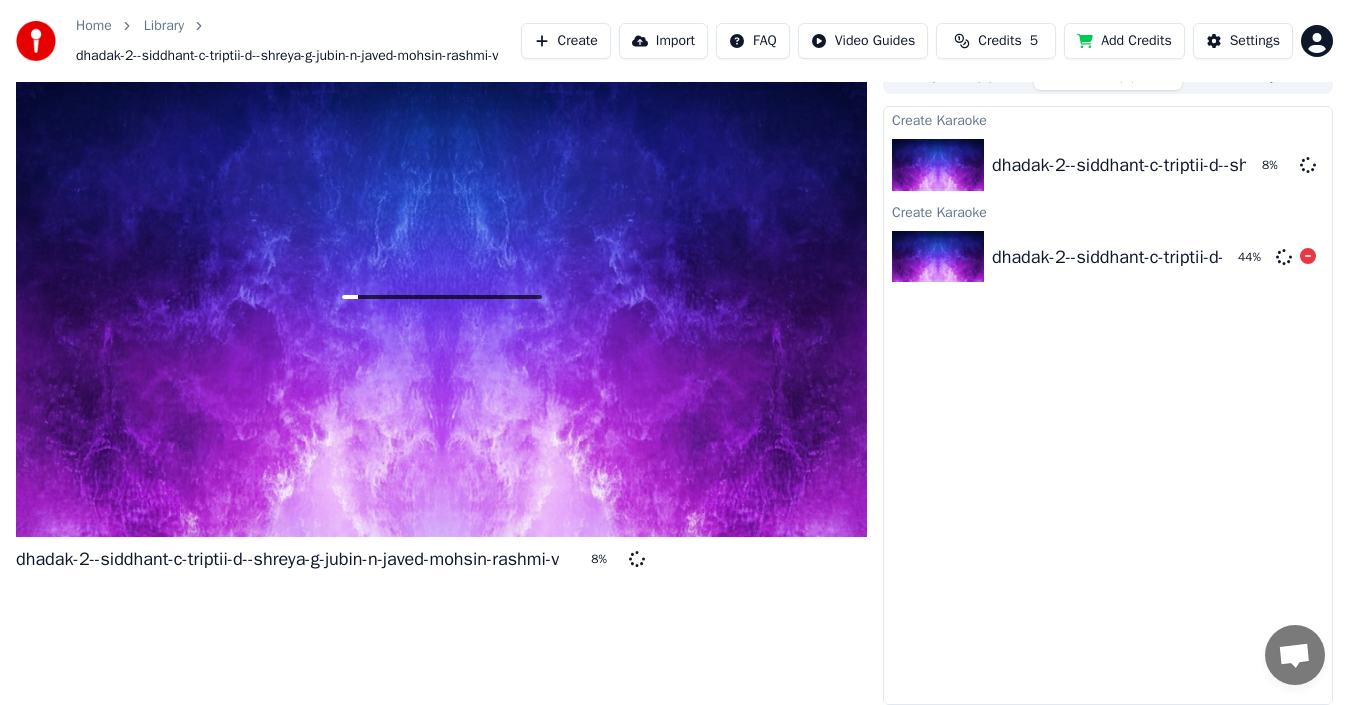click on "dhadak-2--[ARTIST]--[ARTIST]--[ARTIST]--[ARTIST]--[ARTIST]--[ARTIST]--[ARTIST]" at bounding box center (1263, 257) 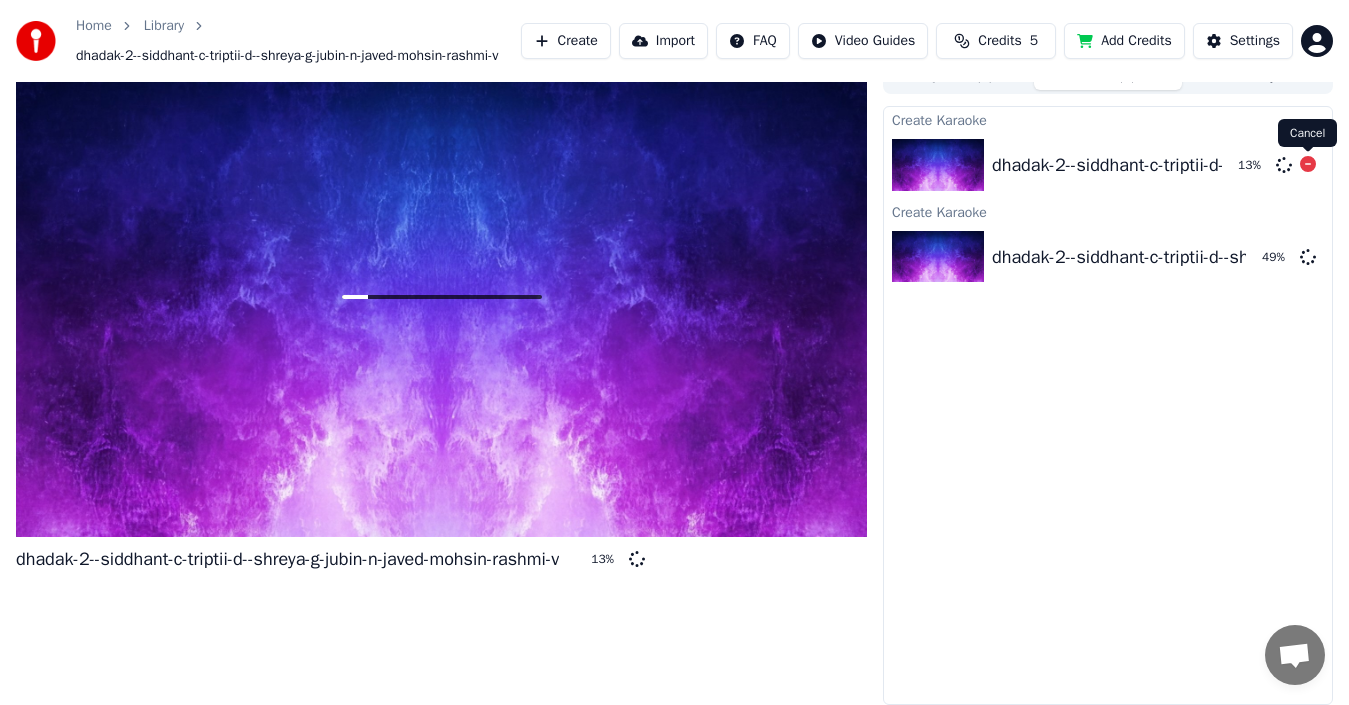 click 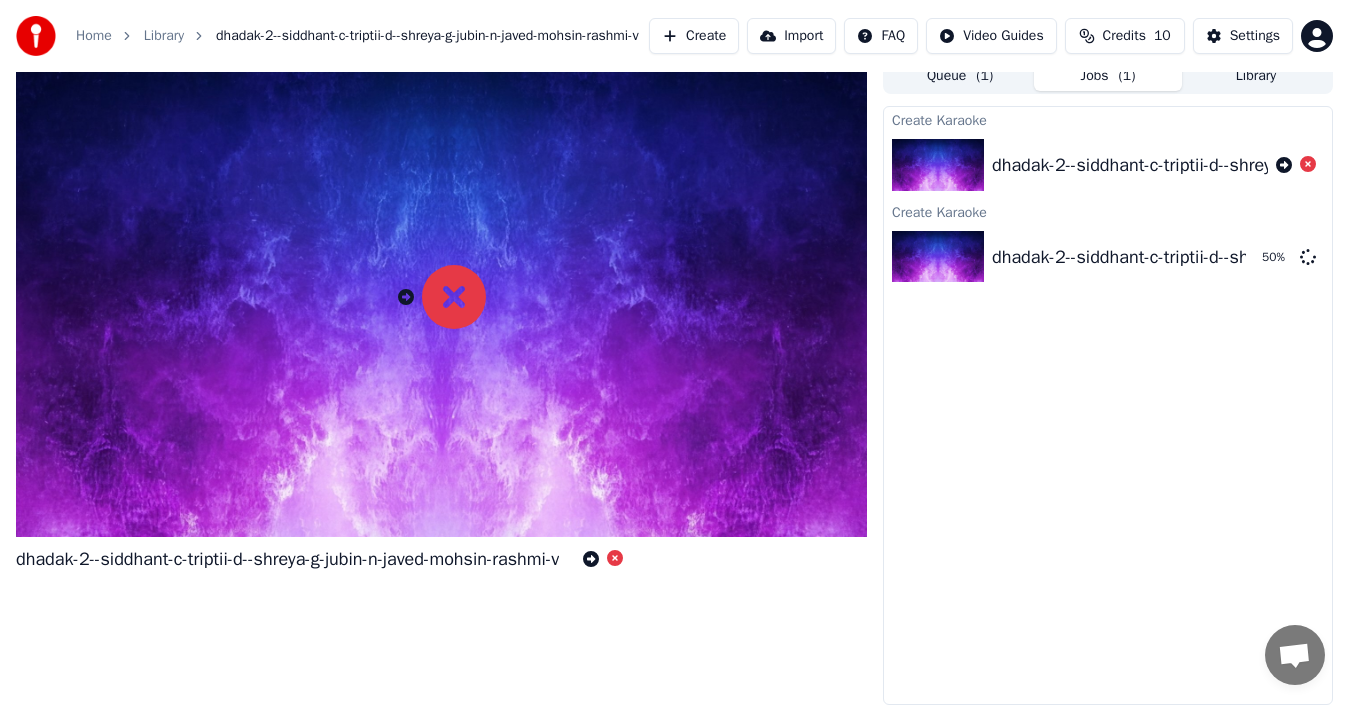 scroll, scrollTop: 24, scrollLeft: 0, axis: vertical 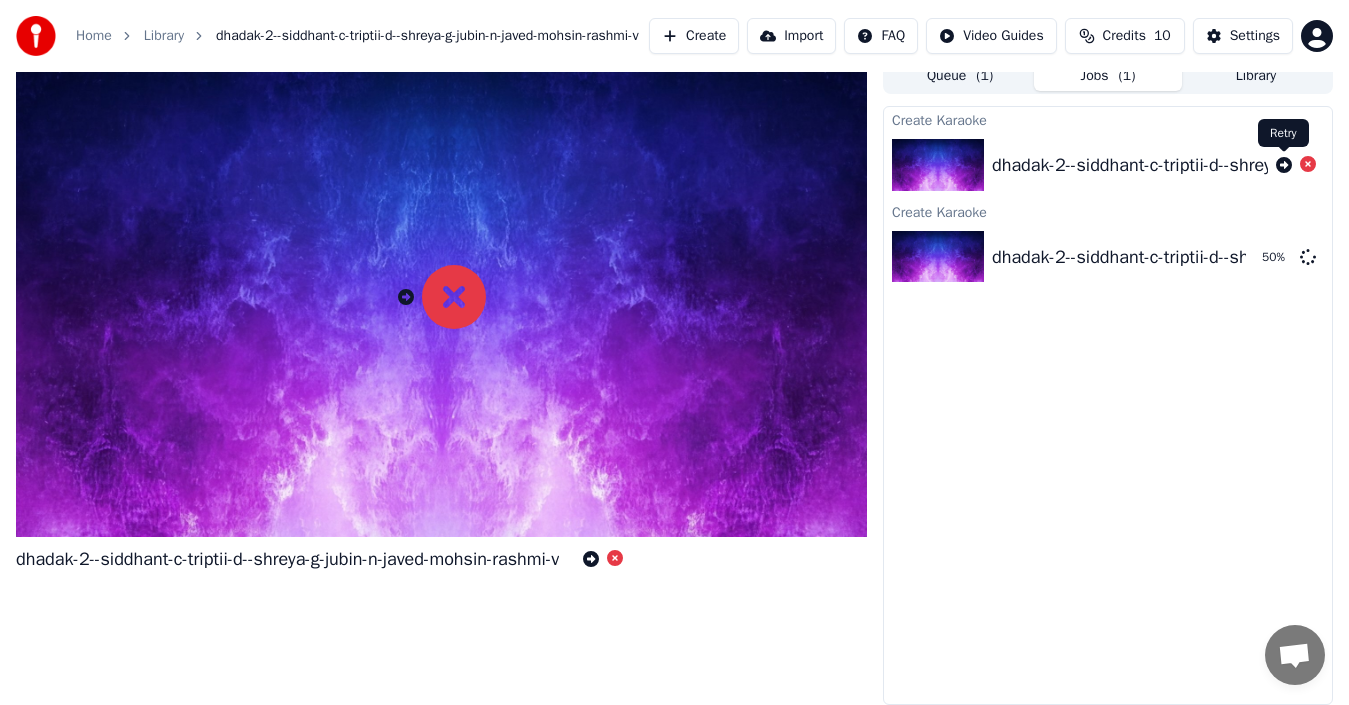 click 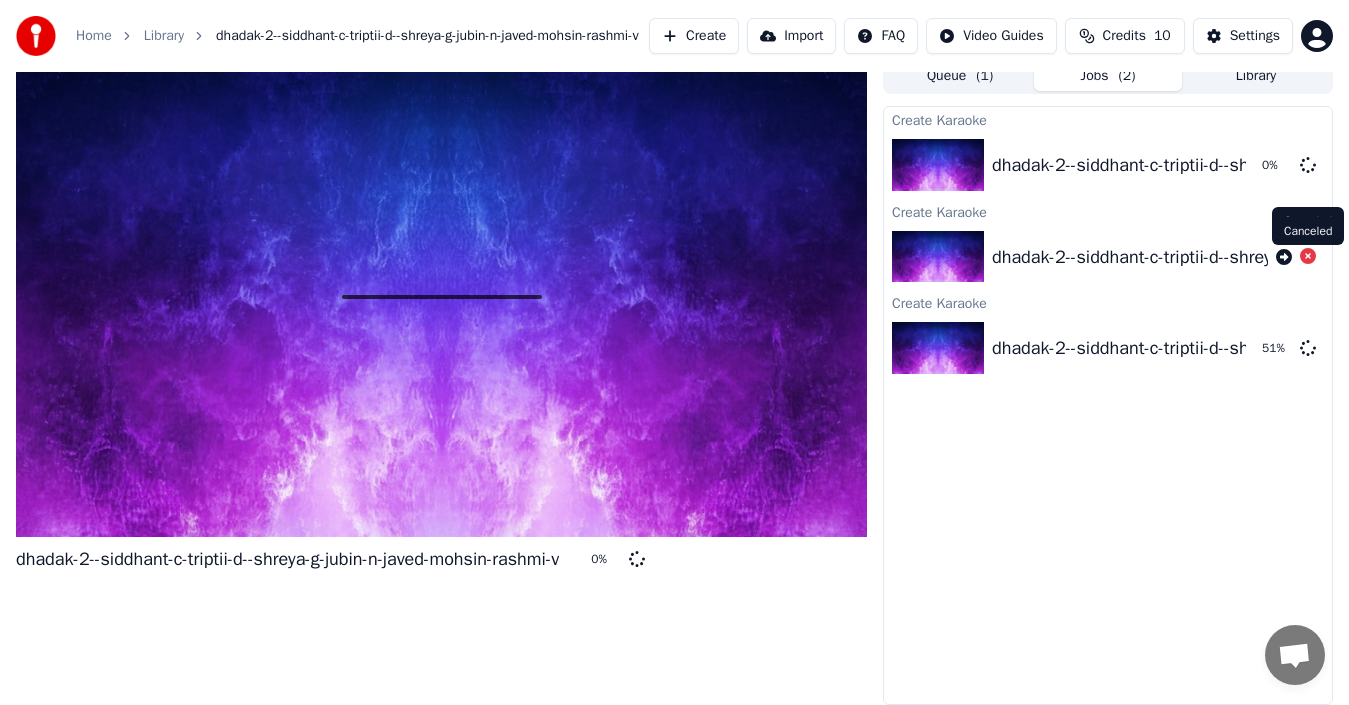 click 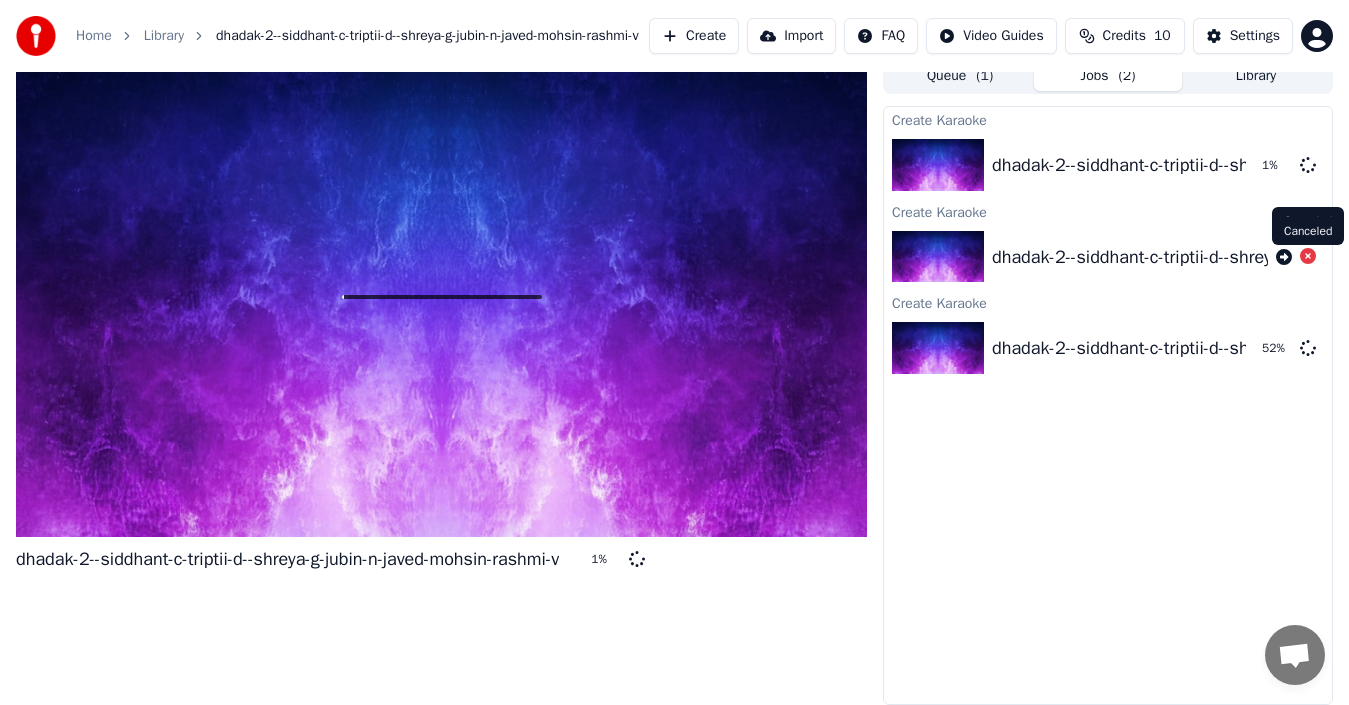 click 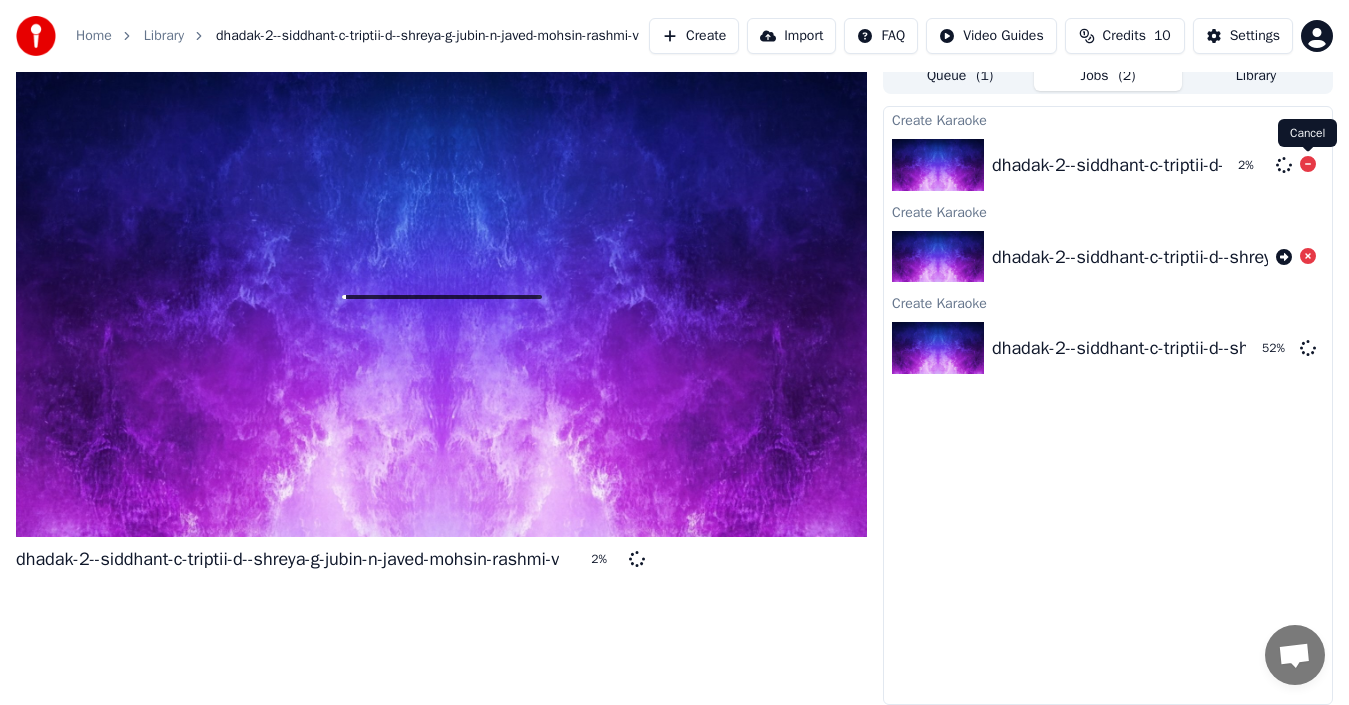click 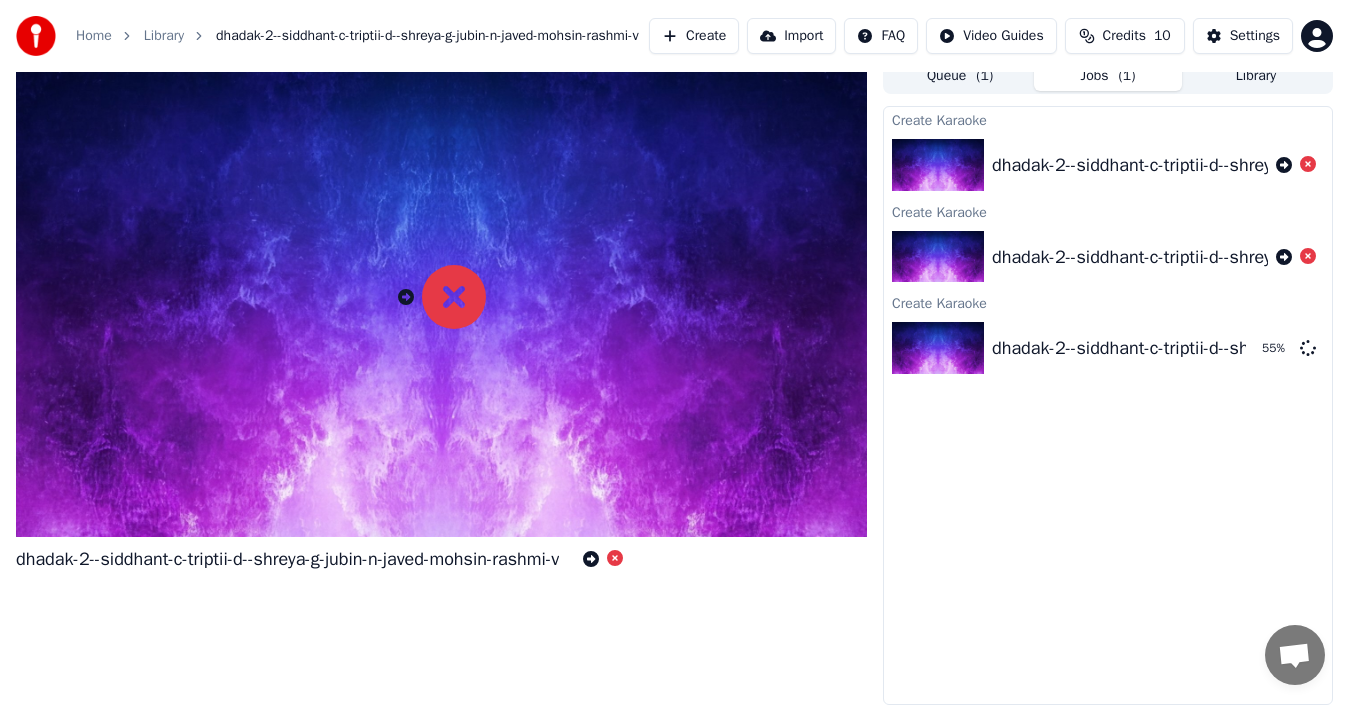 scroll, scrollTop: 24, scrollLeft: 0, axis: vertical 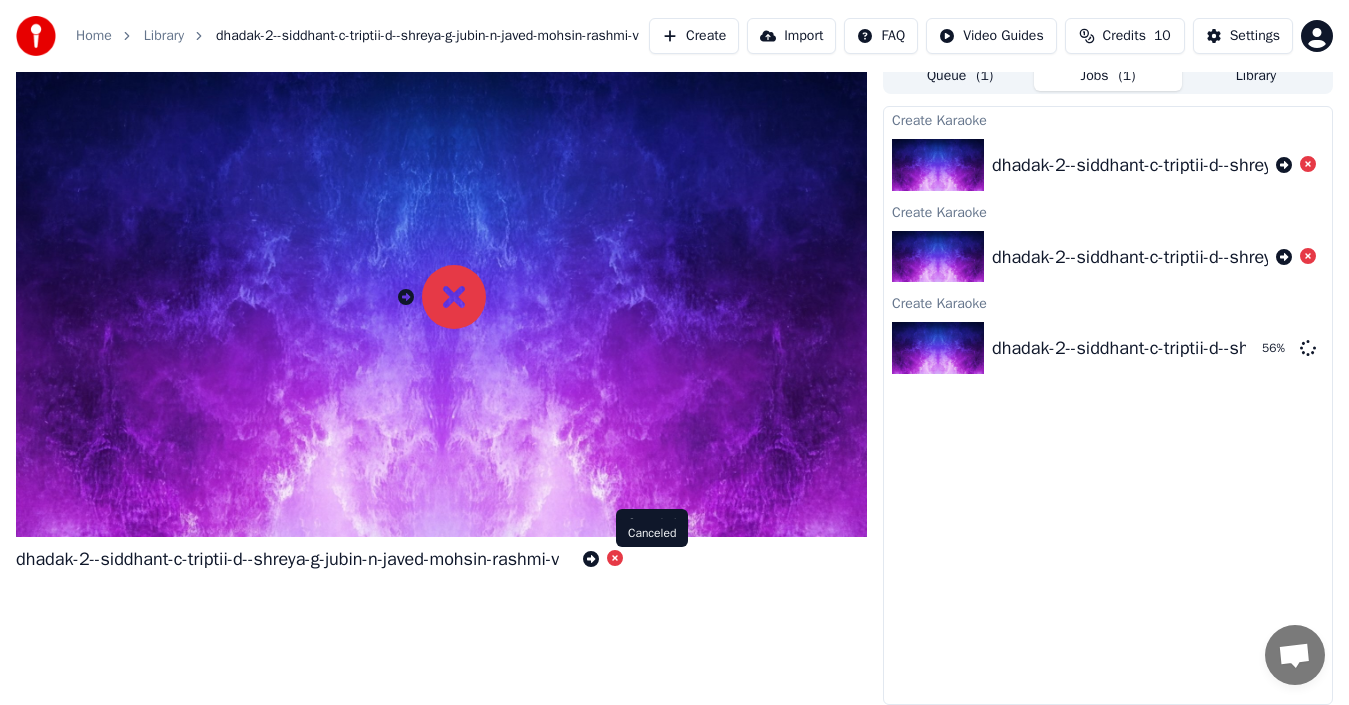 click 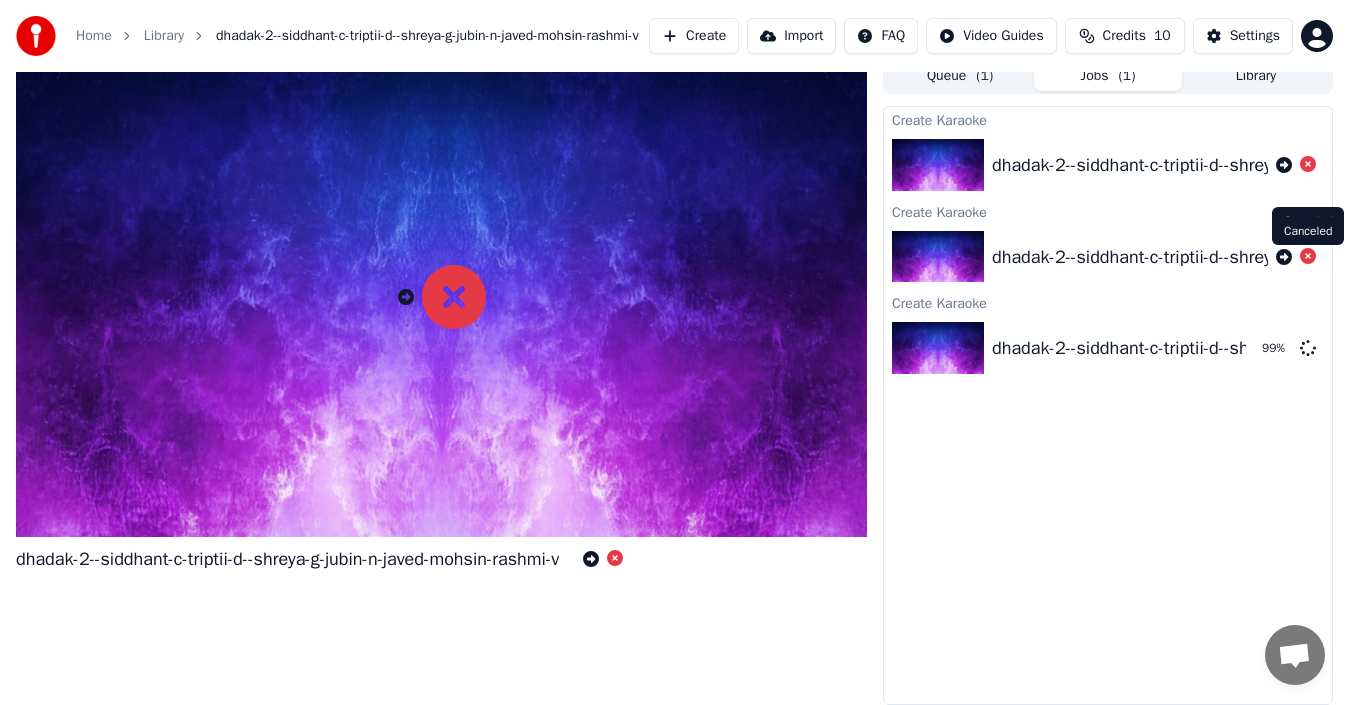 click 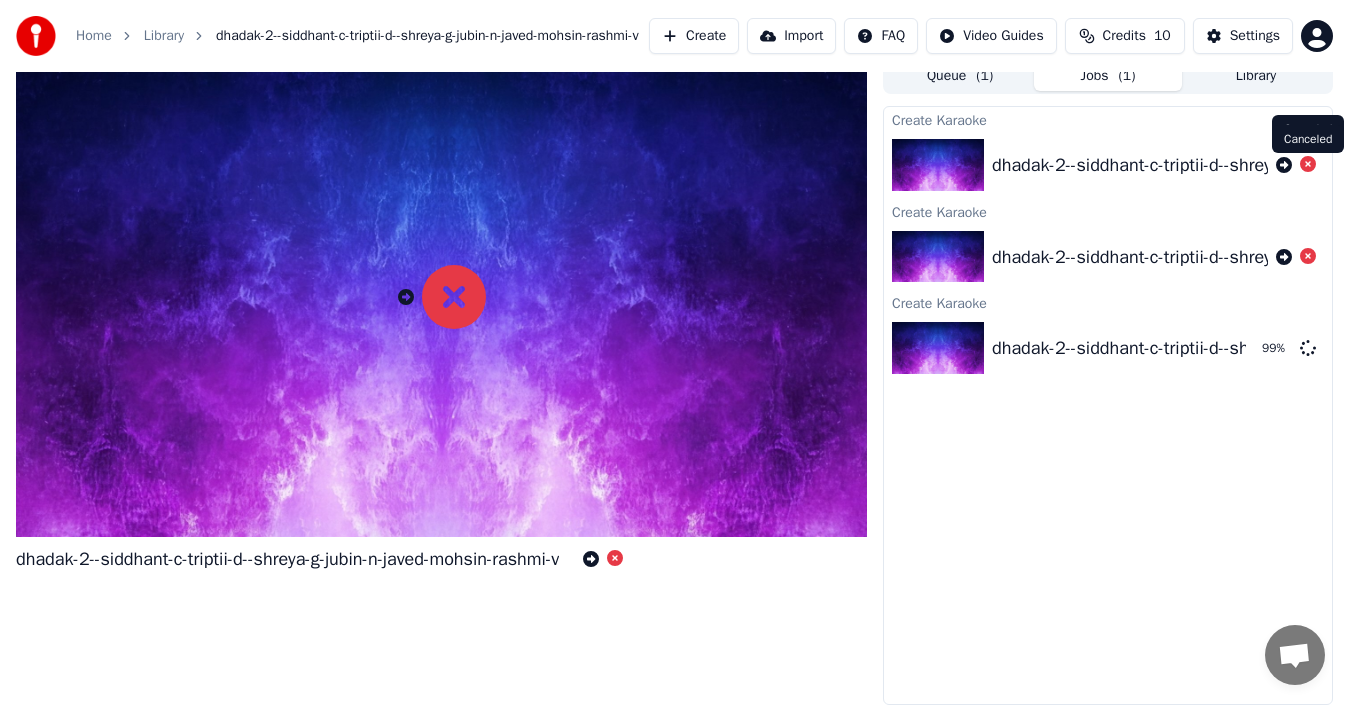 click 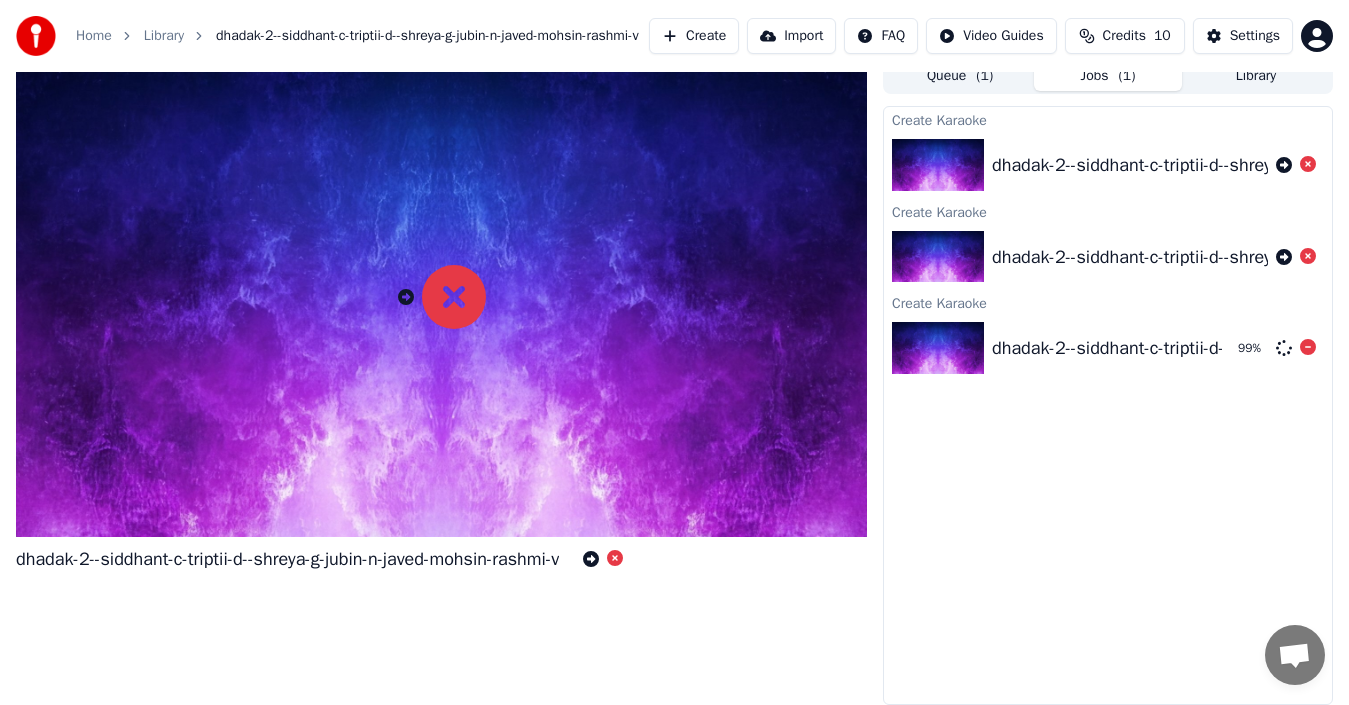 click on "dhadak-2--[ARTIST]--[ARTIST]--[ARTIST]--[ARTIST]--[ARTIST]--[ARTIST]--[ARTIST]" at bounding box center [1263, 348] 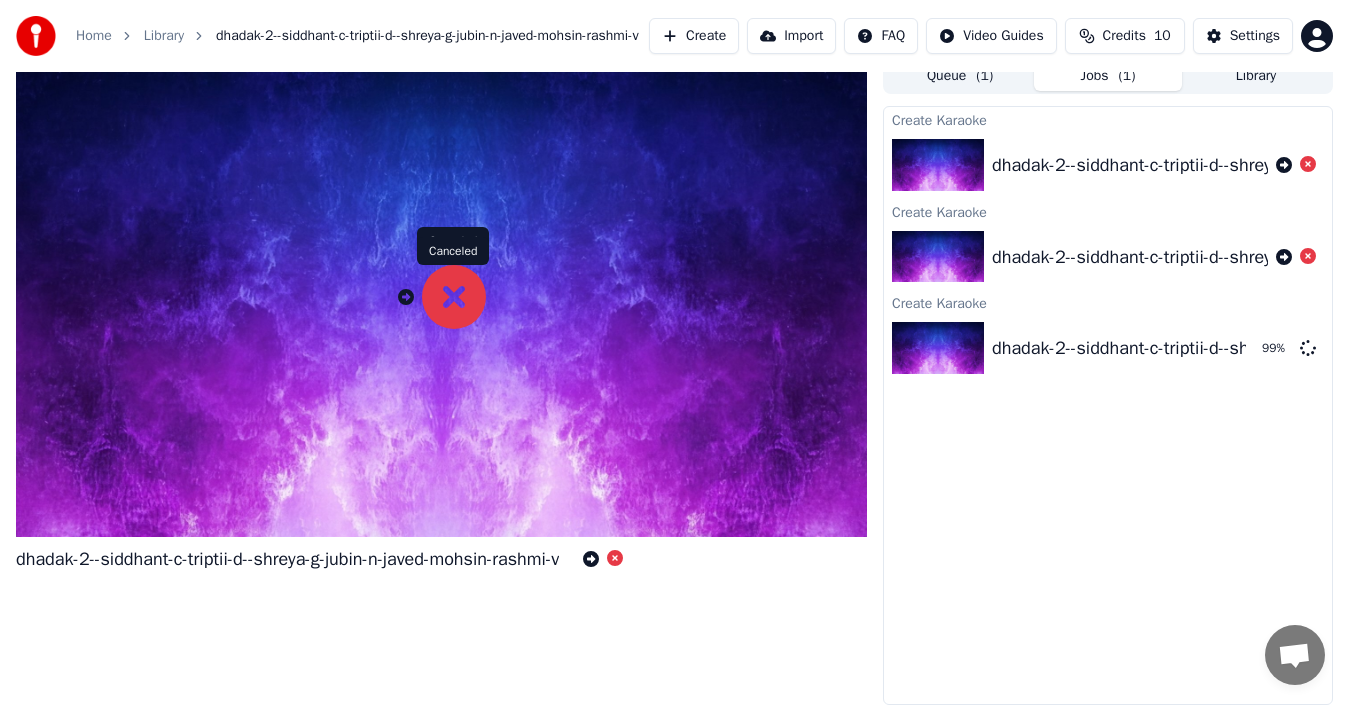 click 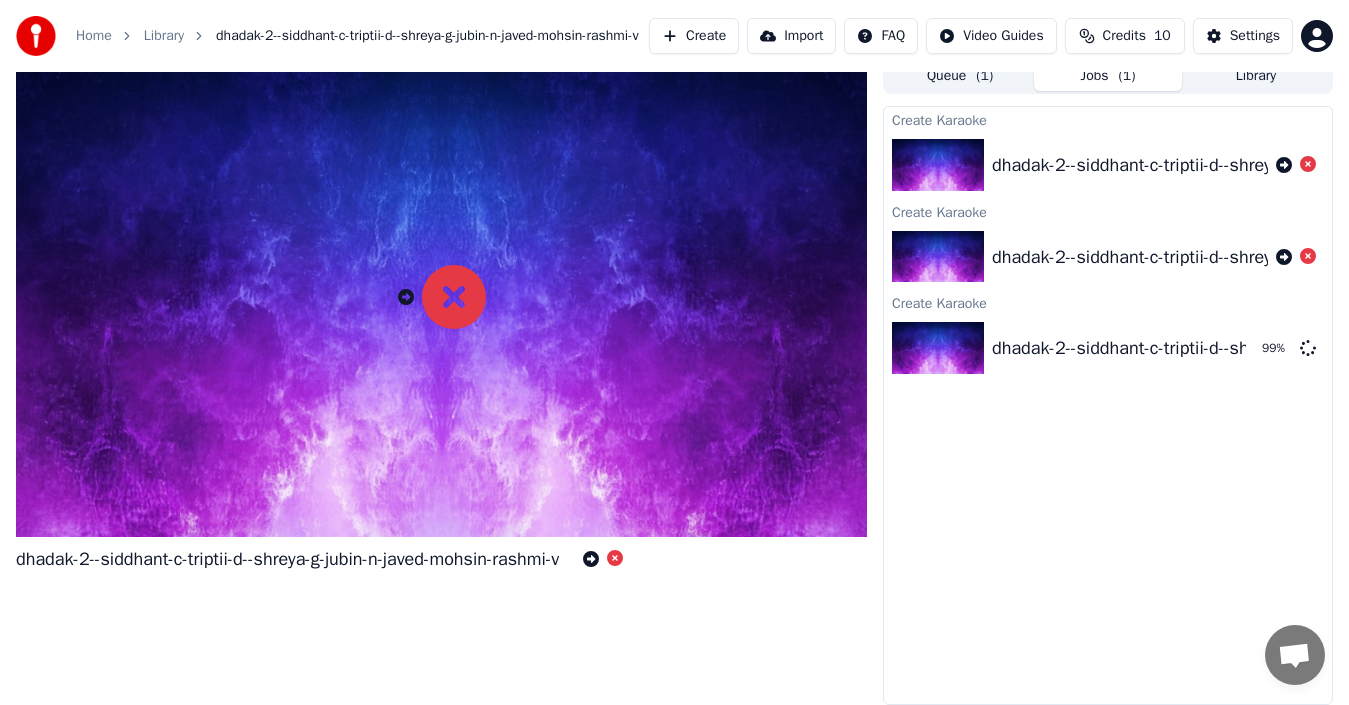 click 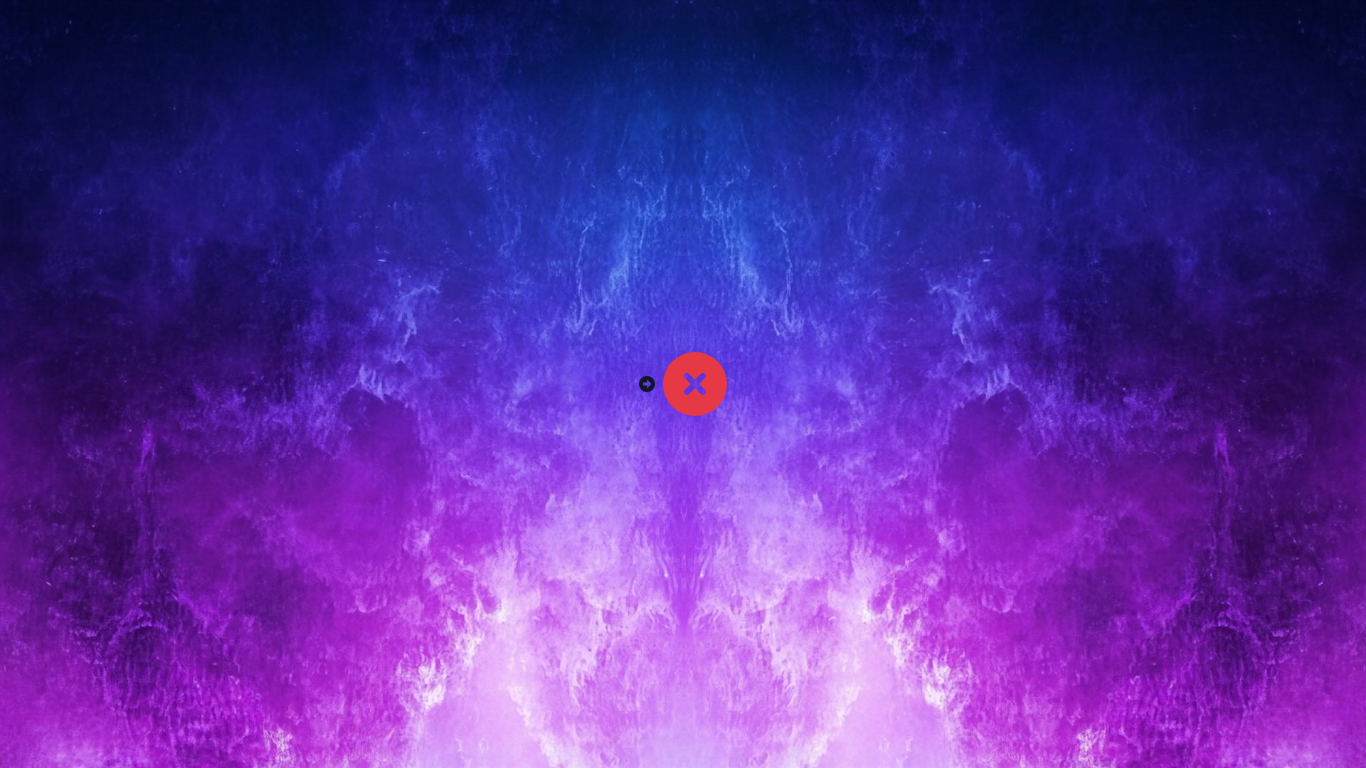 click at bounding box center (683, 384) 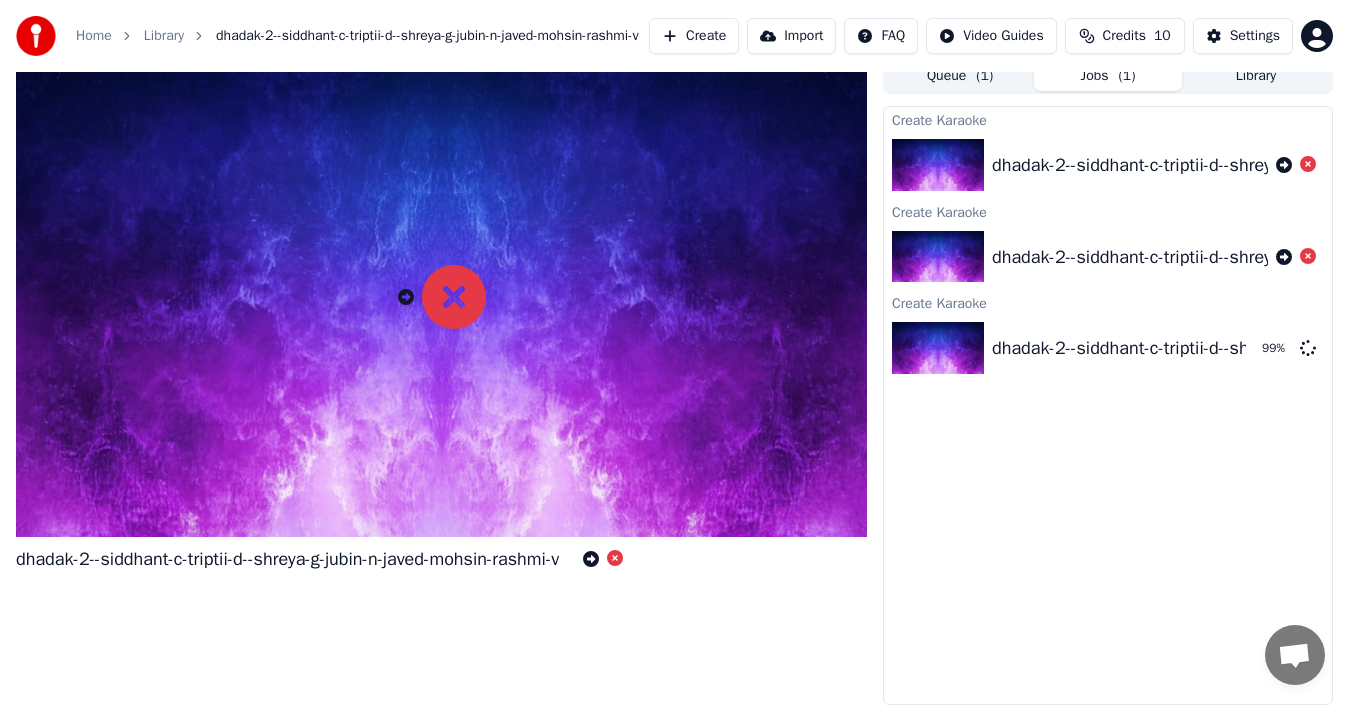 click at bounding box center (441, 297) 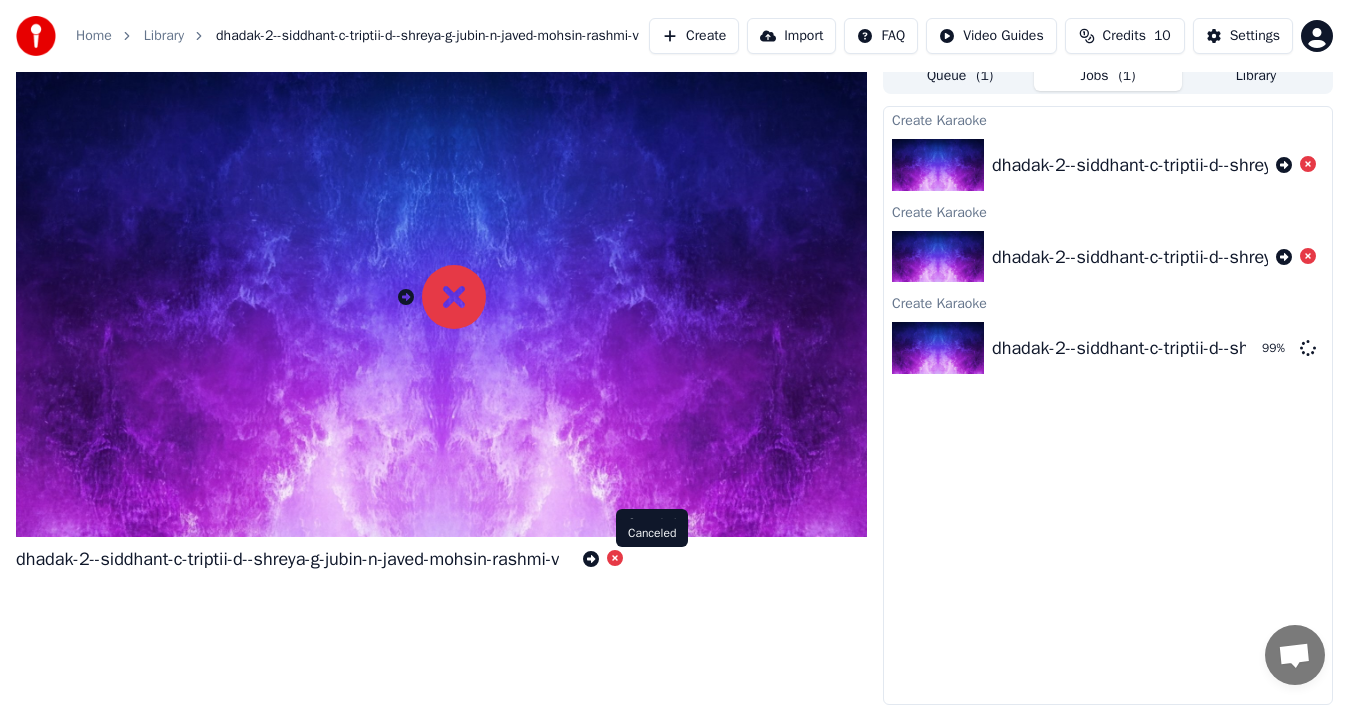 click 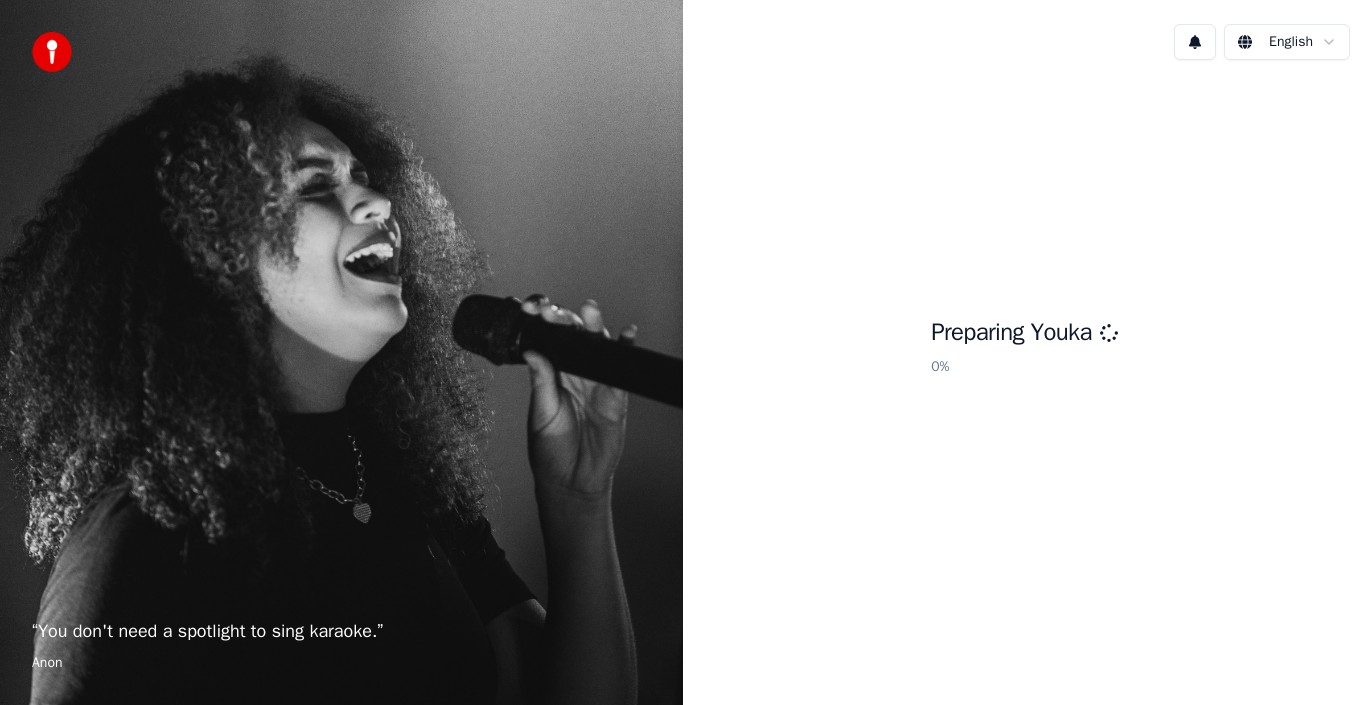 scroll, scrollTop: 0, scrollLeft: 0, axis: both 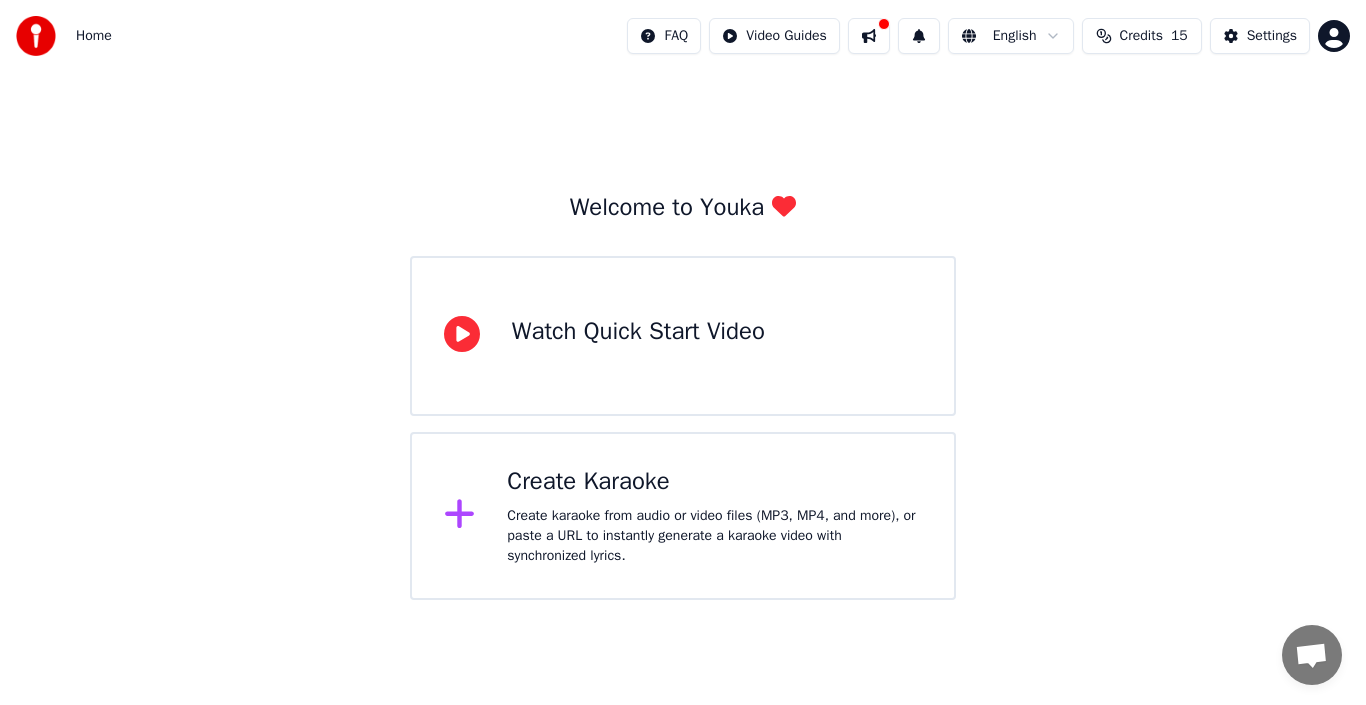 click on "Create karaoke from audio or video files (MP3, MP4, and more), or paste a URL to instantly generate a karaoke video with synchronized lyrics." at bounding box center [714, 536] 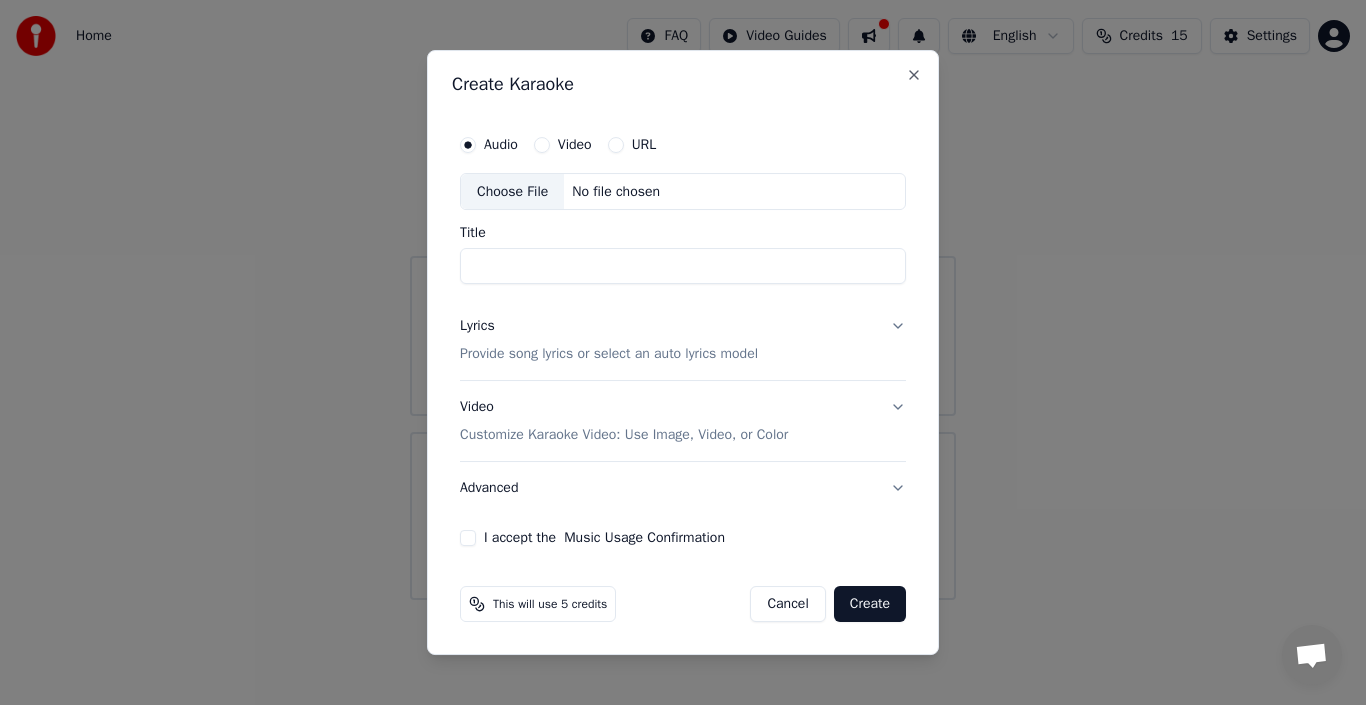 click on "Lyrics Provide song lyrics or select an auto lyrics model" at bounding box center [609, 341] 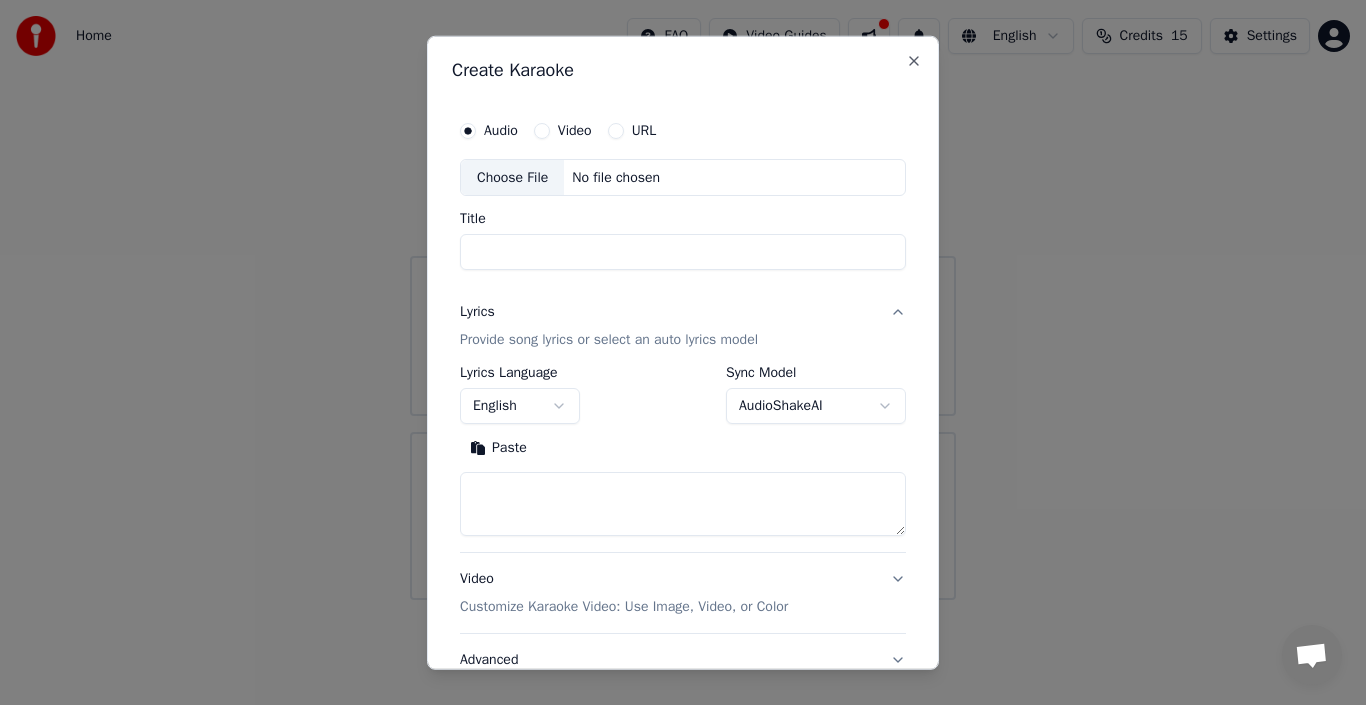 click on "English" at bounding box center [520, 406] 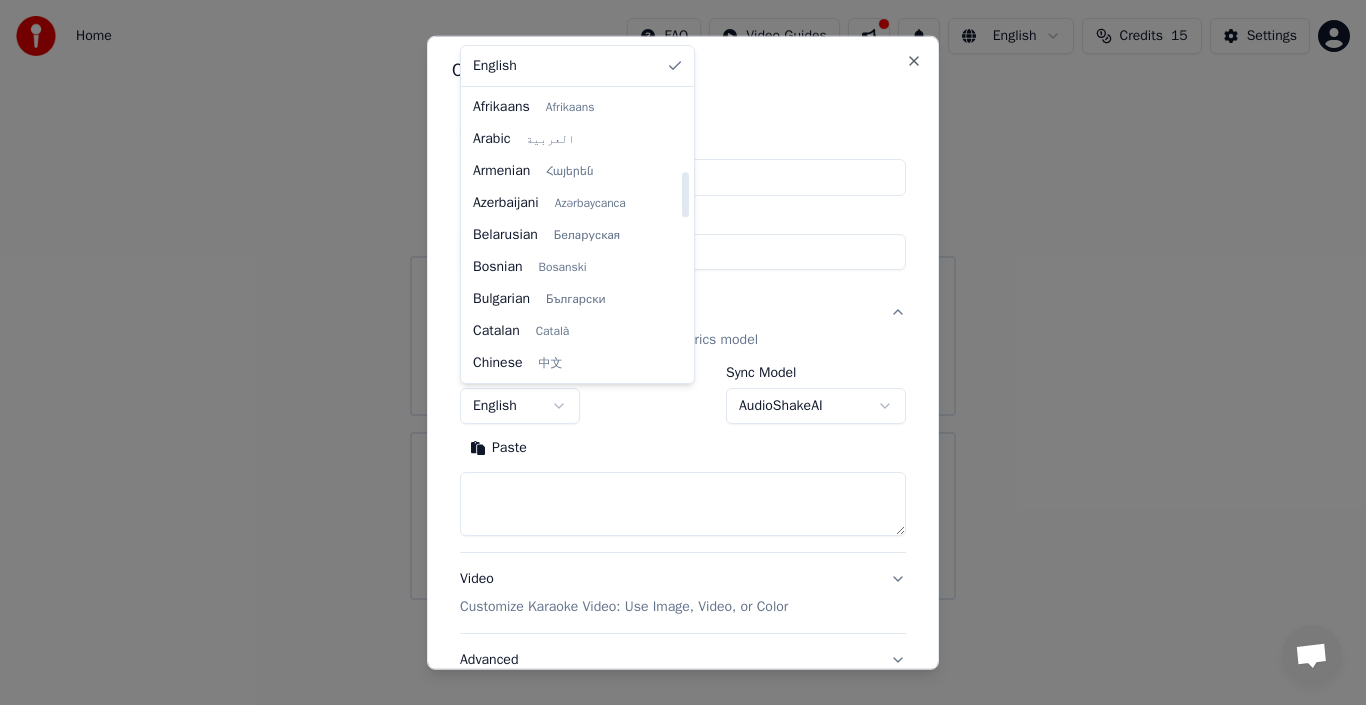 scroll, scrollTop: 512, scrollLeft: 0, axis: vertical 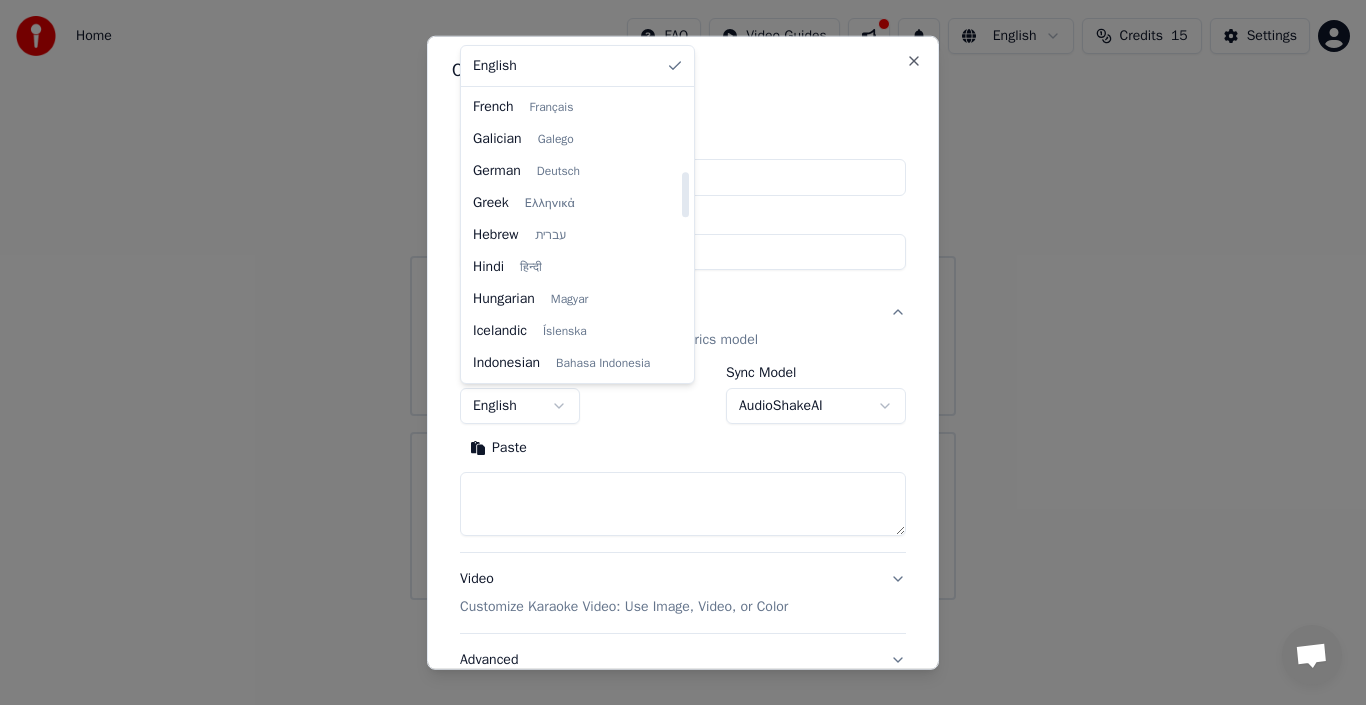 select on "**" 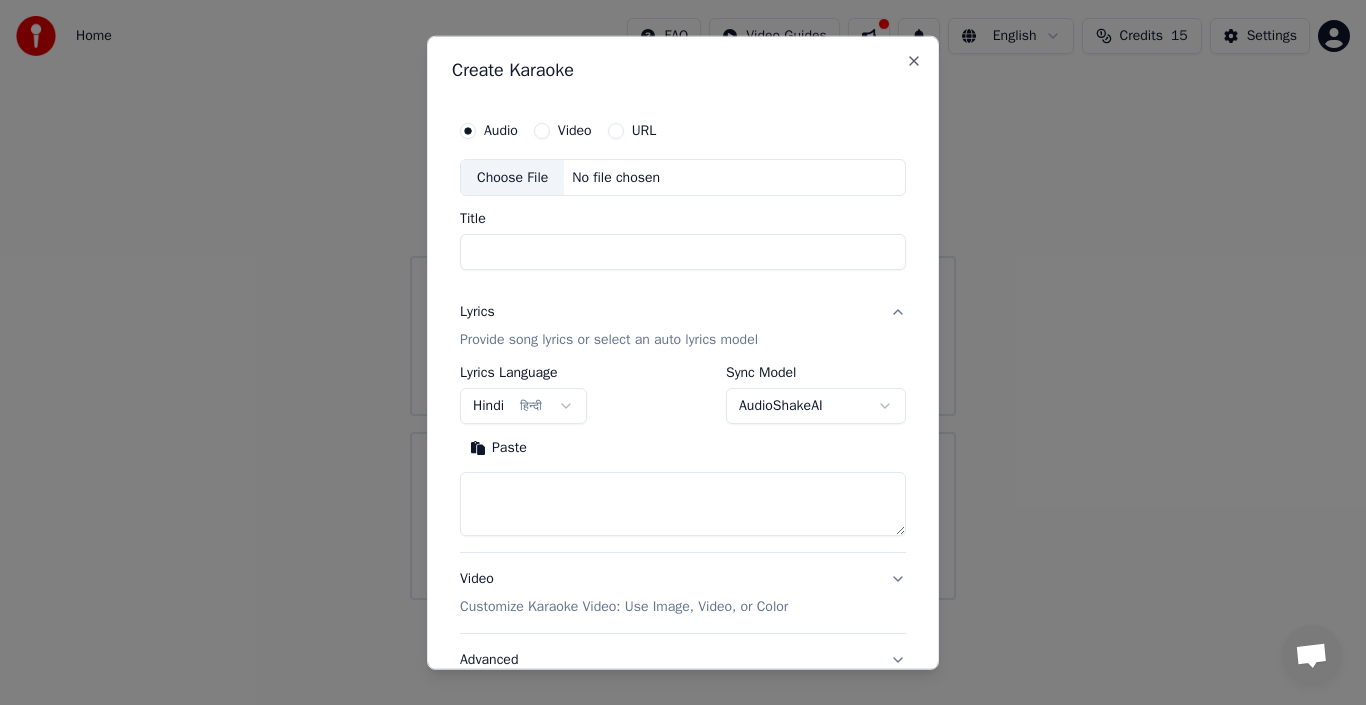 click at bounding box center [683, 504] 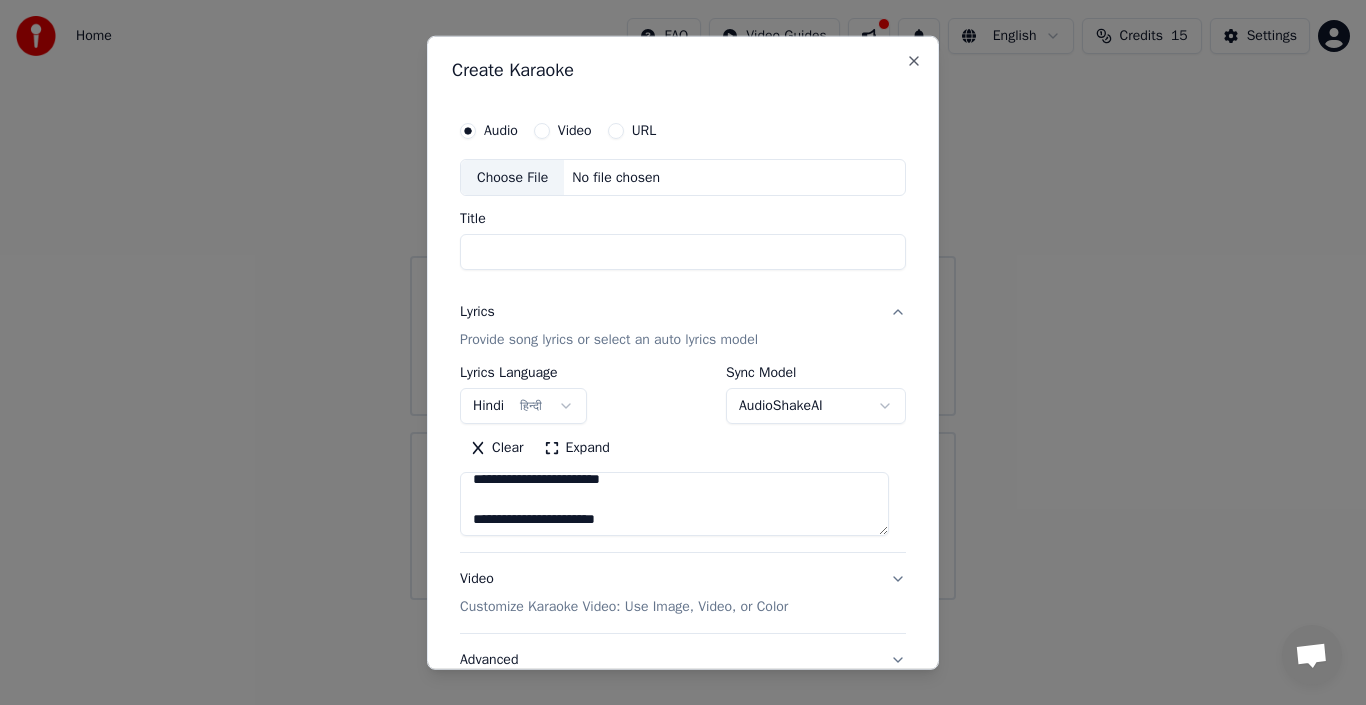 scroll, scrollTop: 185, scrollLeft: 0, axis: vertical 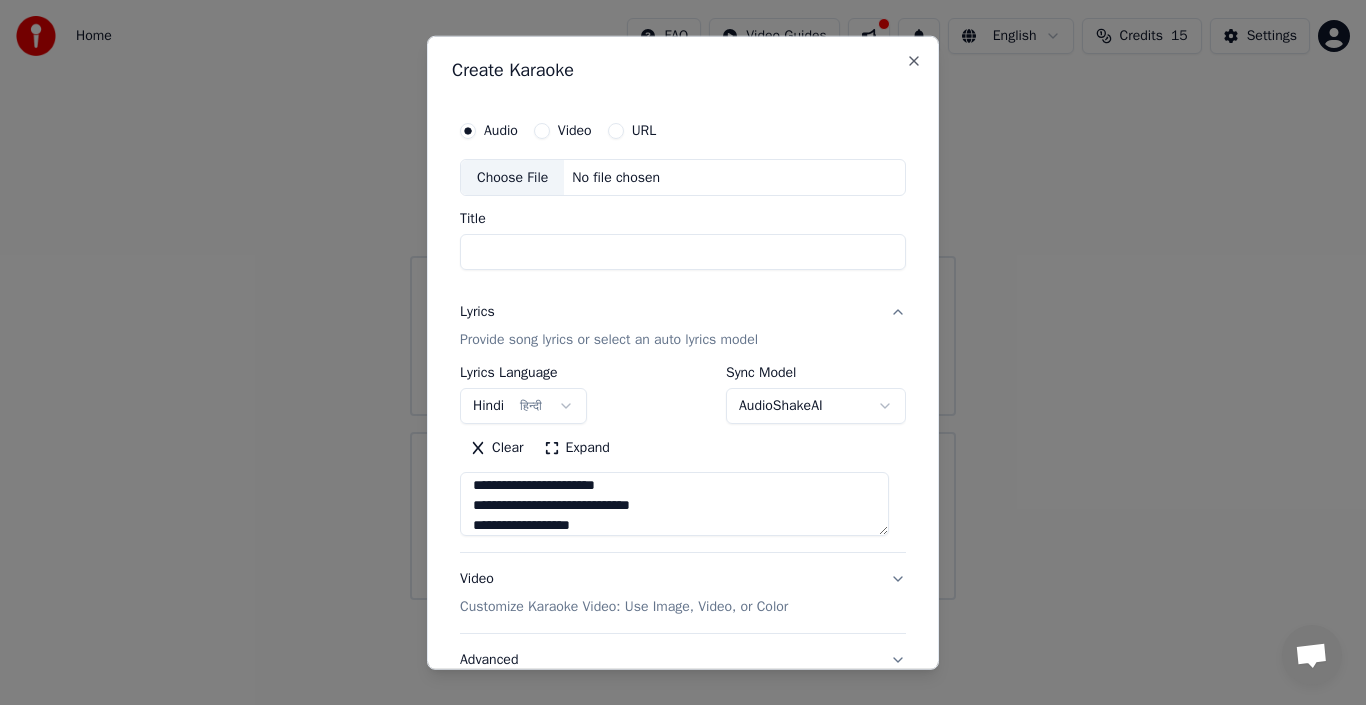 click on "**********" at bounding box center [674, 504] 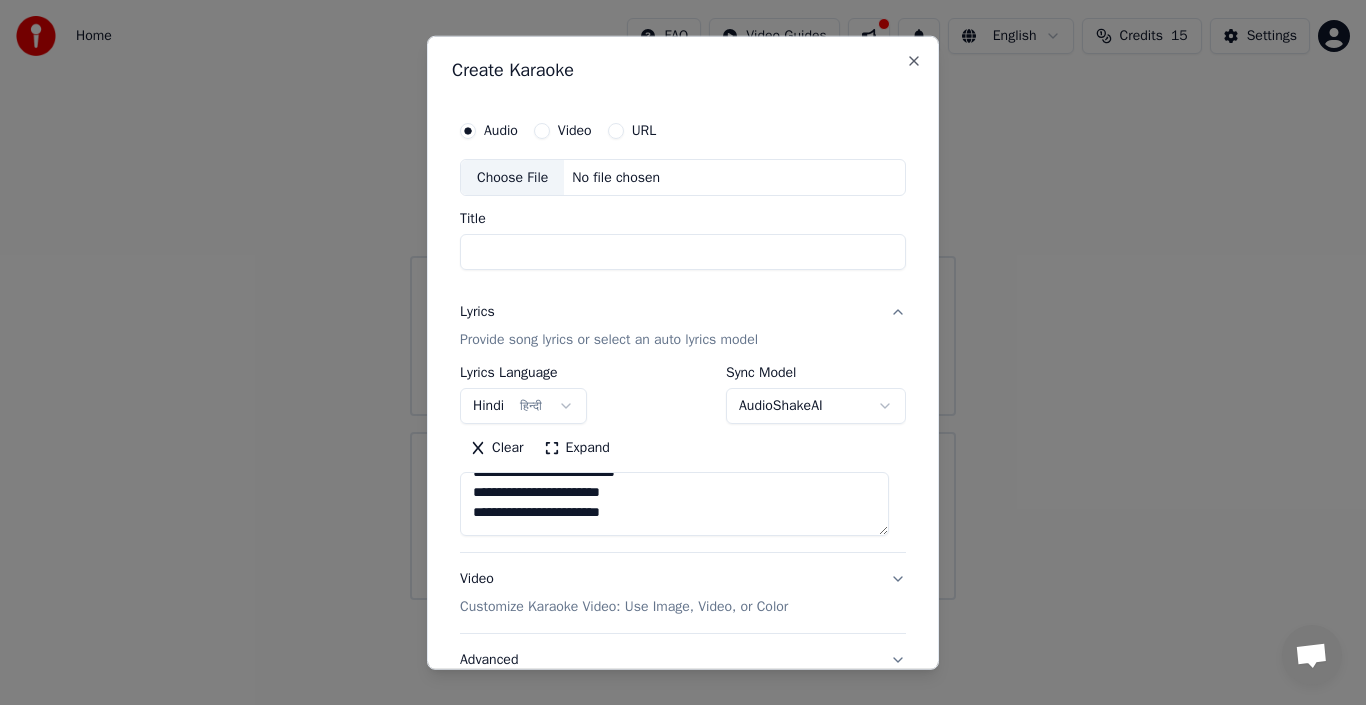 scroll, scrollTop: 85, scrollLeft: 0, axis: vertical 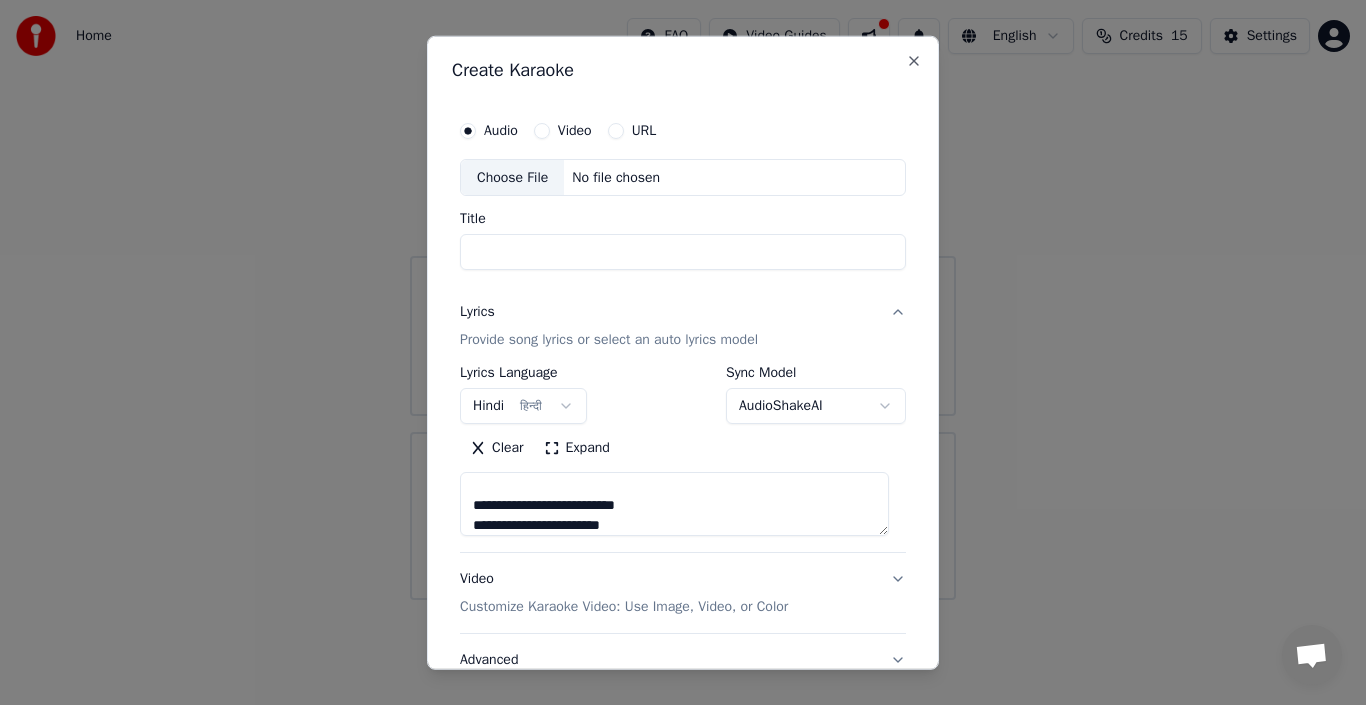 click on "**********" at bounding box center (674, 504) 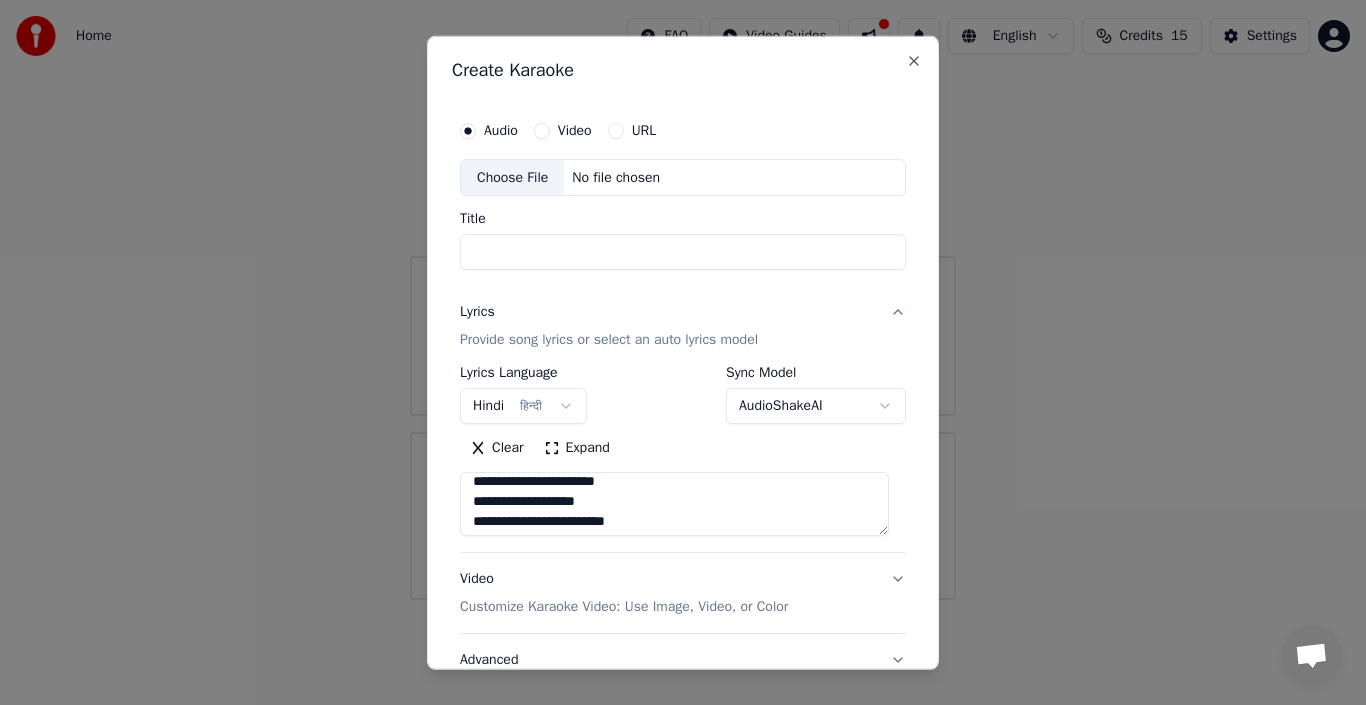 scroll, scrollTop: 0, scrollLeft: 0, axis: both 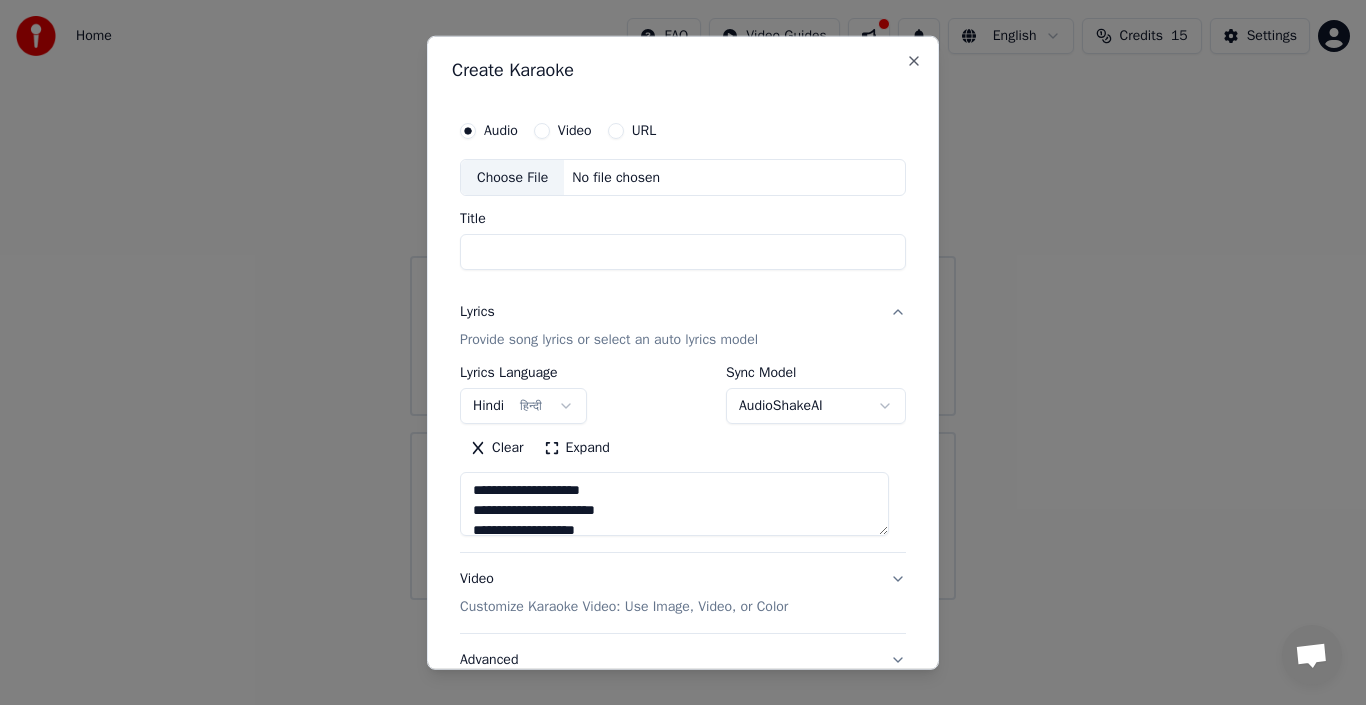 type on "**********" 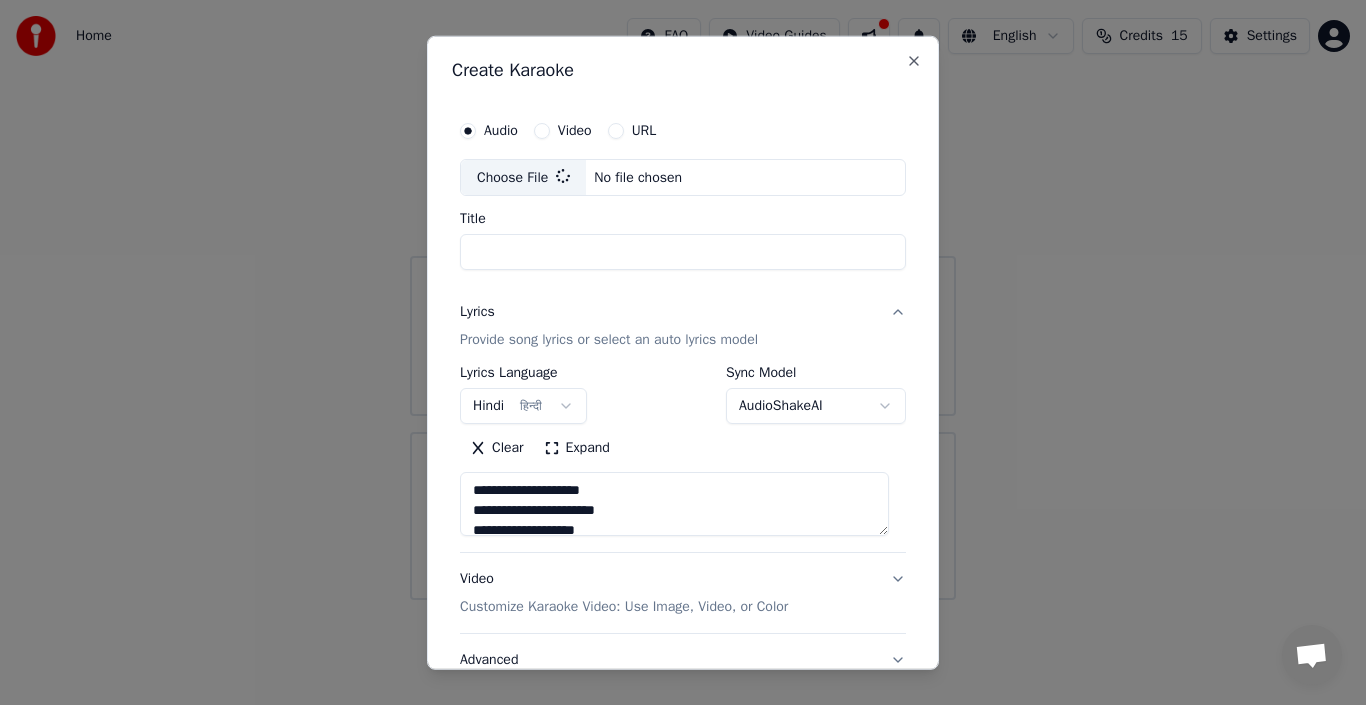 type on "**********" 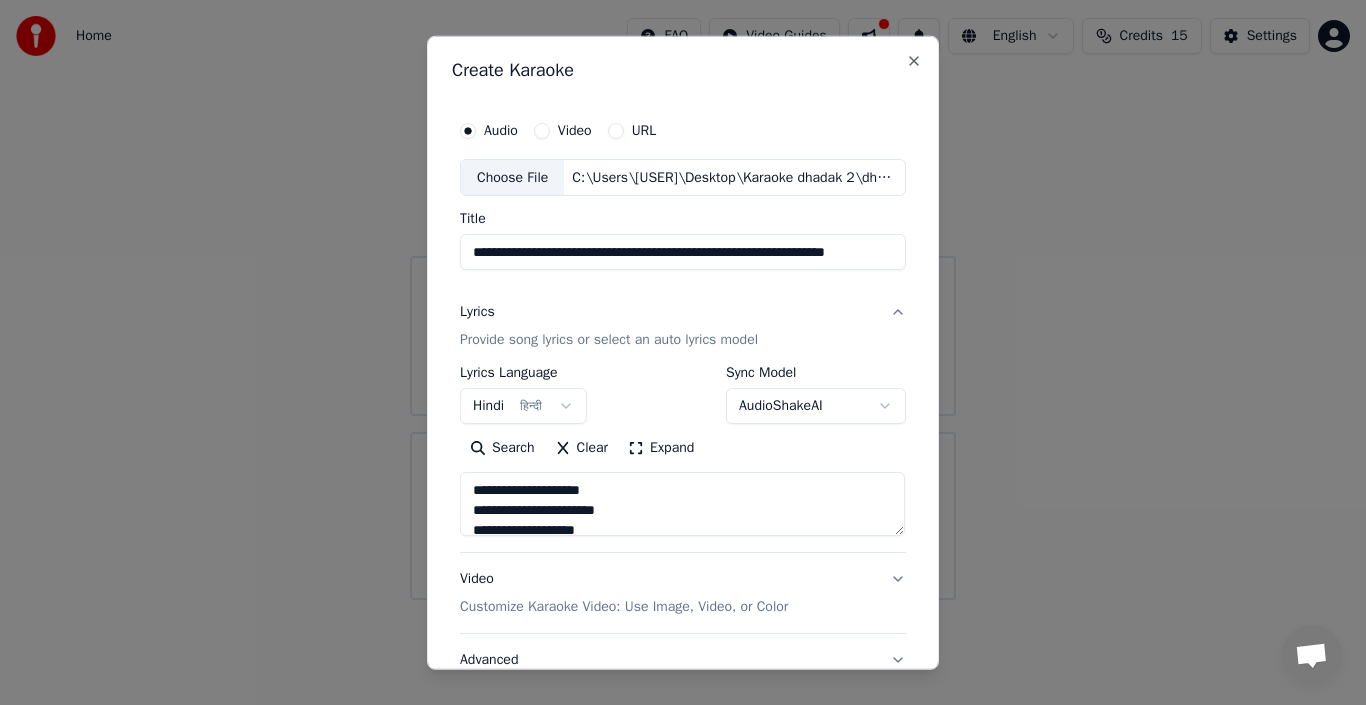 click on "AudioShakeAI" at bounding box center [816, 406] 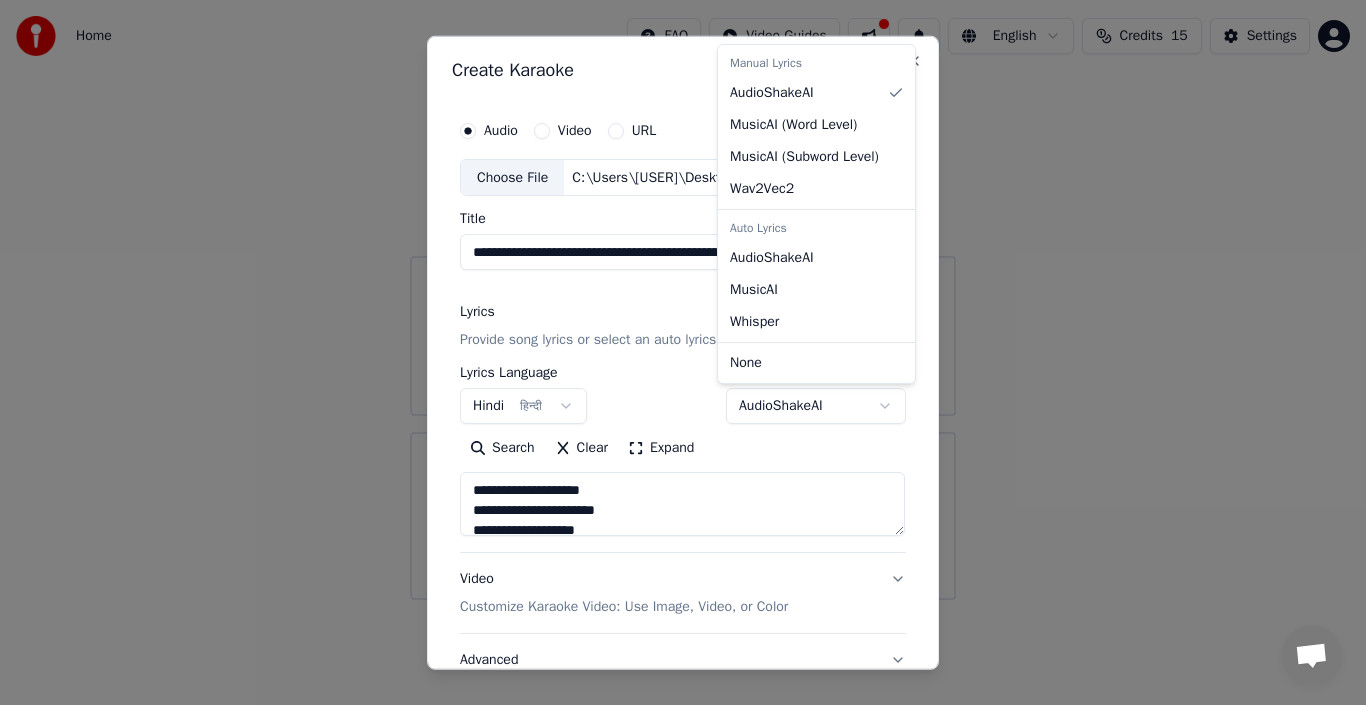 select on "**********" 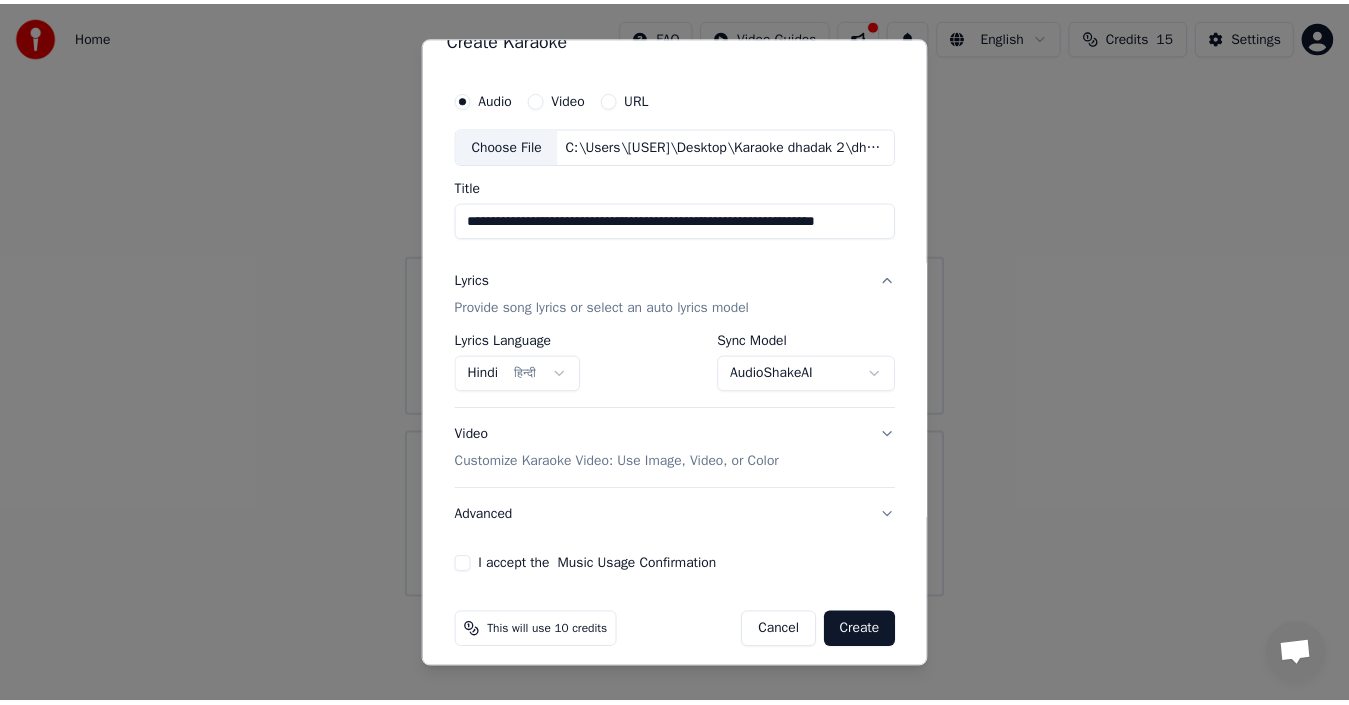 scroll, scrollTop: 45, scrollLeft: 0, axis: vertical 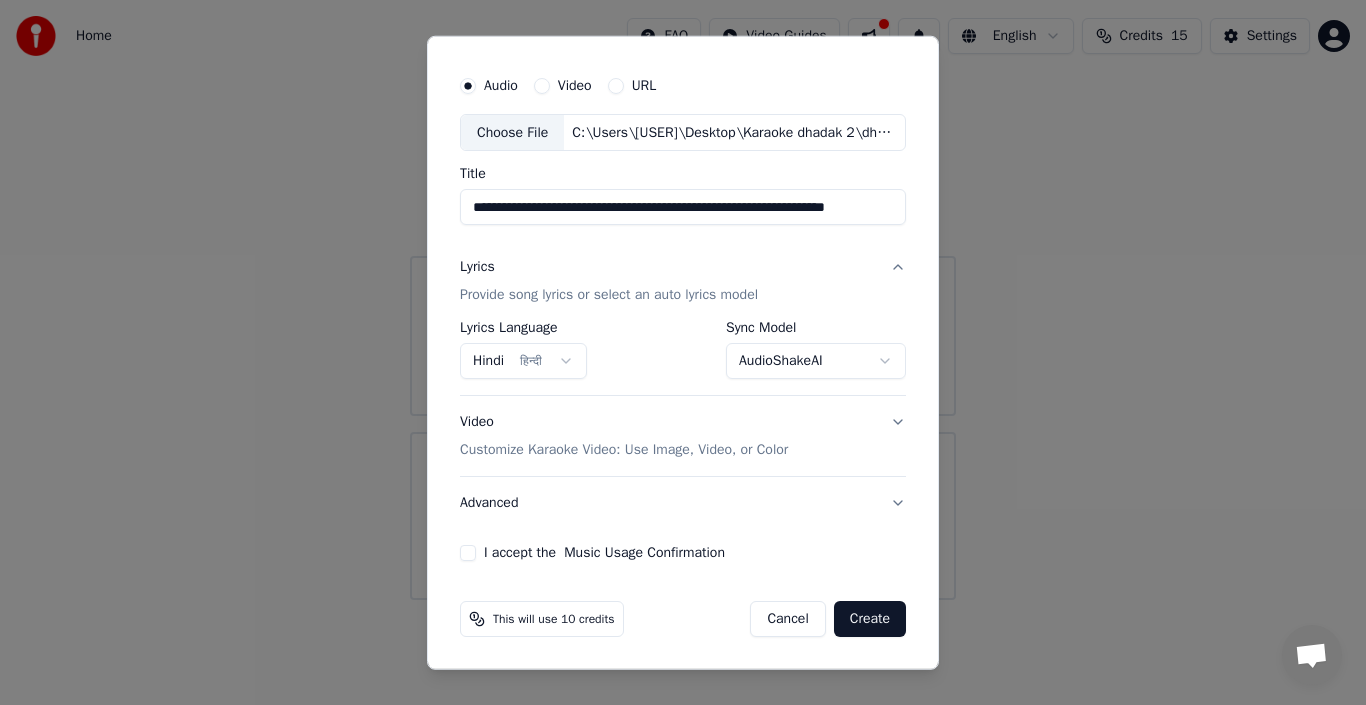 click on "I accept the   Music Usage Confirmation" at bounding box center (468, 553) 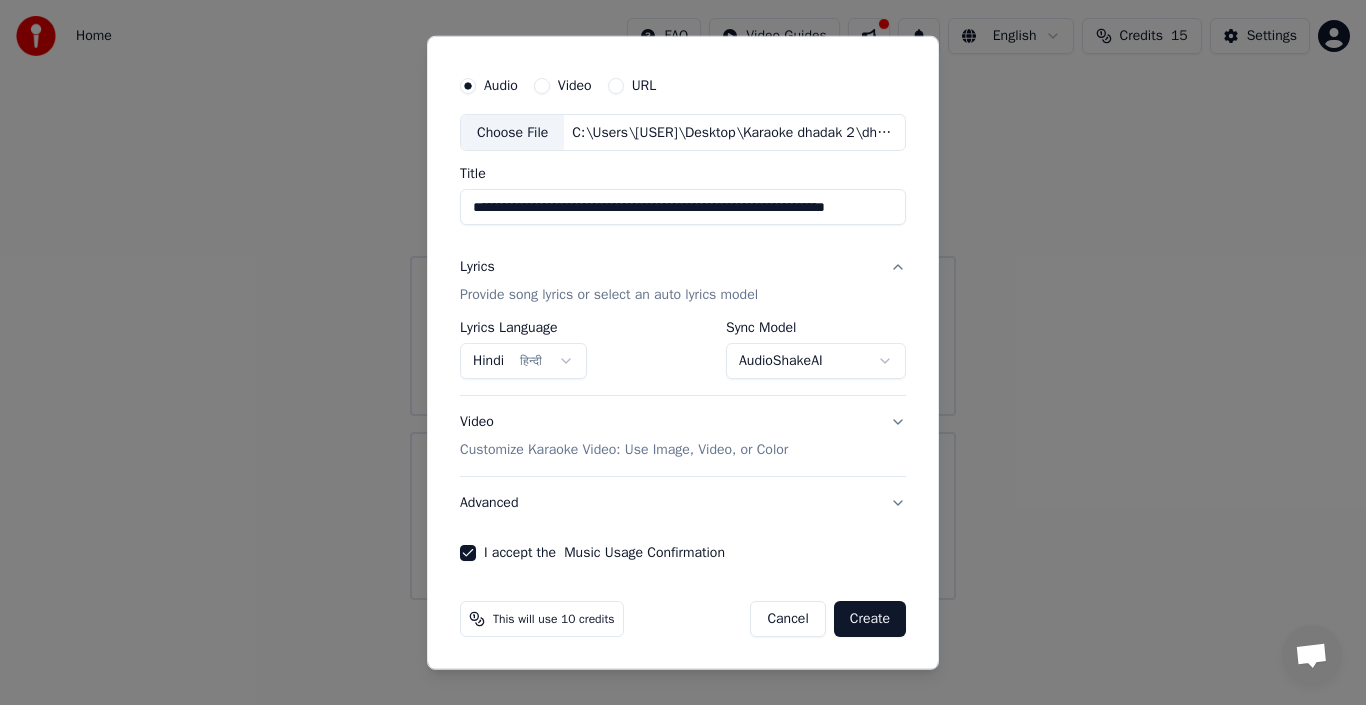 click on "Create" at bounding box center (870, 619) 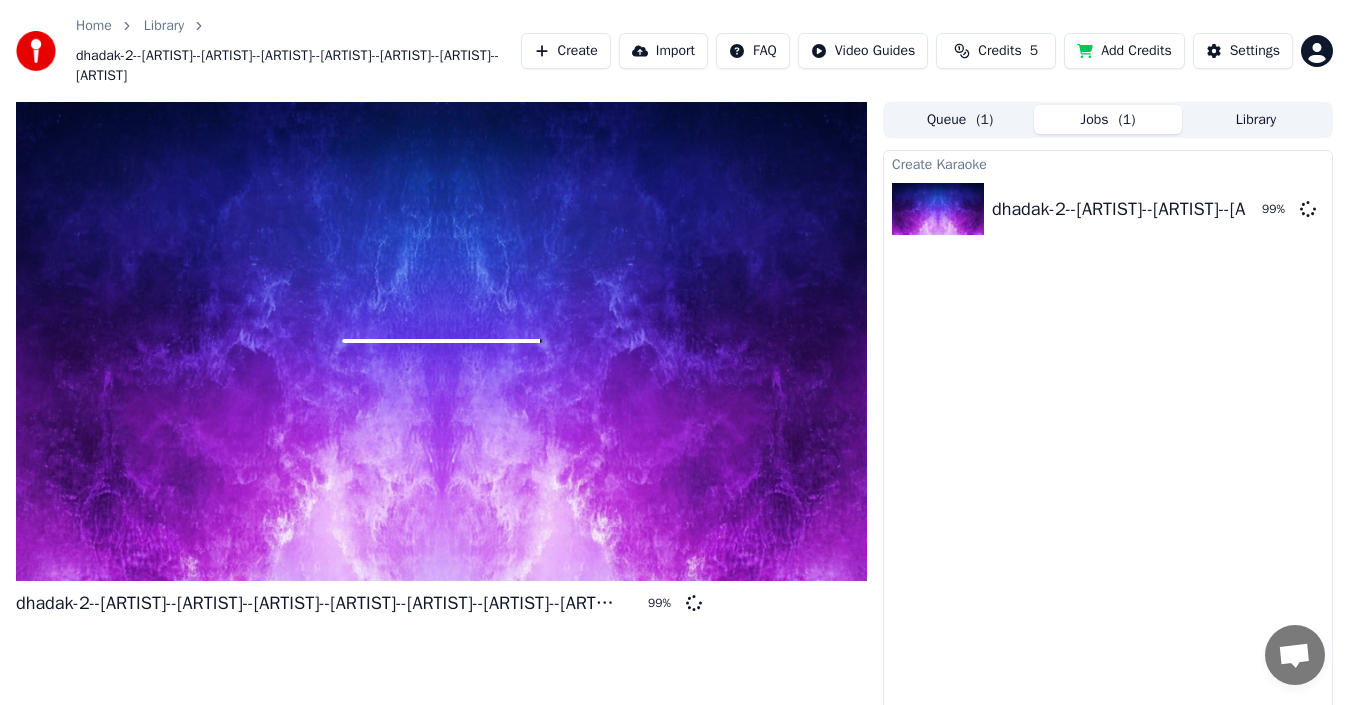 scroll, scrollTop: 44, scrollLeft: 0, axis: vertical 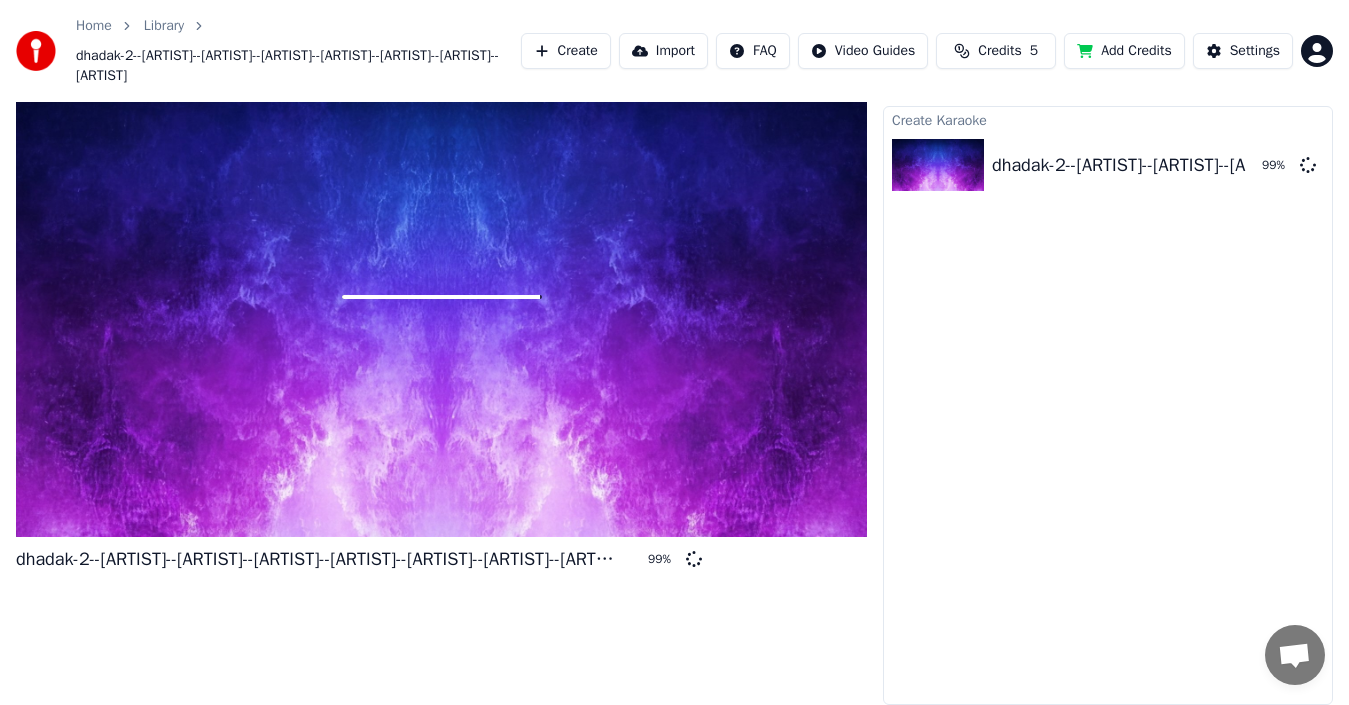 click at bounding box center (441, 297) 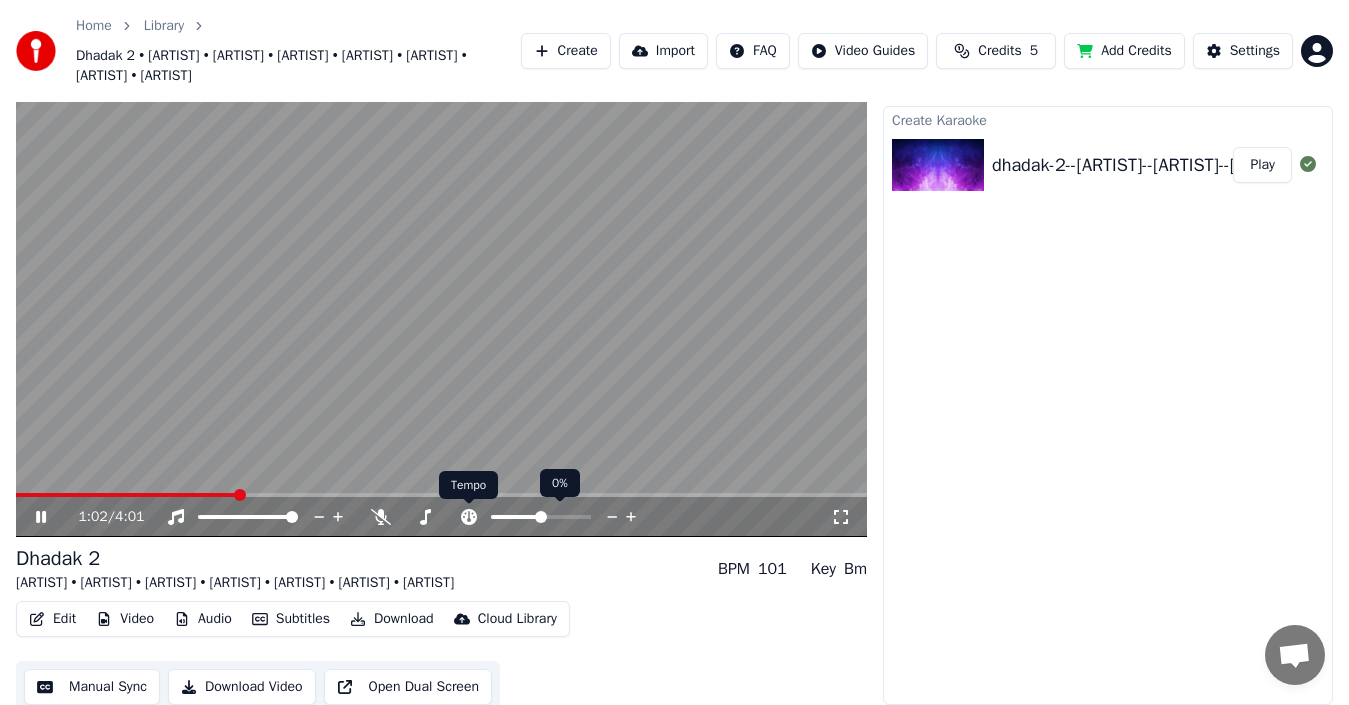 click 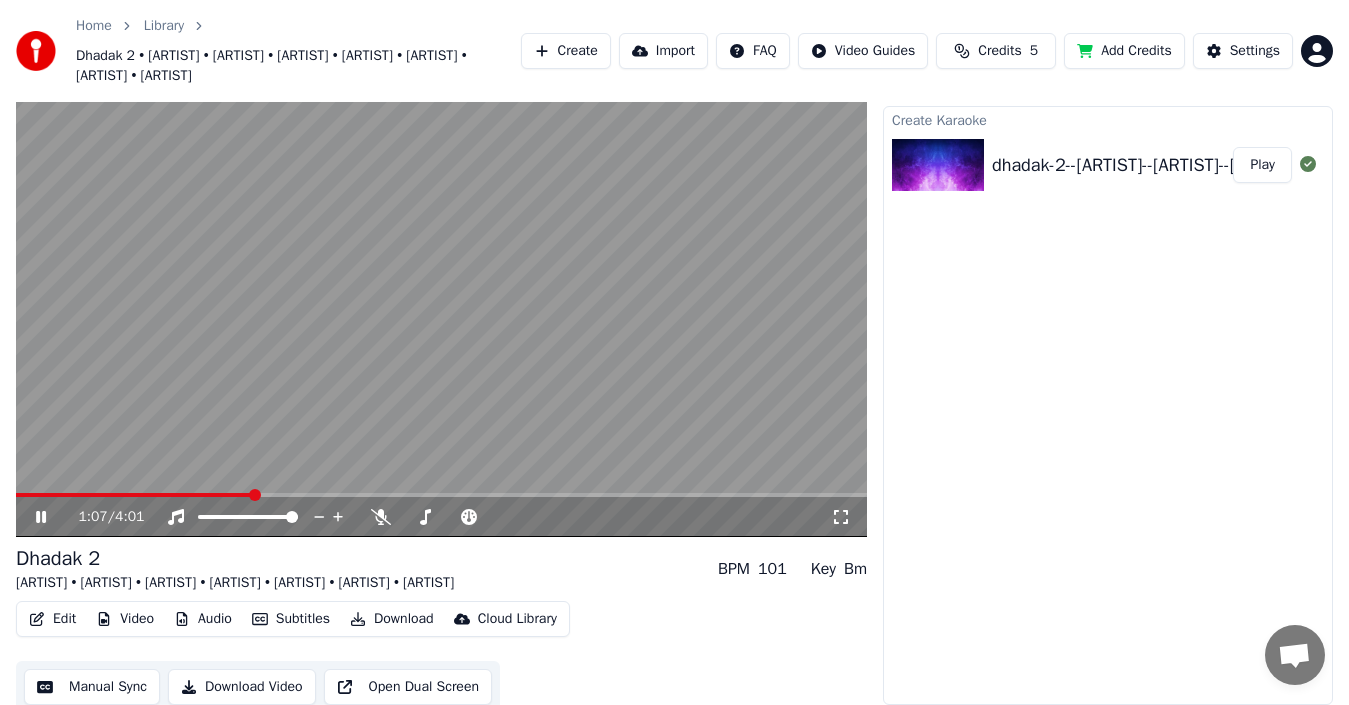 scroll, scrollTop: 0, scrollLeft: 0, axis: both 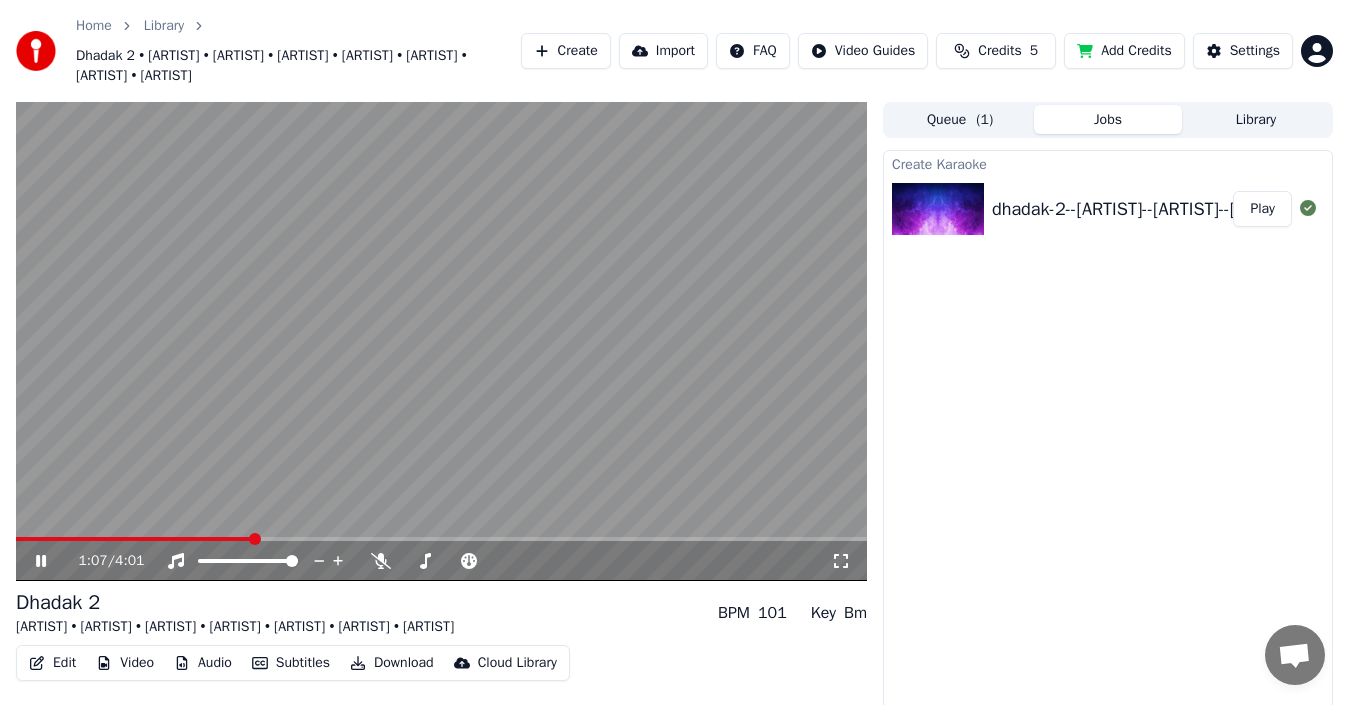 click on "Play" at bounding box center (1262, 209) 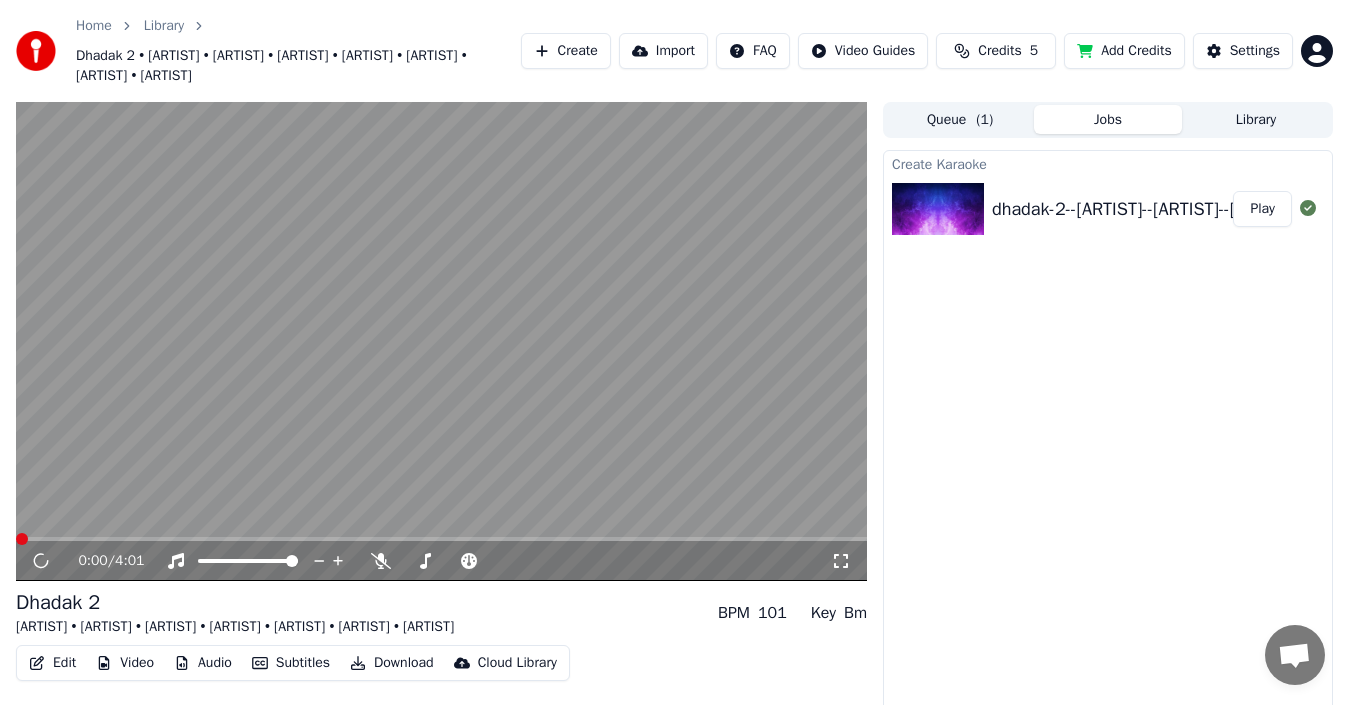 click on "Import" at bounding box center [663, 51] 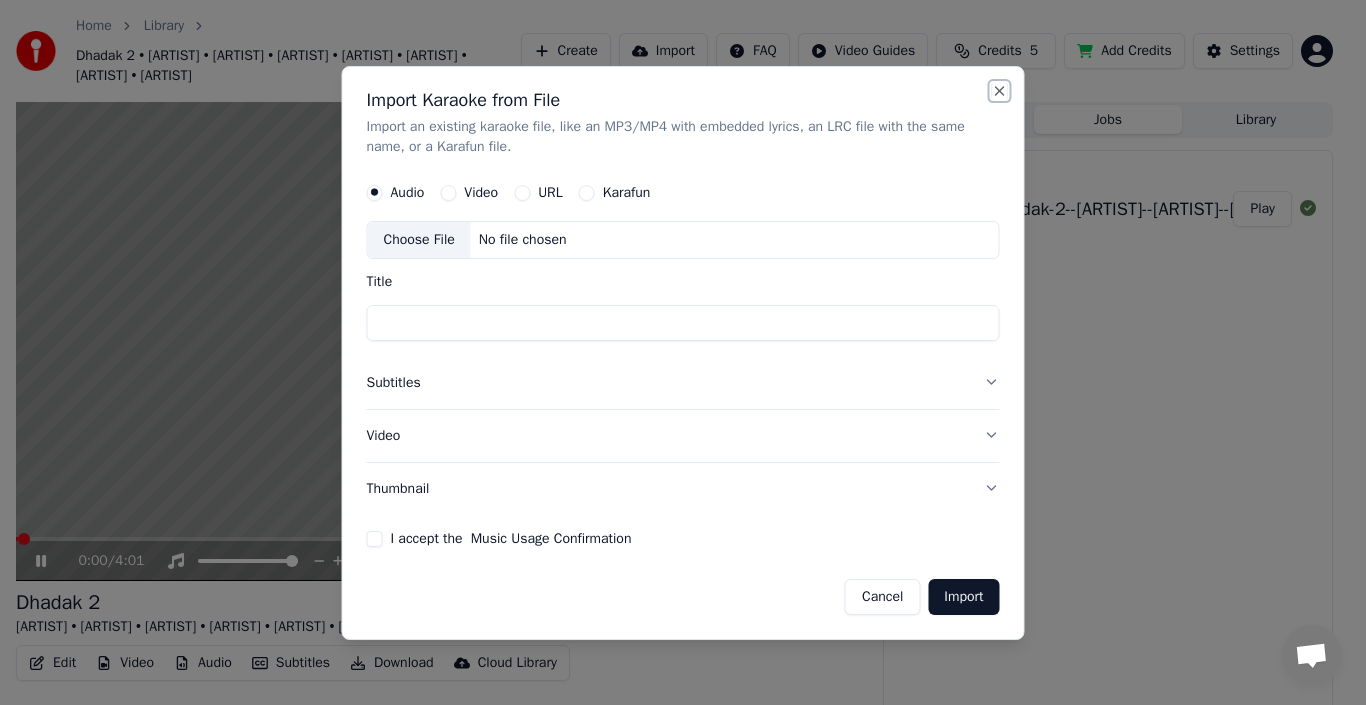 click on "Close" at bounding box center [1000, 91] 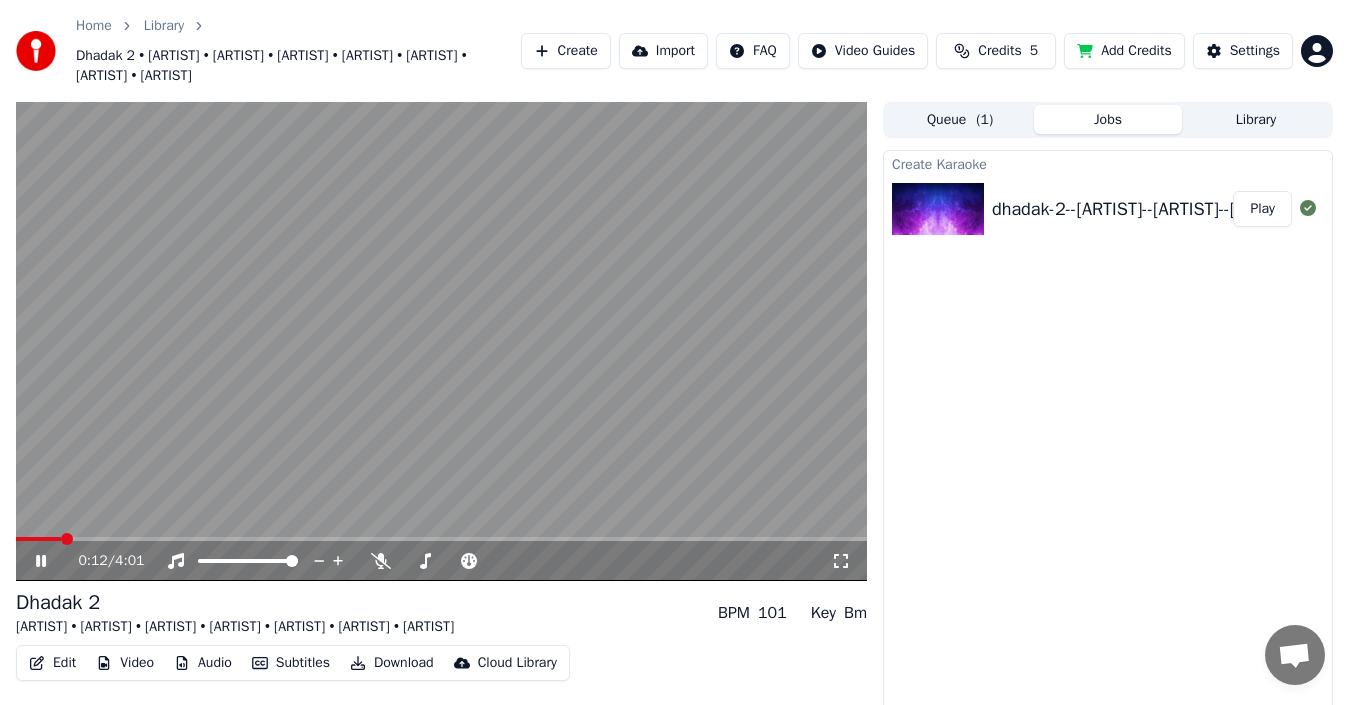 scroll, scrollTop: 52, scrollLeft: 0, axis: vertical 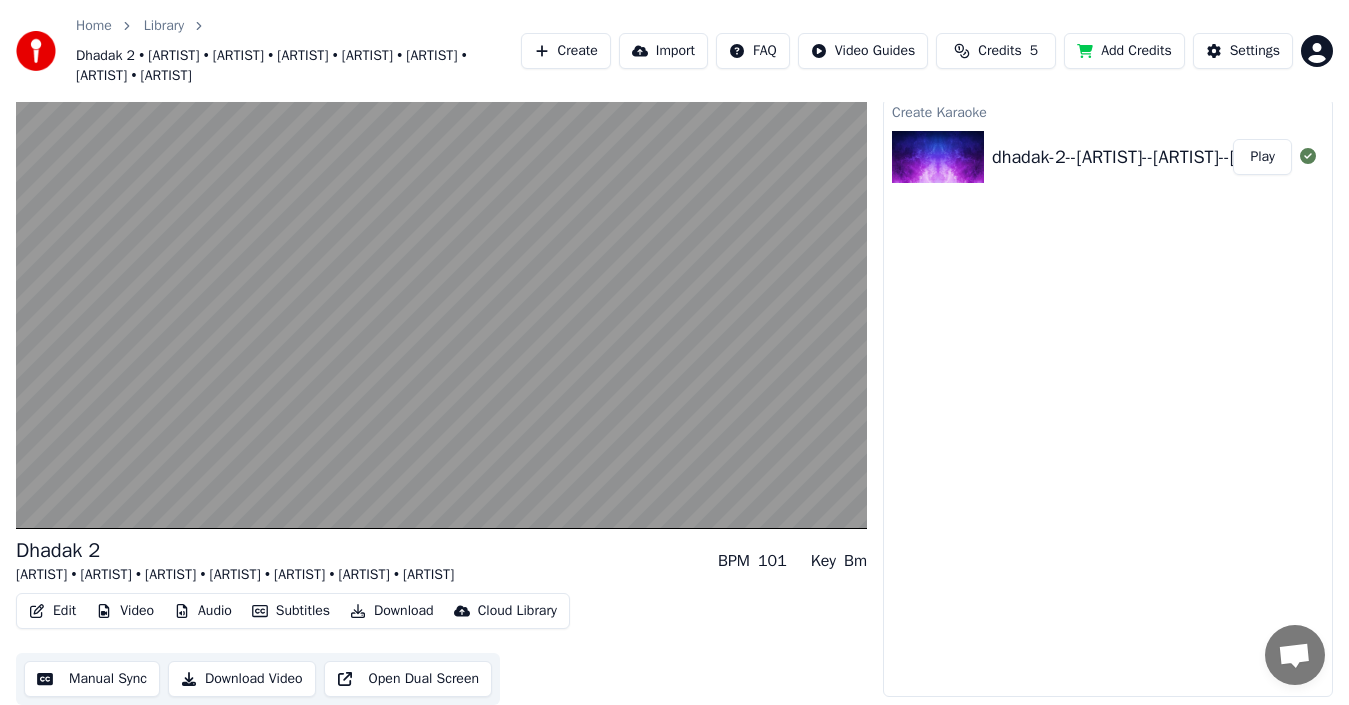 click on "Download Video" at bounding box center [242, 679] 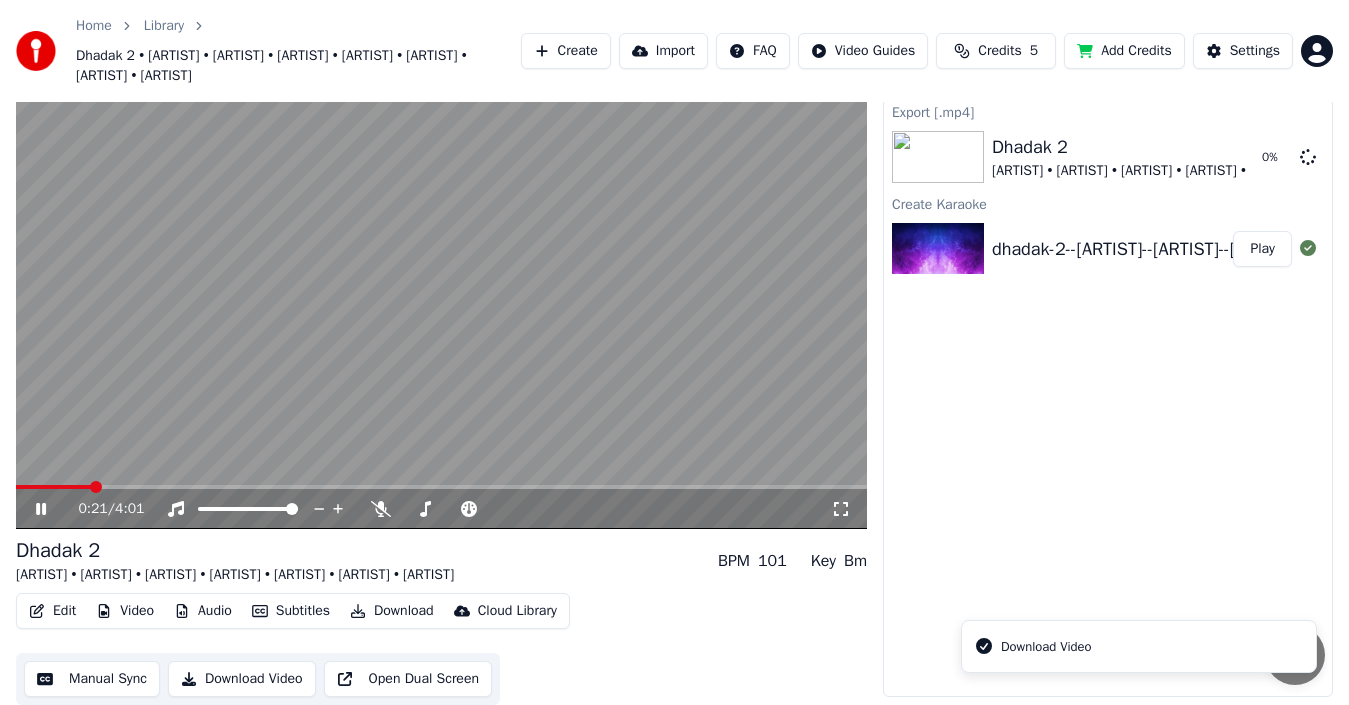click on "Download Video" at bounding box center [1046, 647] 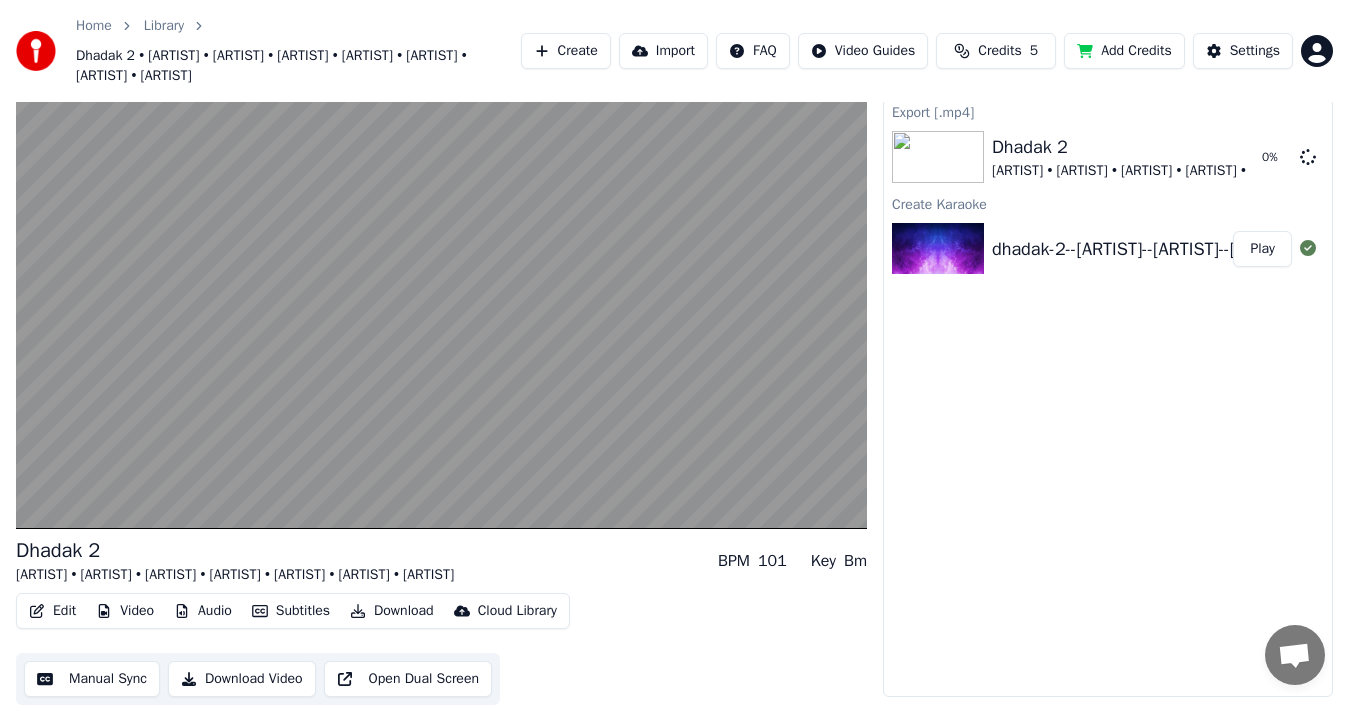 click on "Manual Sync" at bounding box center [92, 679] 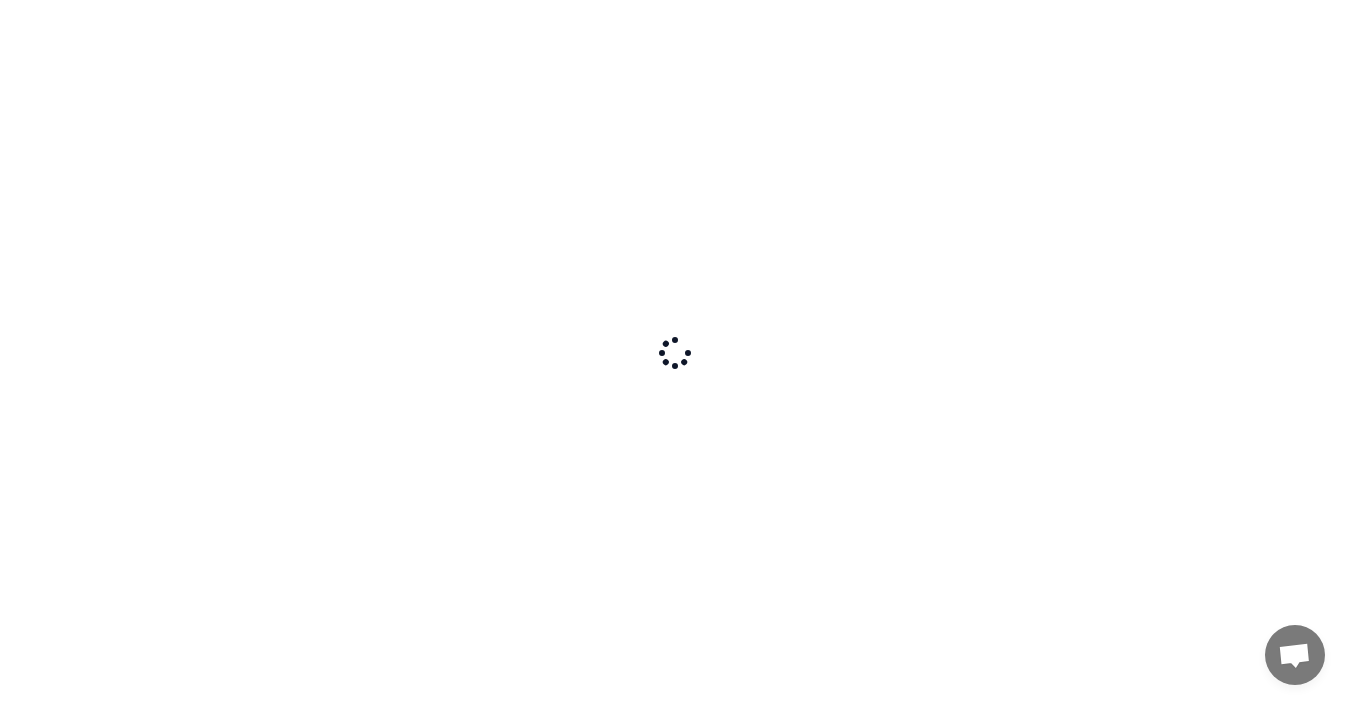 scroll, scrollTop: 0, scrollLeft: 0, axis: both 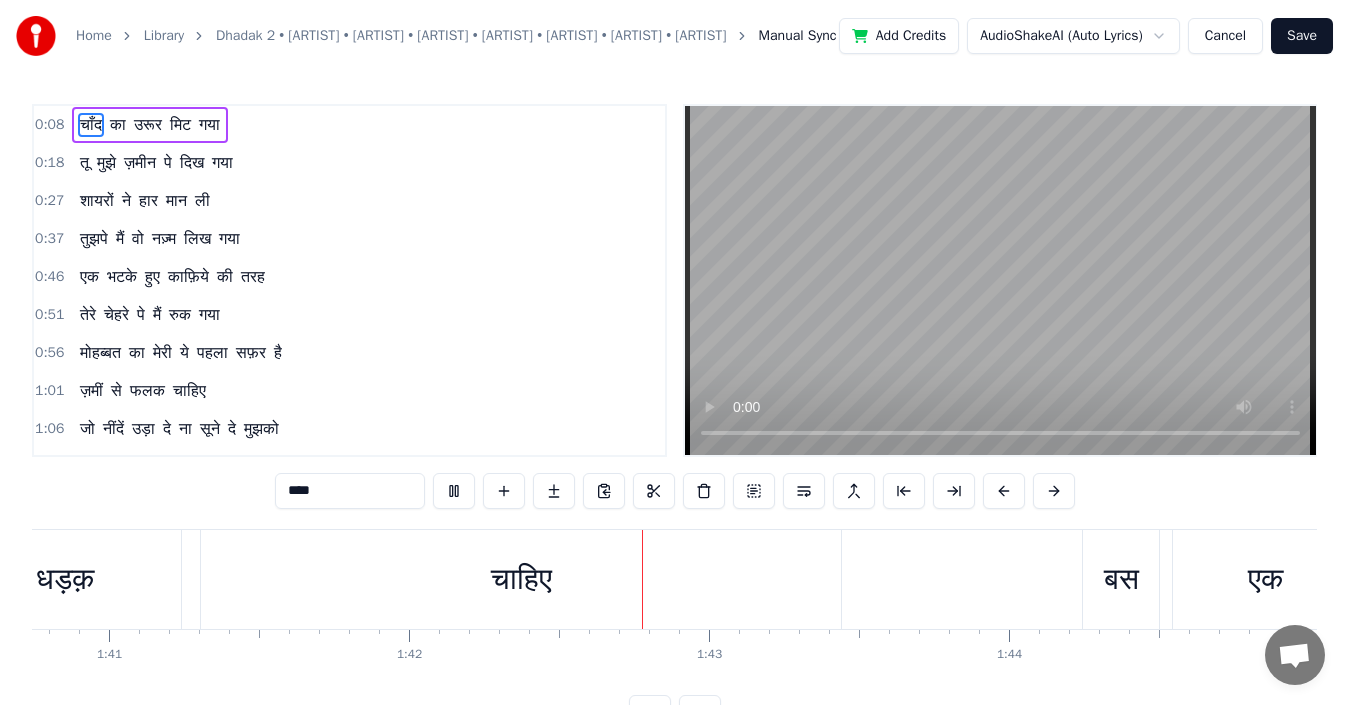 click on "Save" at bounding box center (1302, 36) 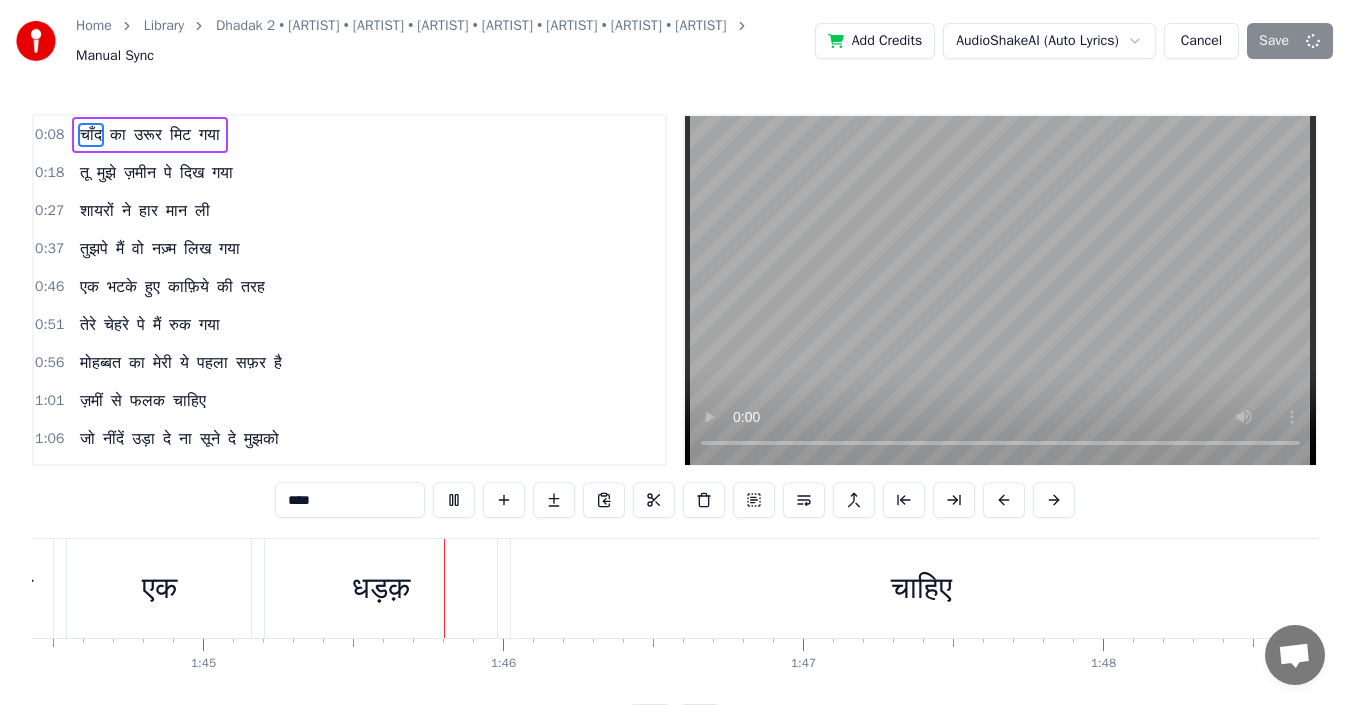scroll, scrollTop: 0, scrollLeft: 31417, axis: horizontal 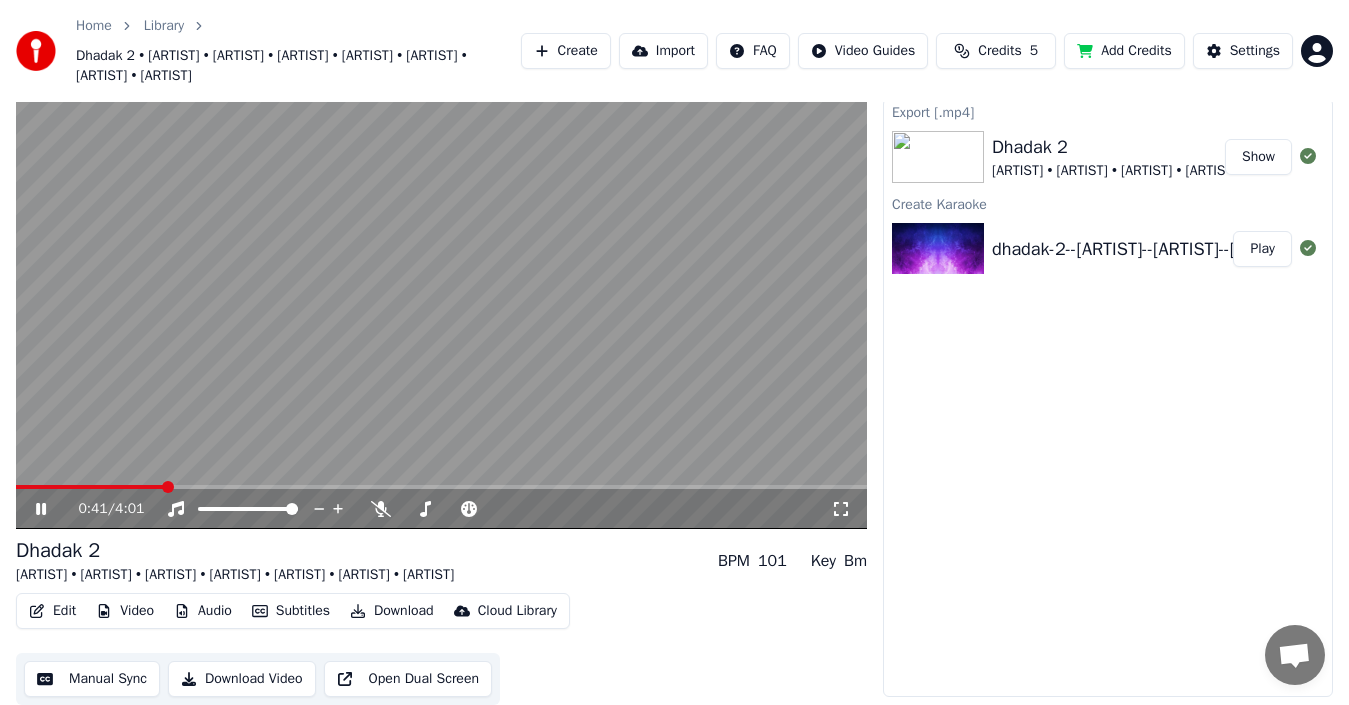 click 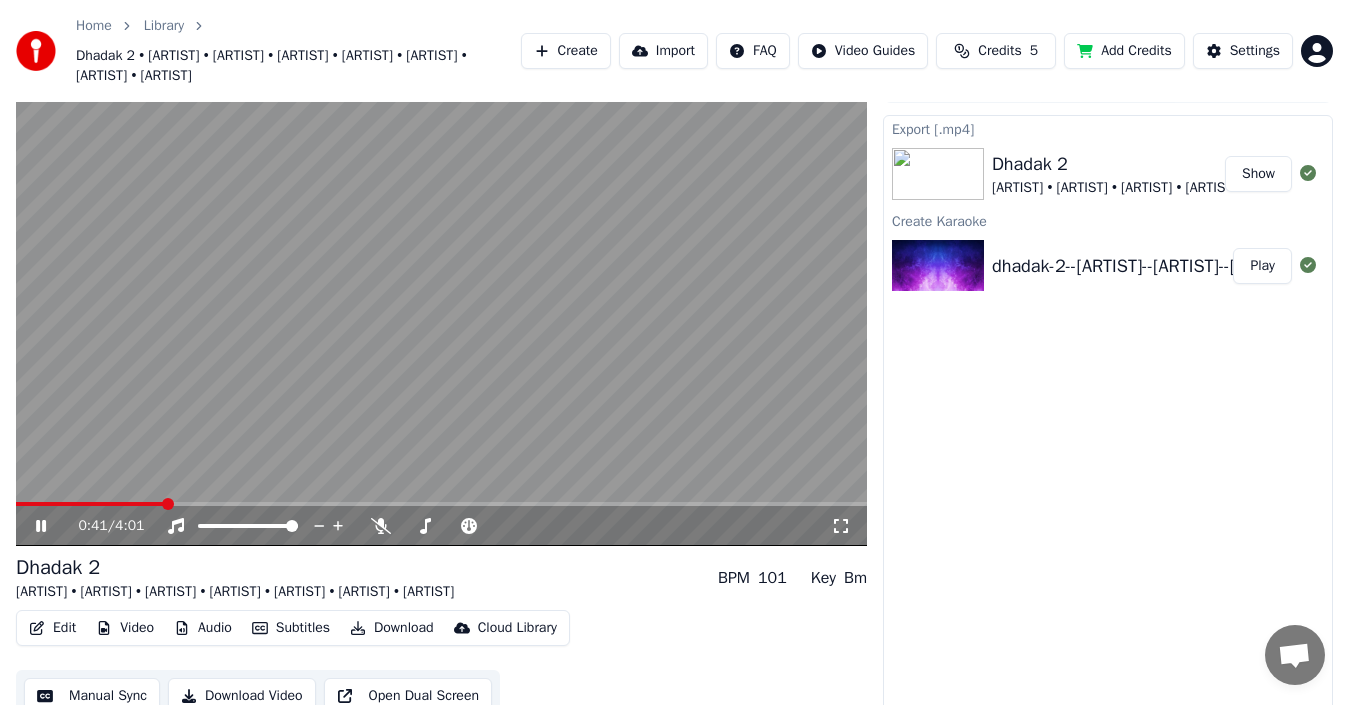 click at bounding box center [90, 504] 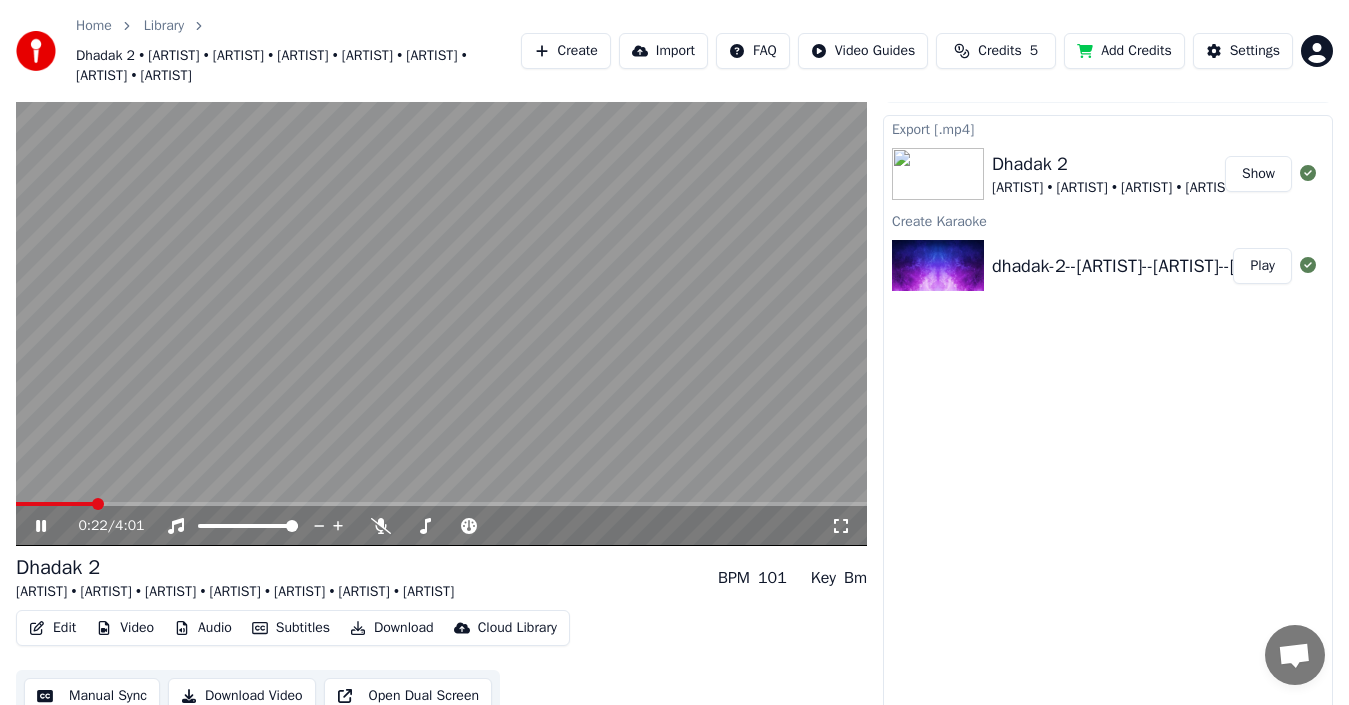 click at bounding box center [55, 504] 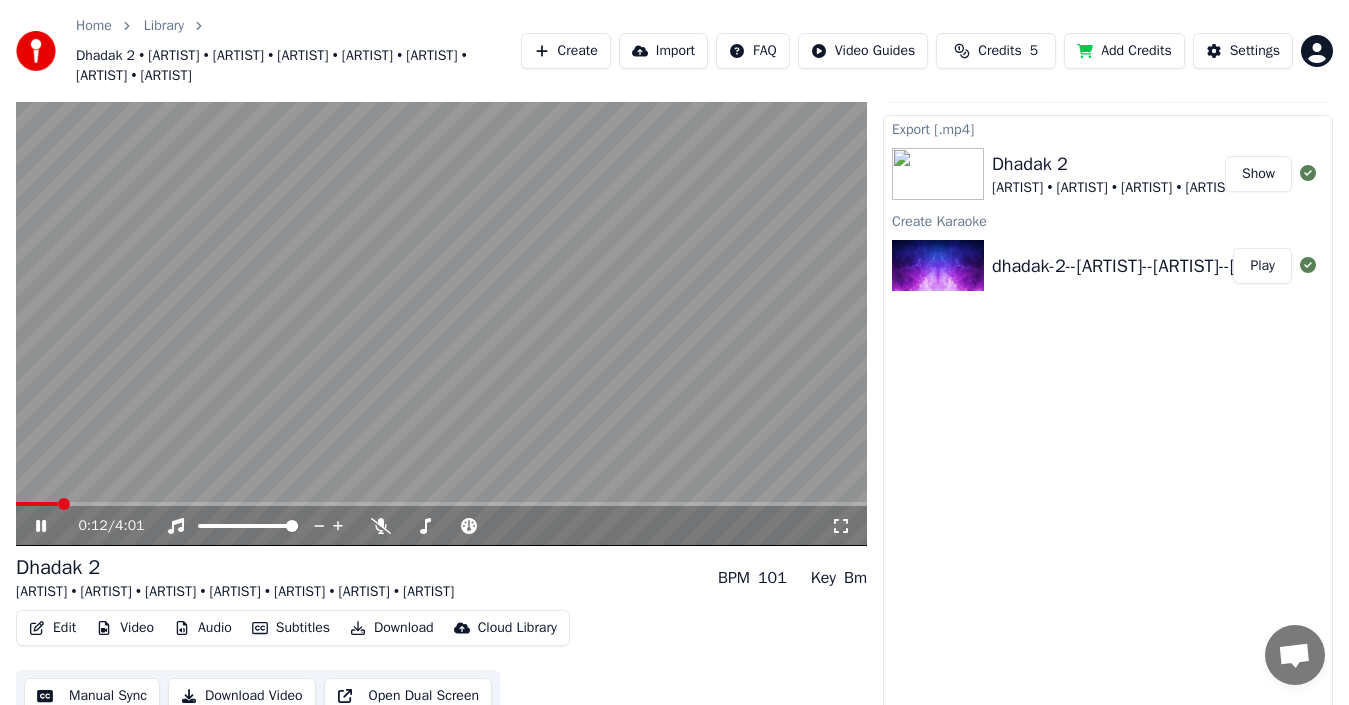 scroll, scrollTop: 52, scrollLeft: 0, axis: vertical 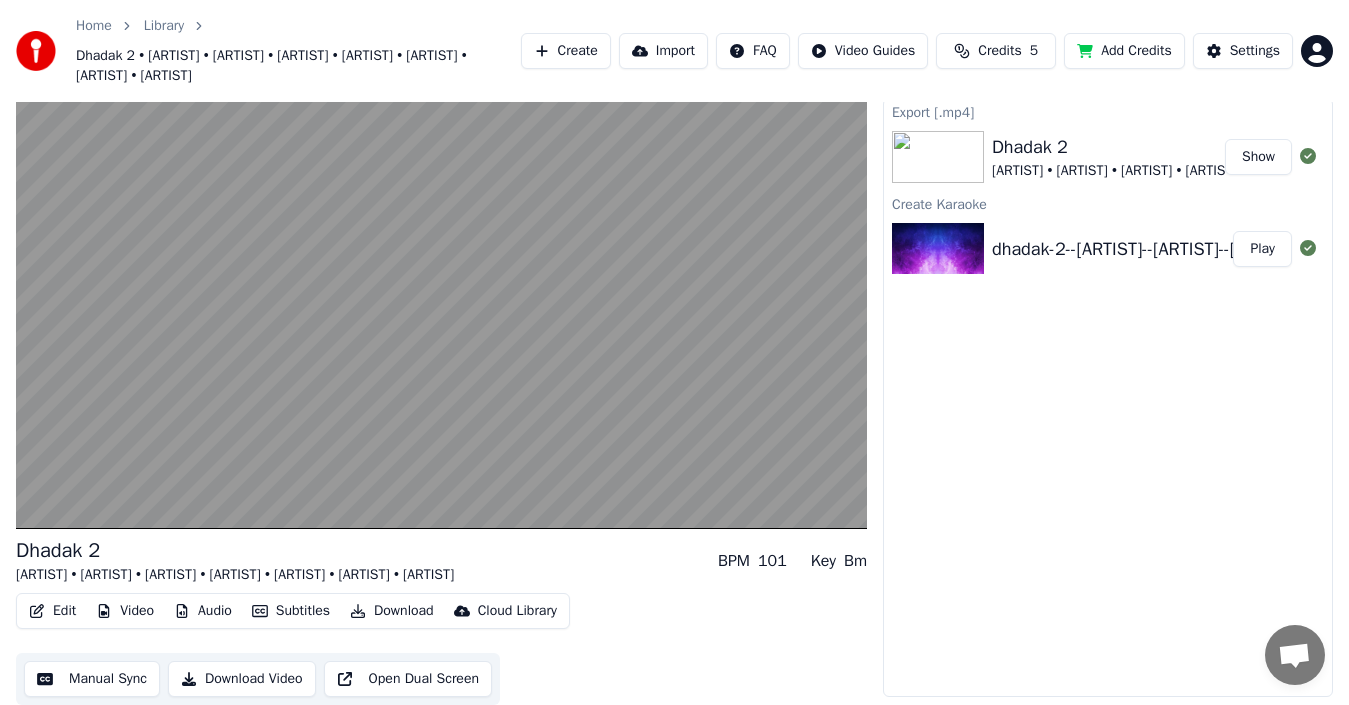 click on "Open Dual Screen" at bounding box center (408, 679) 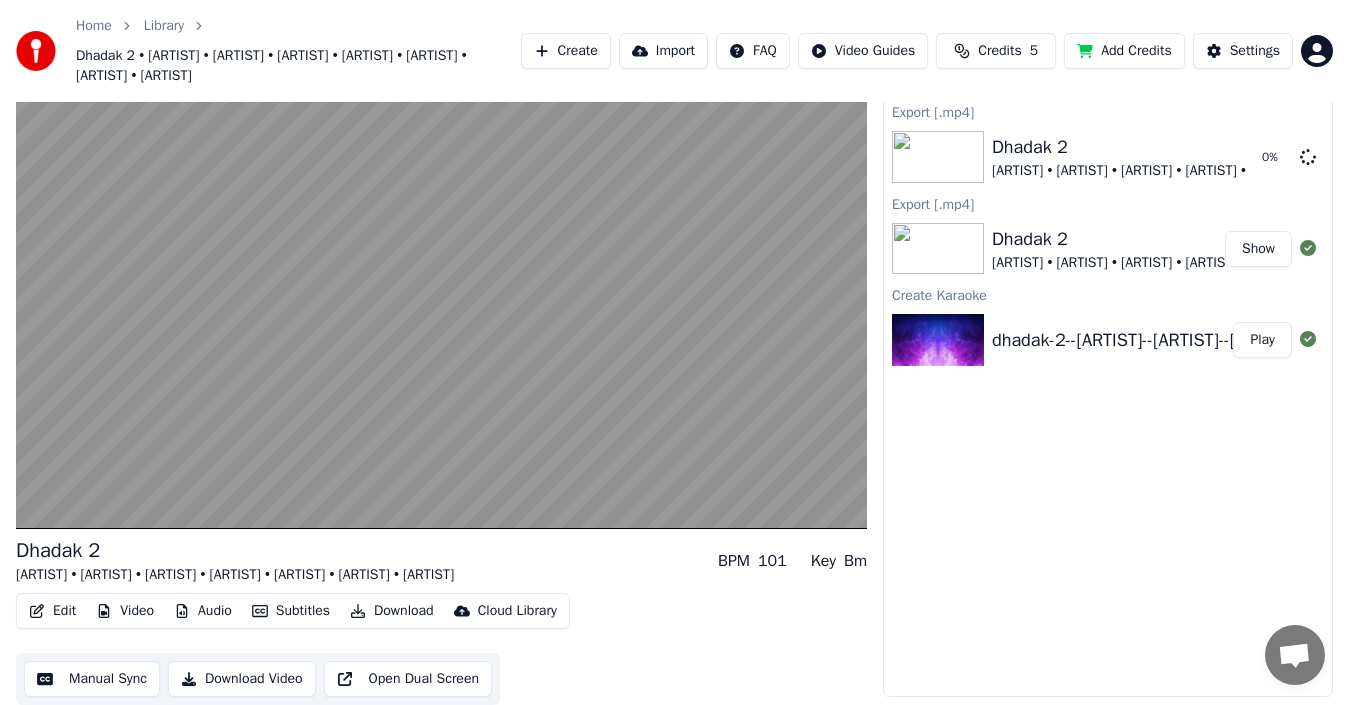 click on "Show" at bounding box center [1258, 249] 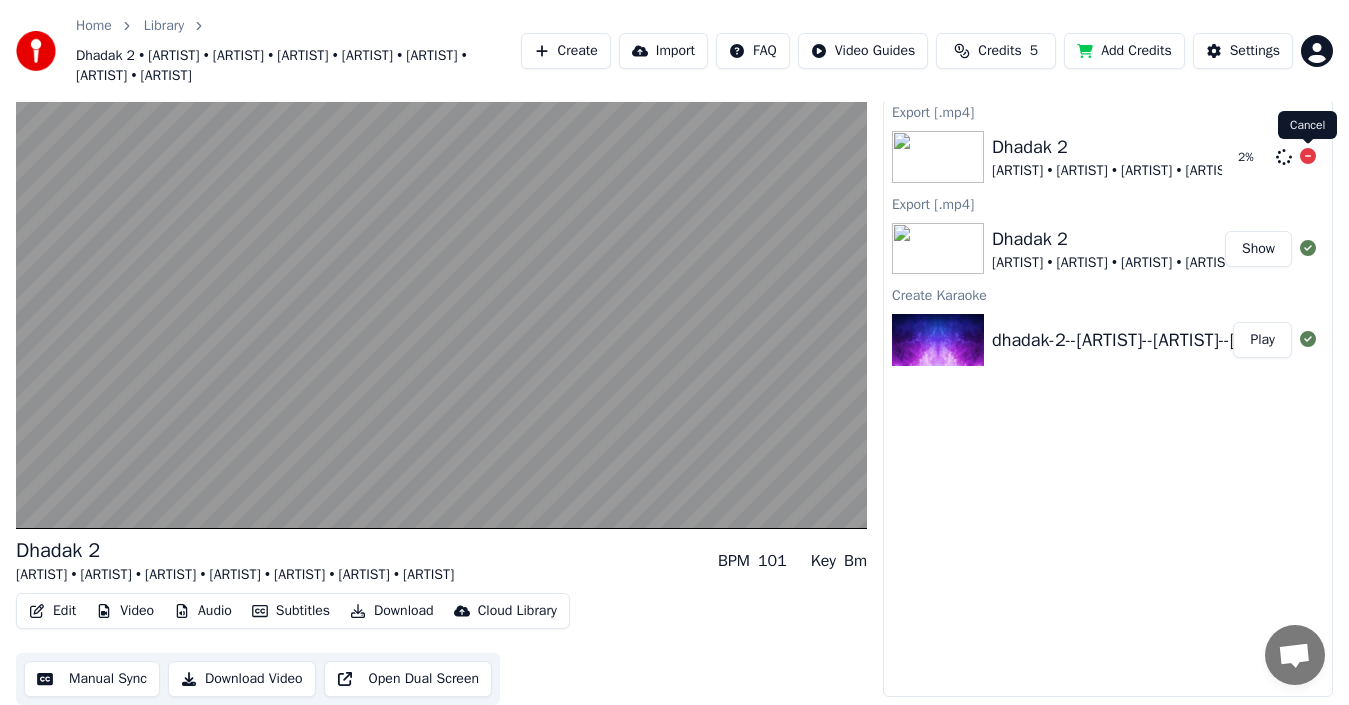 click 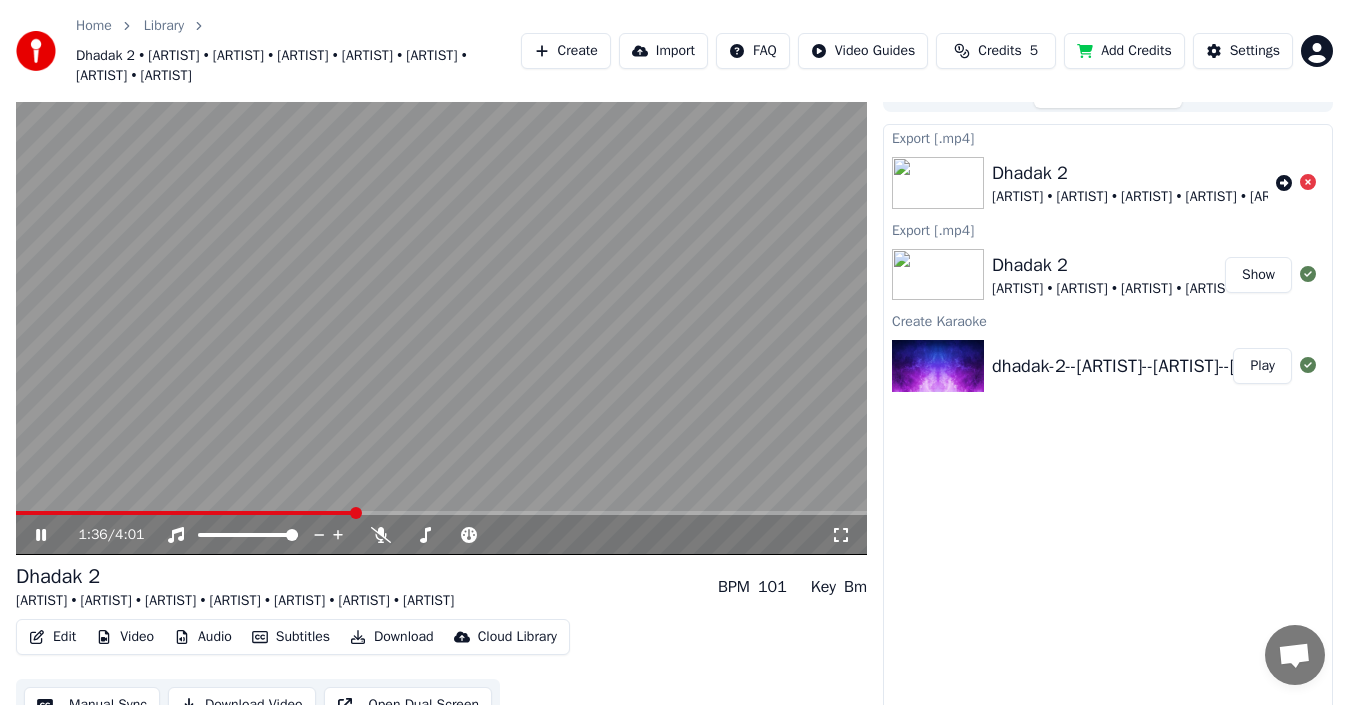 scroll, scrollTop: 0, scrollLeft: 0, axis: both 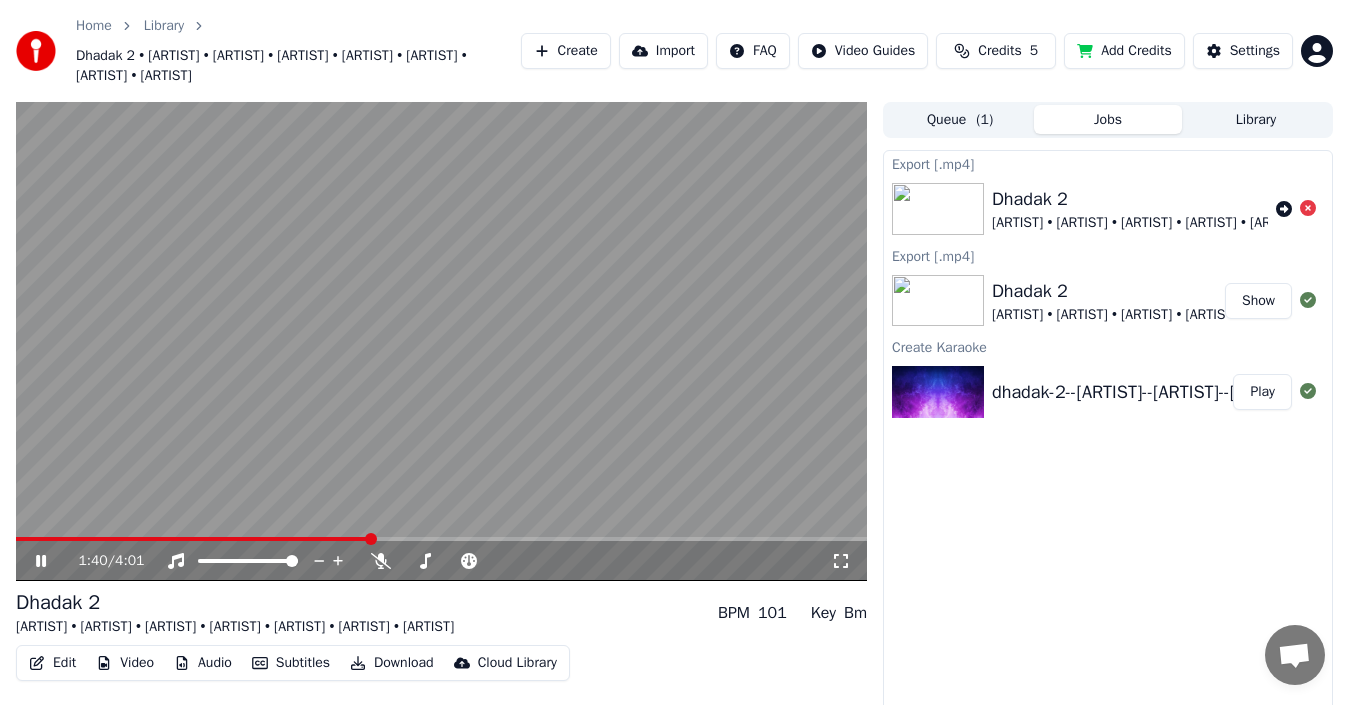 click on "Home Library Dhadak 2 • [ARTIST] • [ARTIST] • [ARTIST] • [ARTIST] • [ARTIST] • [ARTIST] • [ARTIST] Create Import FAQ Video Guides Credits 5 Add Credits Settings 1:40  /  4:01 Dhadak 2 [ARTIST] • [ARTIST] • [ARTIST] • [ARTIST] • [ARTIST] • [ARTIST] • [ARTIST] BPM 101 Key Bm Edit Video Audio Subtitles Download Cloud Library Manual Sync Download Video Open Dual Screen Queue ( 1 ) Jobs Library Export [.mp4] Dhadak 2 [ARTIST] • [ARTIST] • [ARTIST] • [ARTIST] • [ARTIST] • [ARTIST] • [ARTIST] Export [.mp4] Dhadak 2 [ARTIST] • [ARTIST] • [ARTIST] • [ARTIST] • [ARTIST] • [ARTIST] • [ARTIST] Show Create Karaoke dhadak-2--[ARTIST]--[ARTIST]--[ARTIST]--[ARTIST]--[ARTIST]--[ARTIST]--[ARTIST] Play" at bounding box center (674, 352) 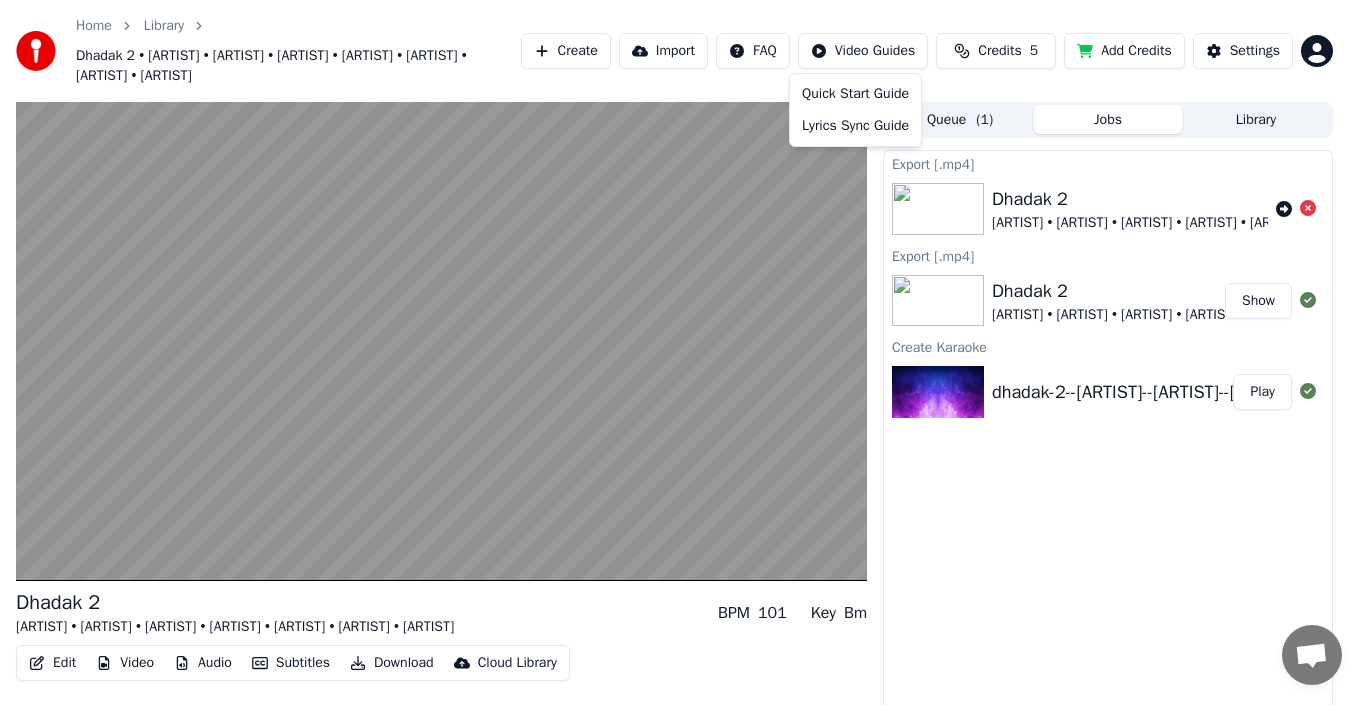click on "Home Library Dhadak 2 • [ARTIST] • [ARTIST] • [ARTIST] • [ARTIST] • [ARTIST] • [ARTIST] • [ARTIST] Create Import FAQ Video Guides Credits 5 Add Credits Settings Dhadak 2 [ARTIST] • [ARTIST] • [ARTIST] • [ARTIST] • [ARTIST] • [ARTIST] • [ARTIST] BPM 101 Key Bm Edit Video Audio Subtitles Download Cloud Library Manual Sync Download Video Open Dual Screen Queue ( 1 ) Jobs Library Export [.mp4] Dhadak 2 [ARTIST] • [ARTIST] • [ARTIST] • [ARTIST] • [ARTIST] • [ARTIST] • [ARTIST] Export [.mp4] Dhadak 2 [ARTIST] • [ARTIST] • [ARTIST] • [ARTIST] • [ARTIST] • [ARTIST] • [ARTIST] Show Create Karaoke dhadak-2--[ARTIST]--[ARTIST]--[ARTIST]--[ARTIST]--[ARTIST]--[ARTIST]--[ARTIST] Play Quick Start Guide Lyrics Sync Guide" at bounding box center [683, 352] 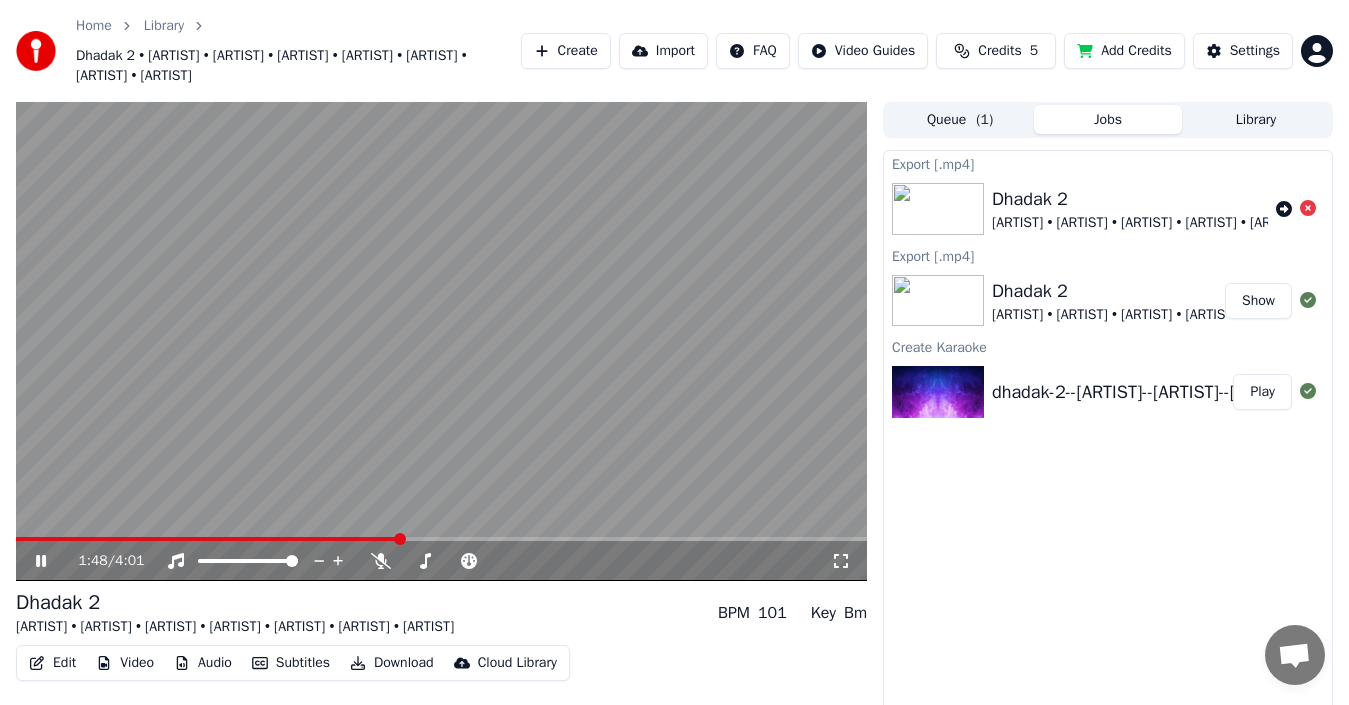 click 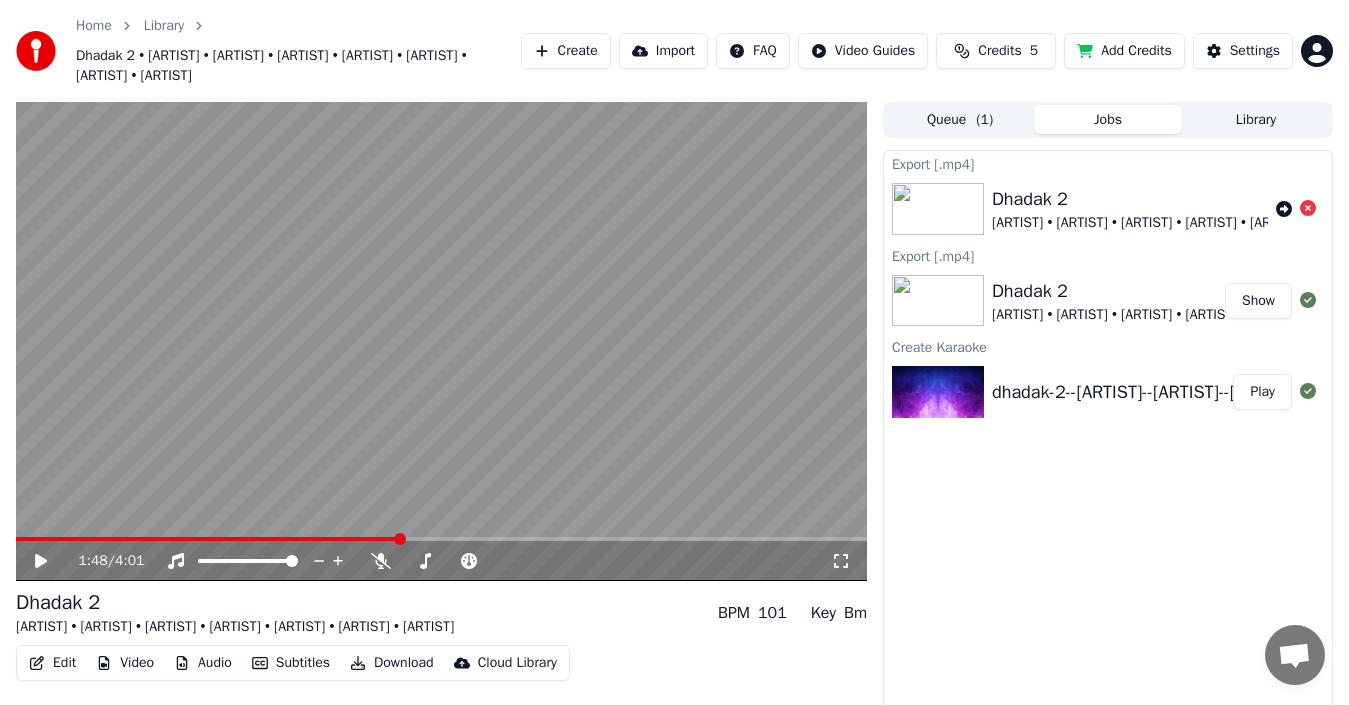 click 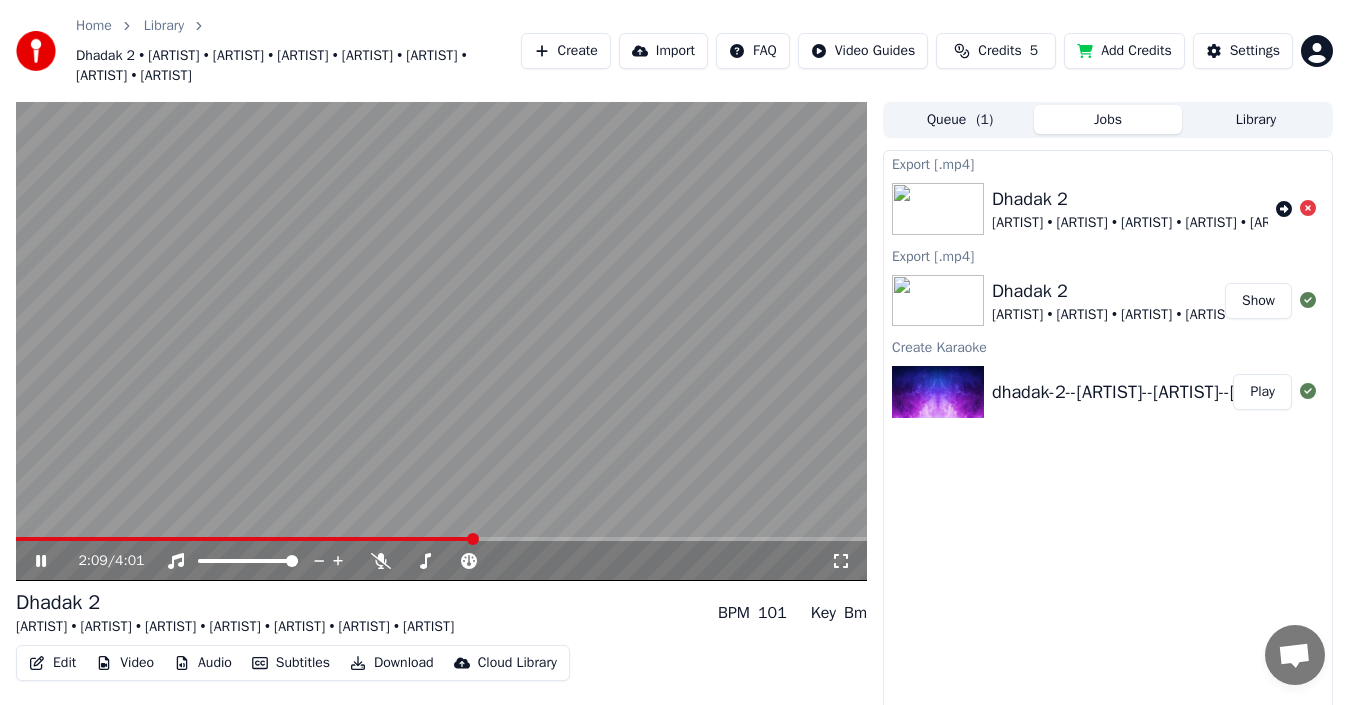 click 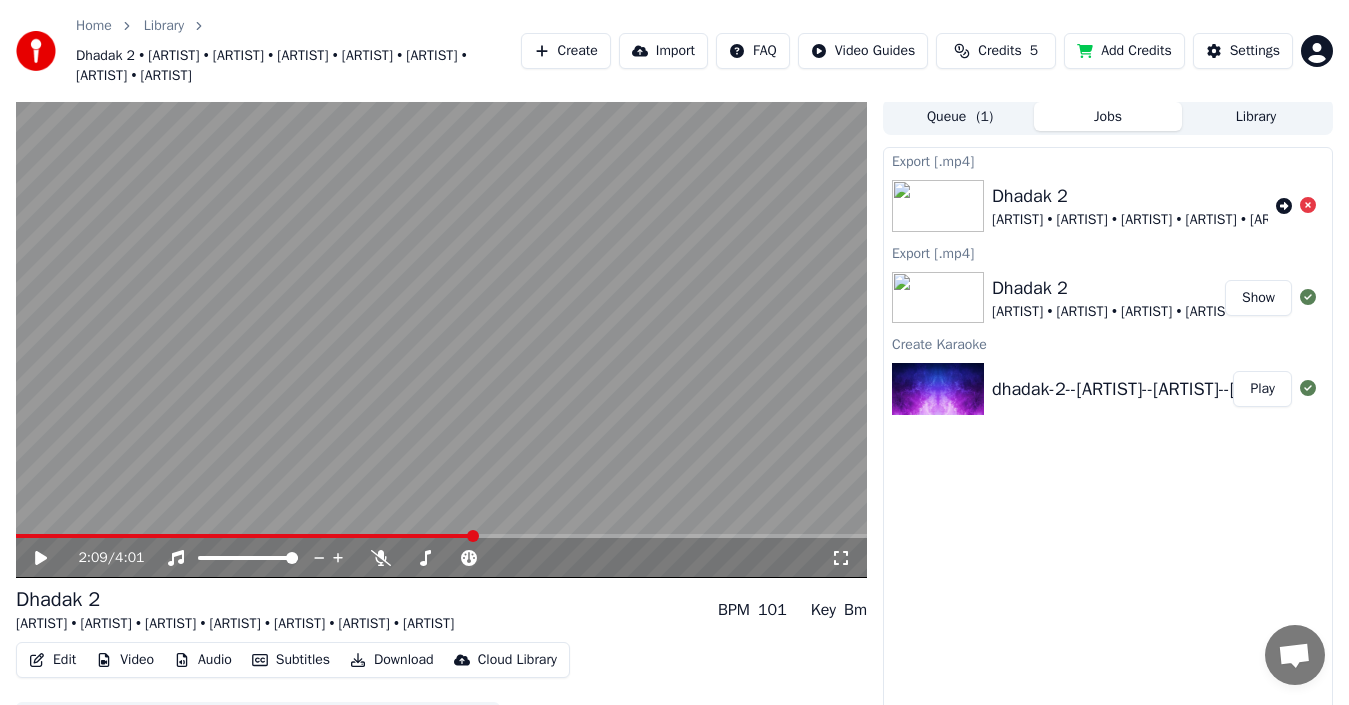 scroll, scrollTop: 52, scrollLeft: 0, axis: vertical 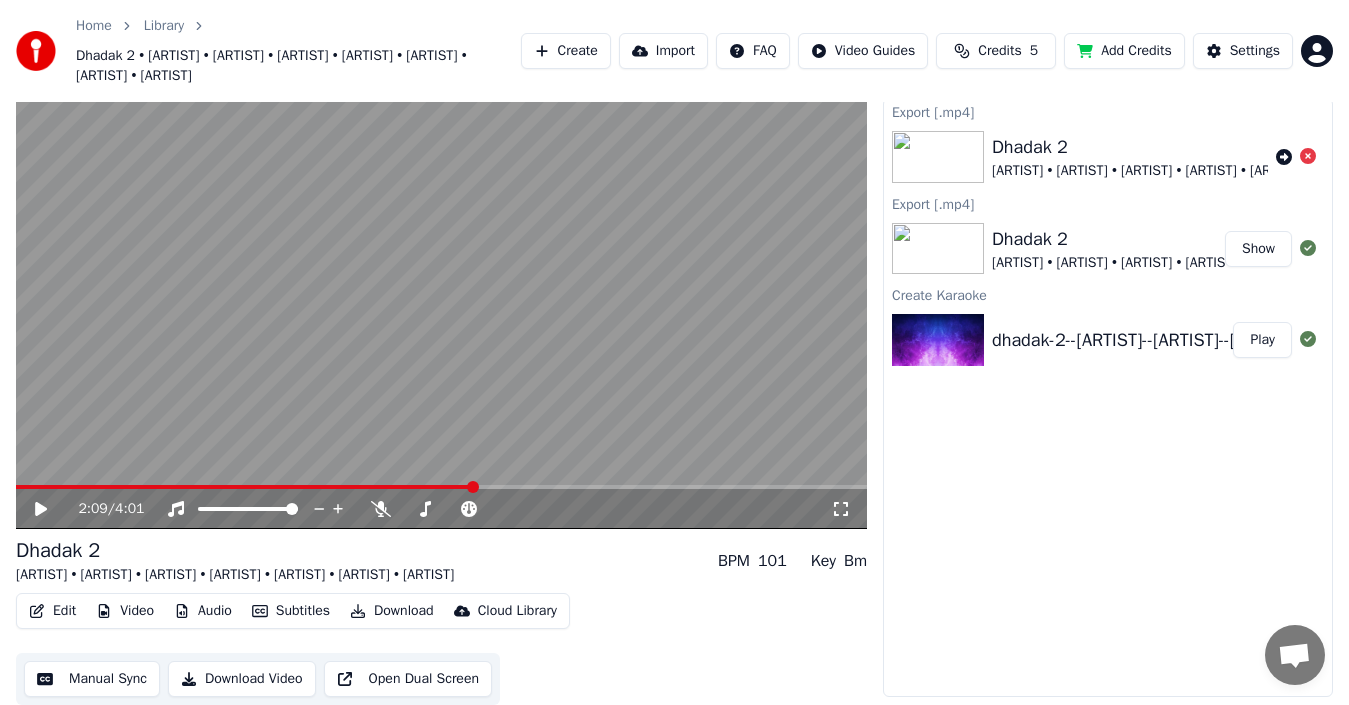 click on "Bm" at bounding box center [855, 561] 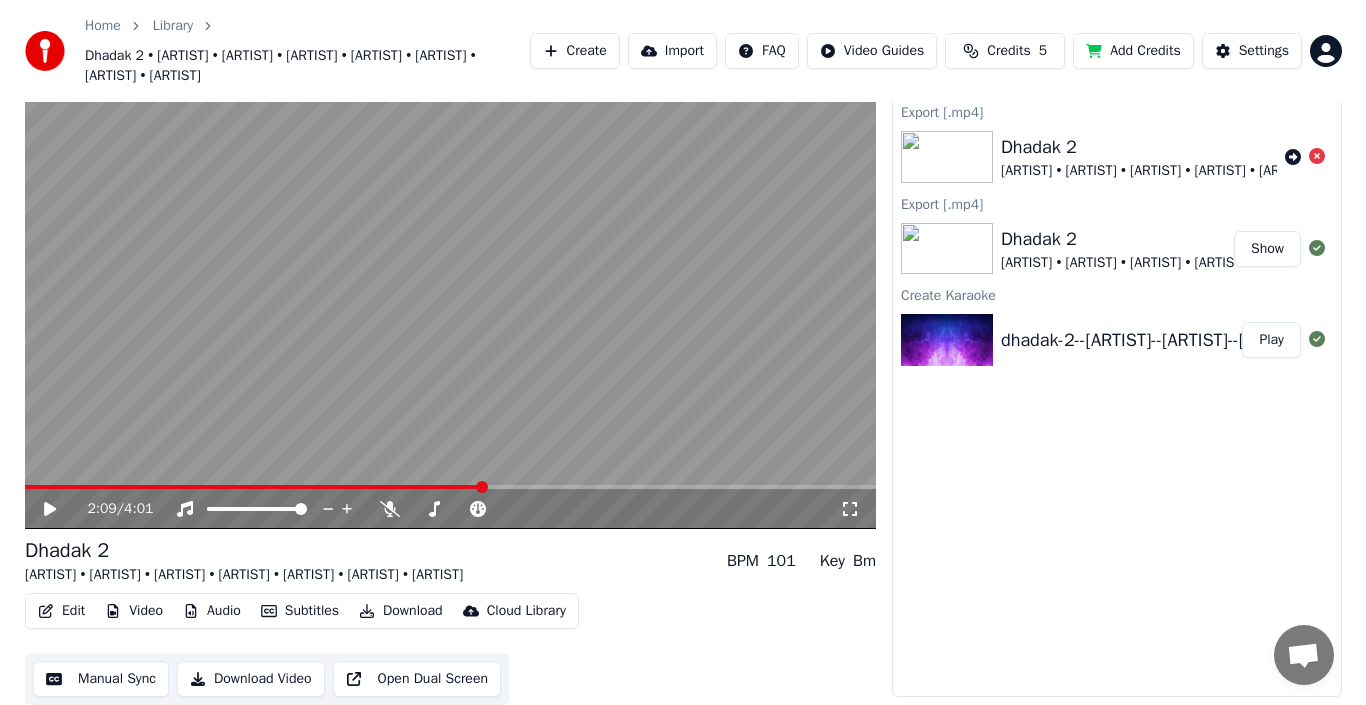 scroll, scrollTop: 0, scrollLeft: 0, axis: both 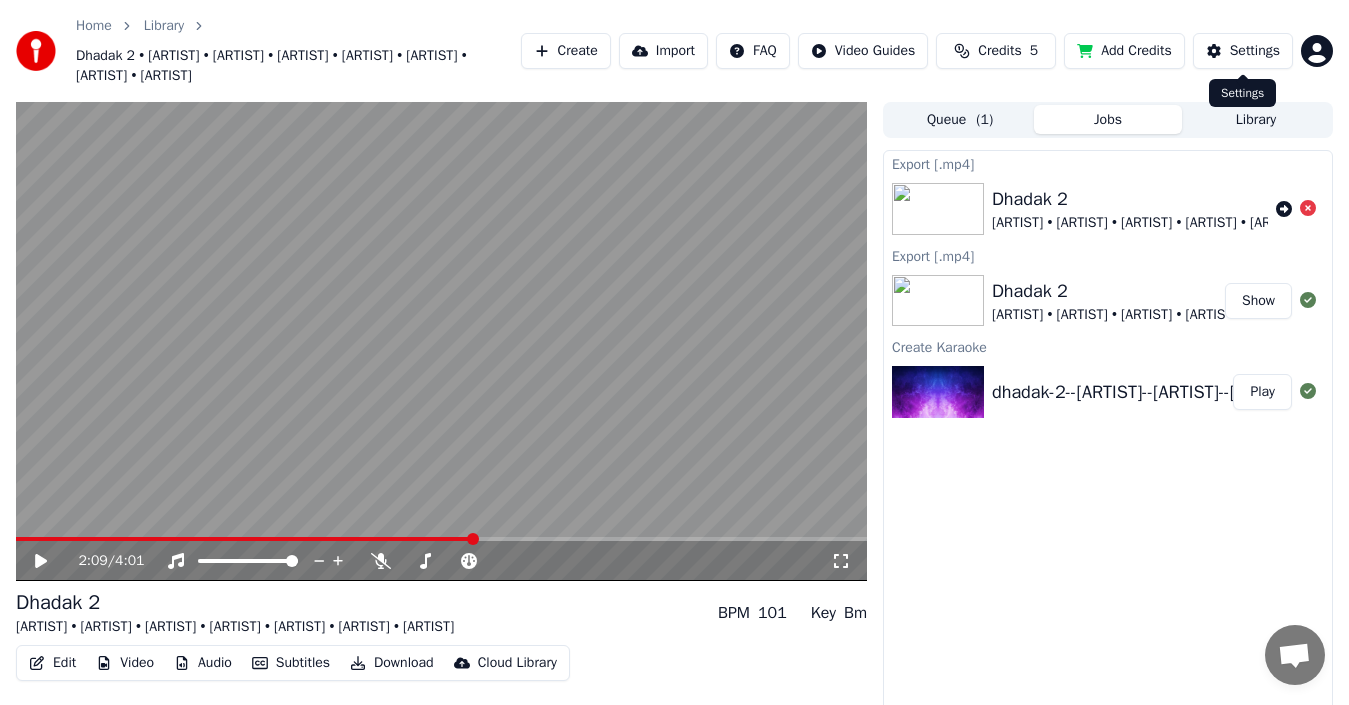 click on "Settings" at bounding box center (1243, 51) 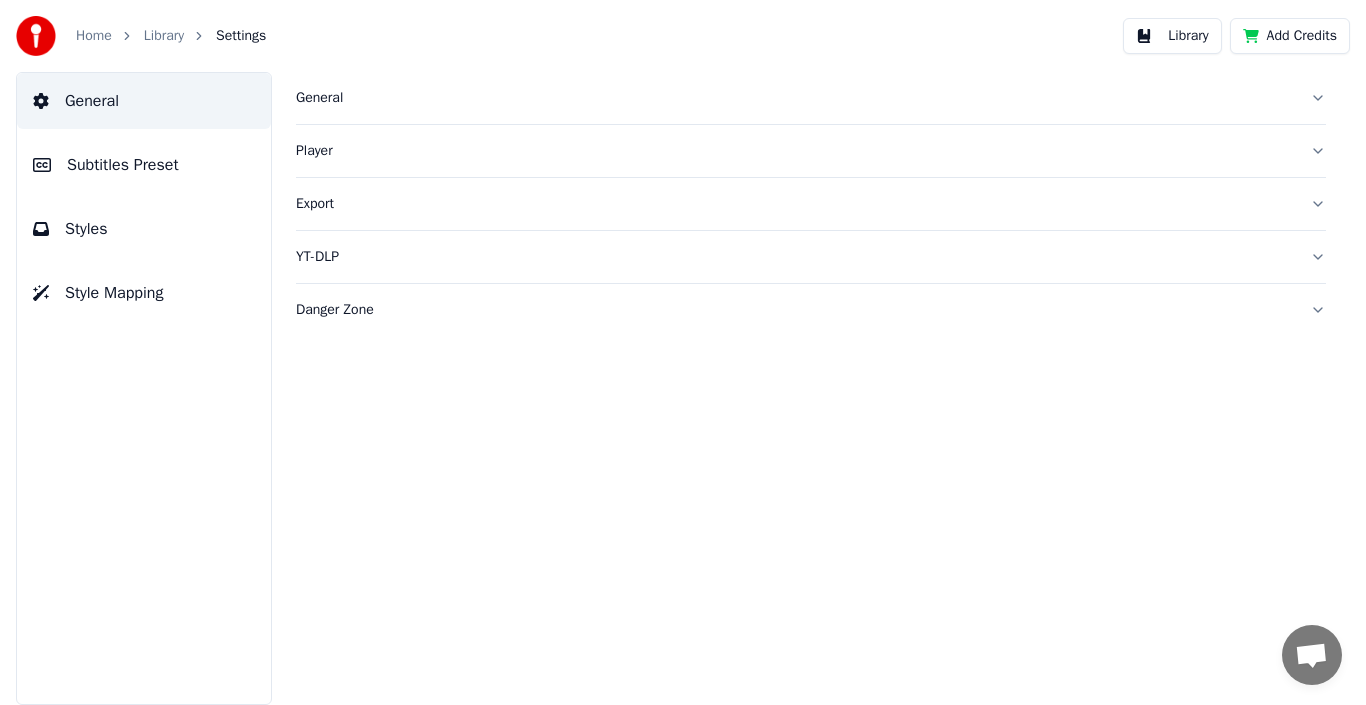 click on "General" at bounding box center [795, 98] 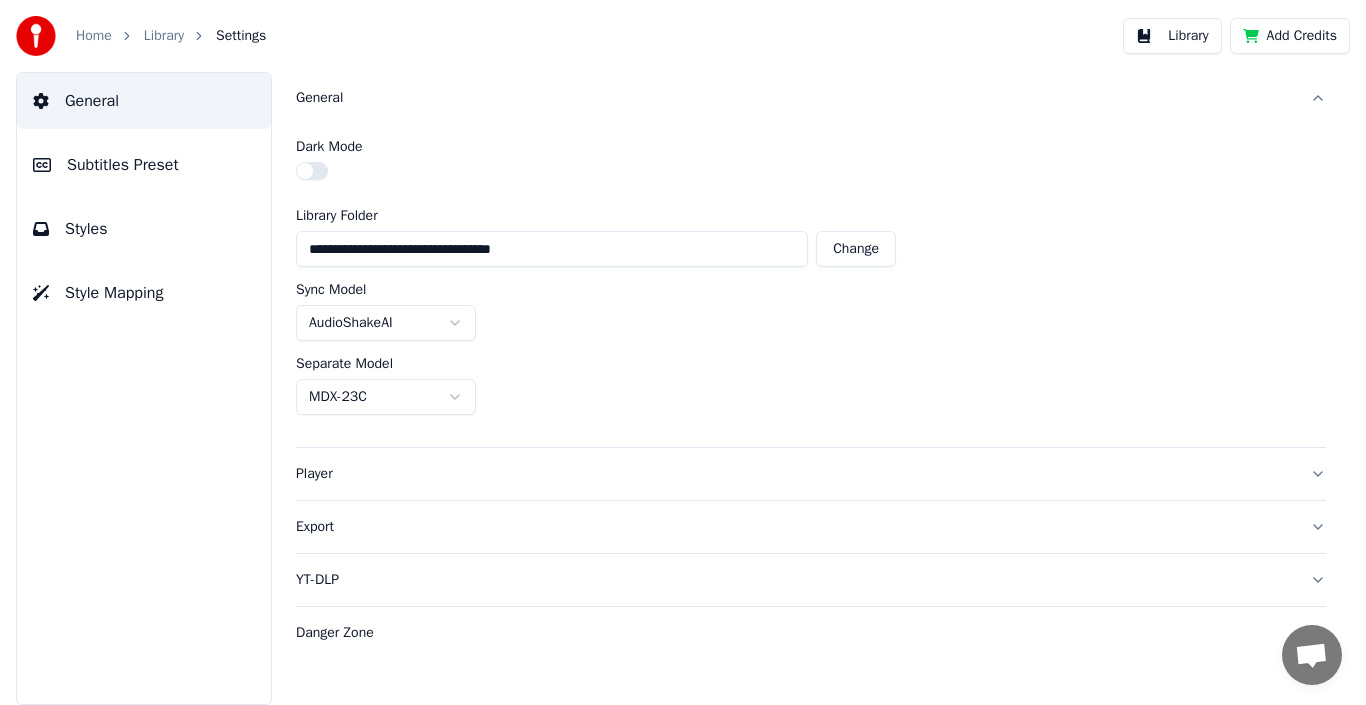 click at bounding box center [312, 171] 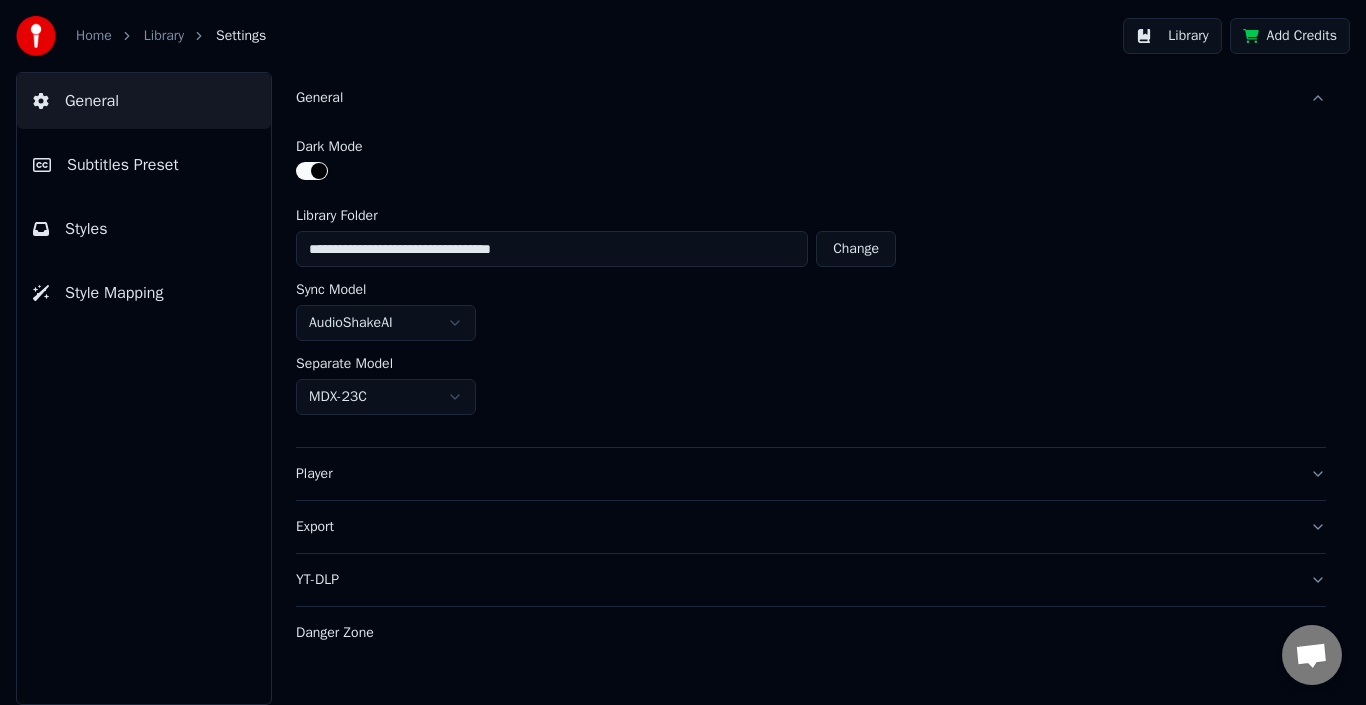 click at bounding box center (312, 171) 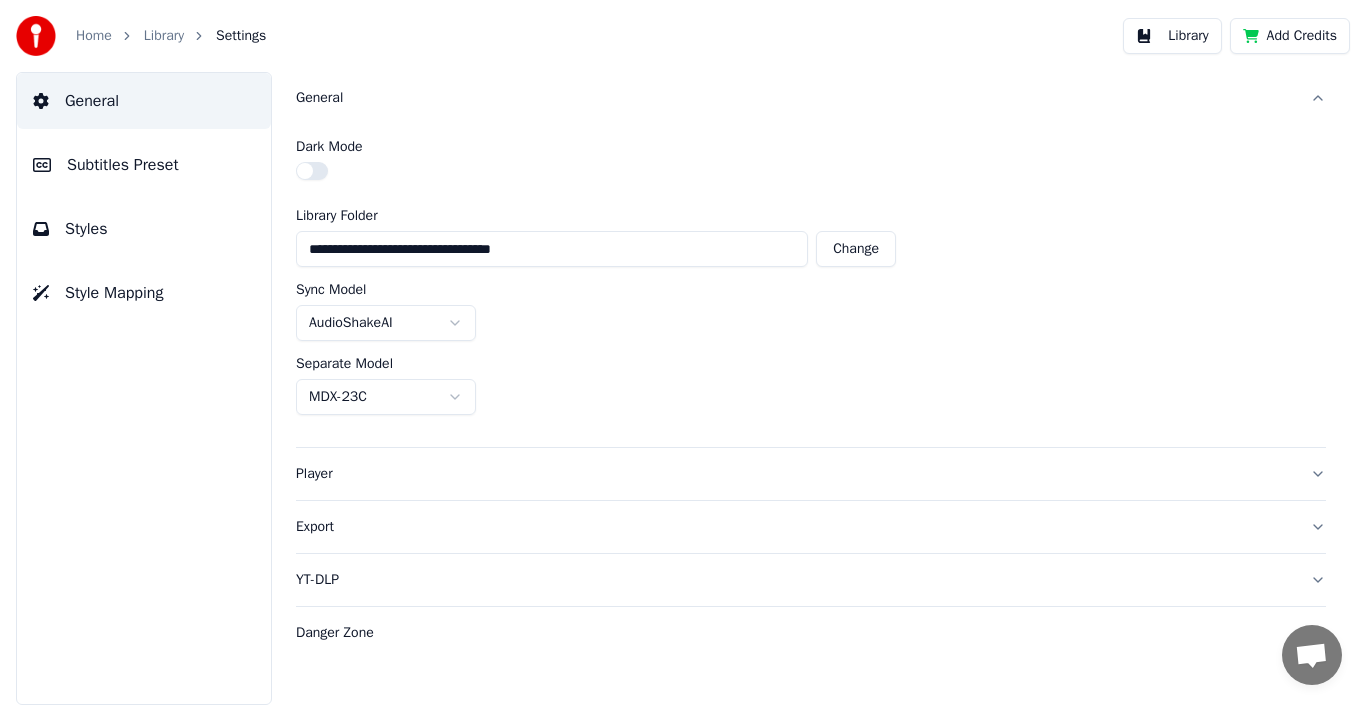 click on "Subtitles Preset" at bounding box center [123, 165] 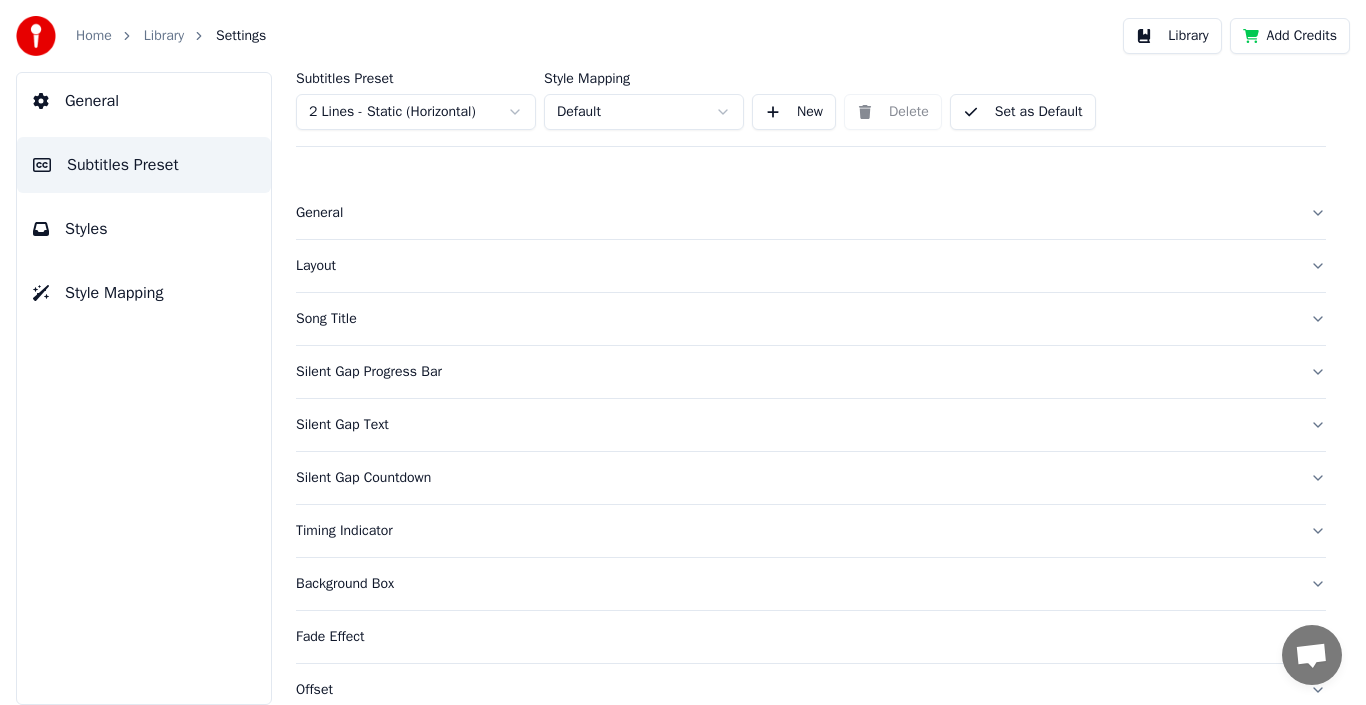 click on "Settings" at bounding box center [241, 36] 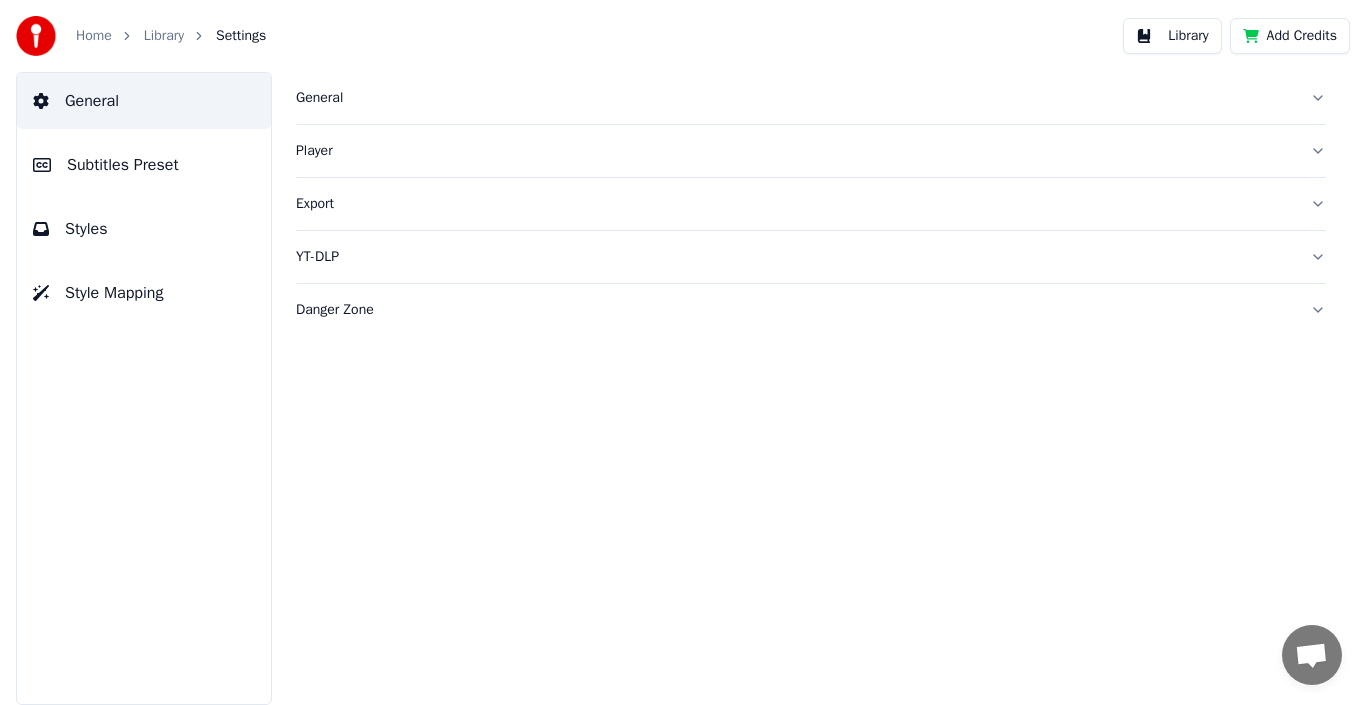 click on "Player" at bounding box center (795, 151) 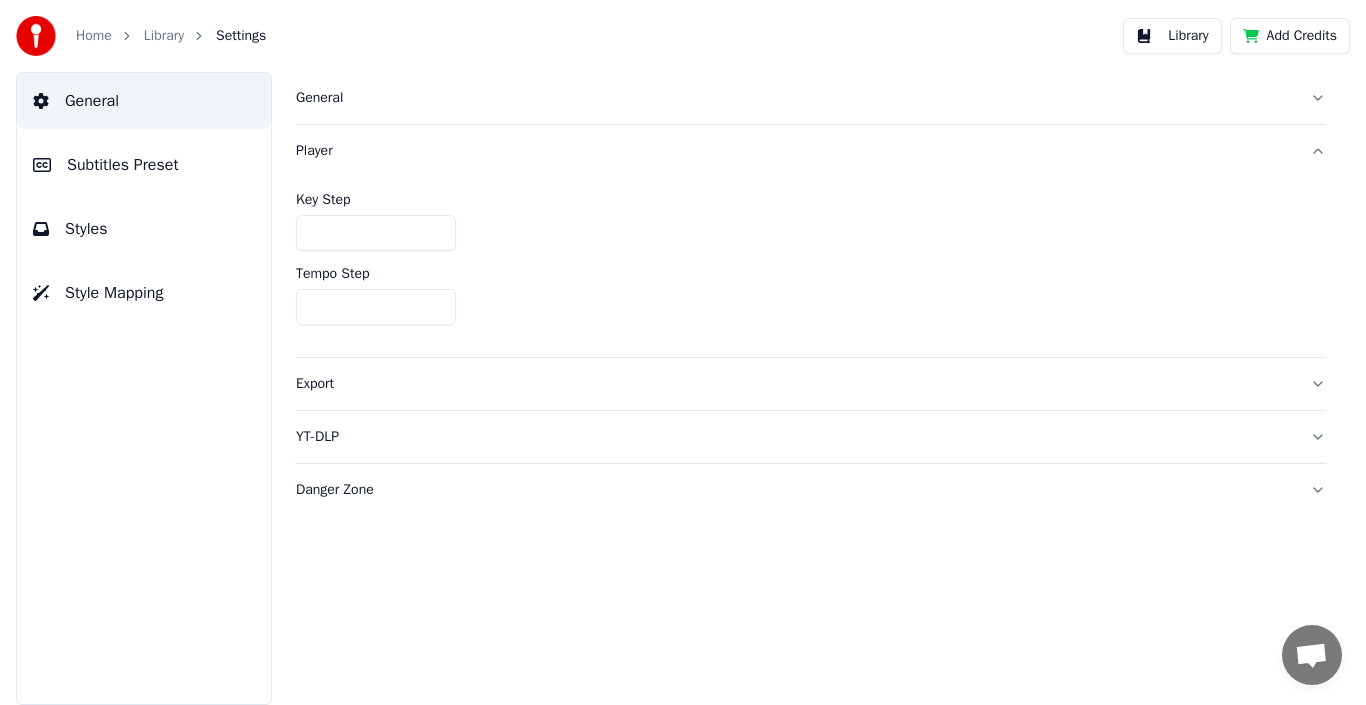 click on "Export" at bounding box center [795, 384] 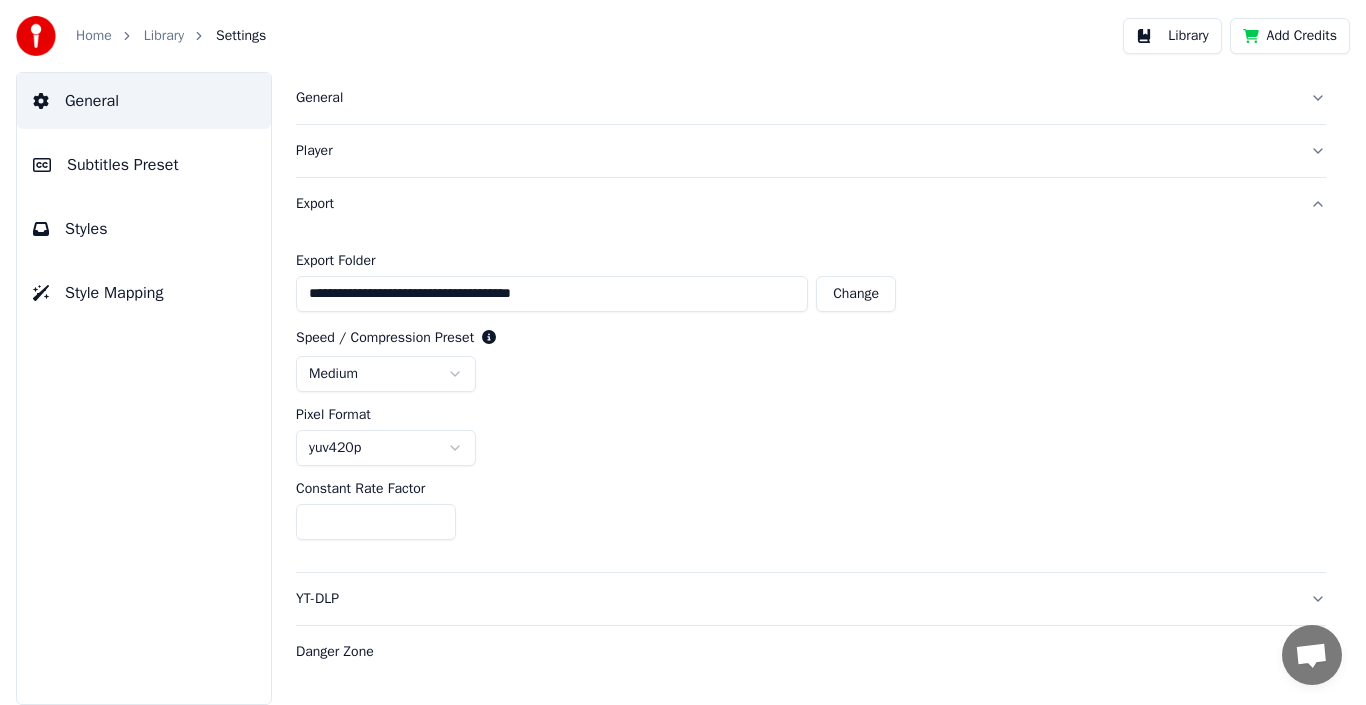 click on "**********" at bounding box center [683, 352] 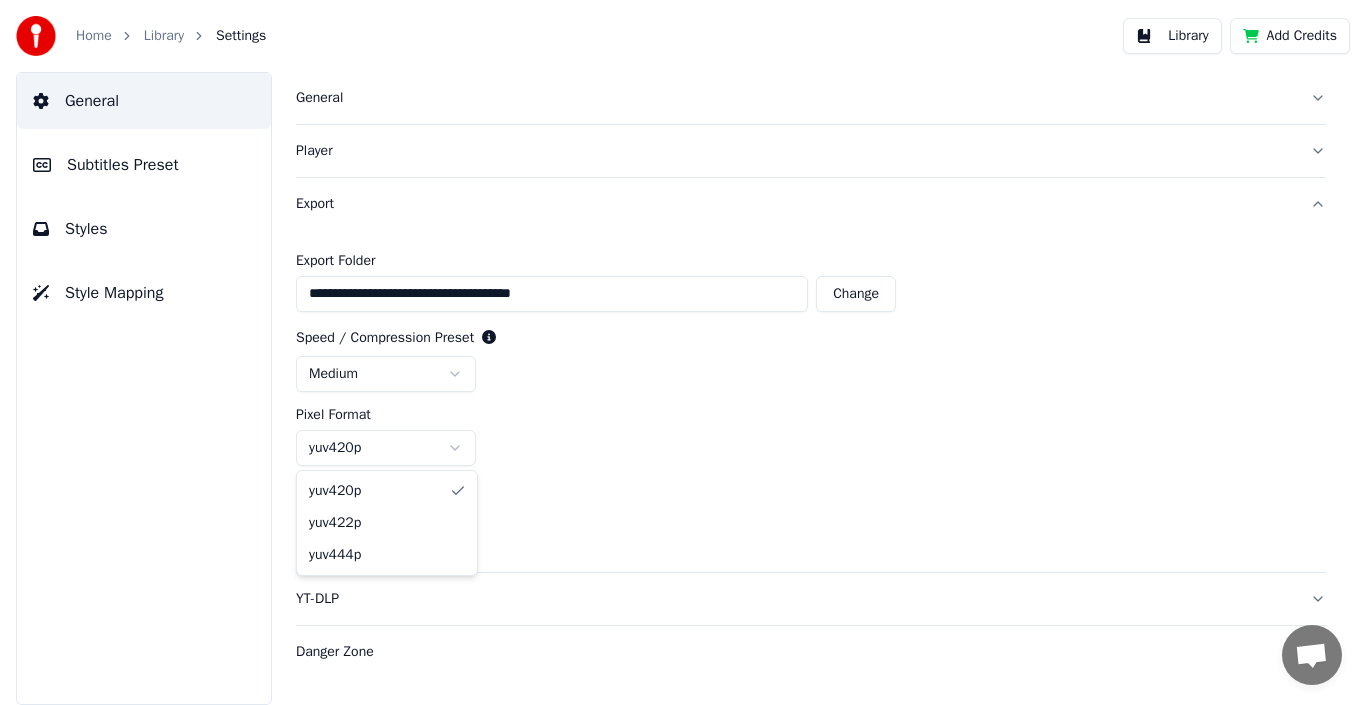 click on "**********" at bounding box center (683, 352) 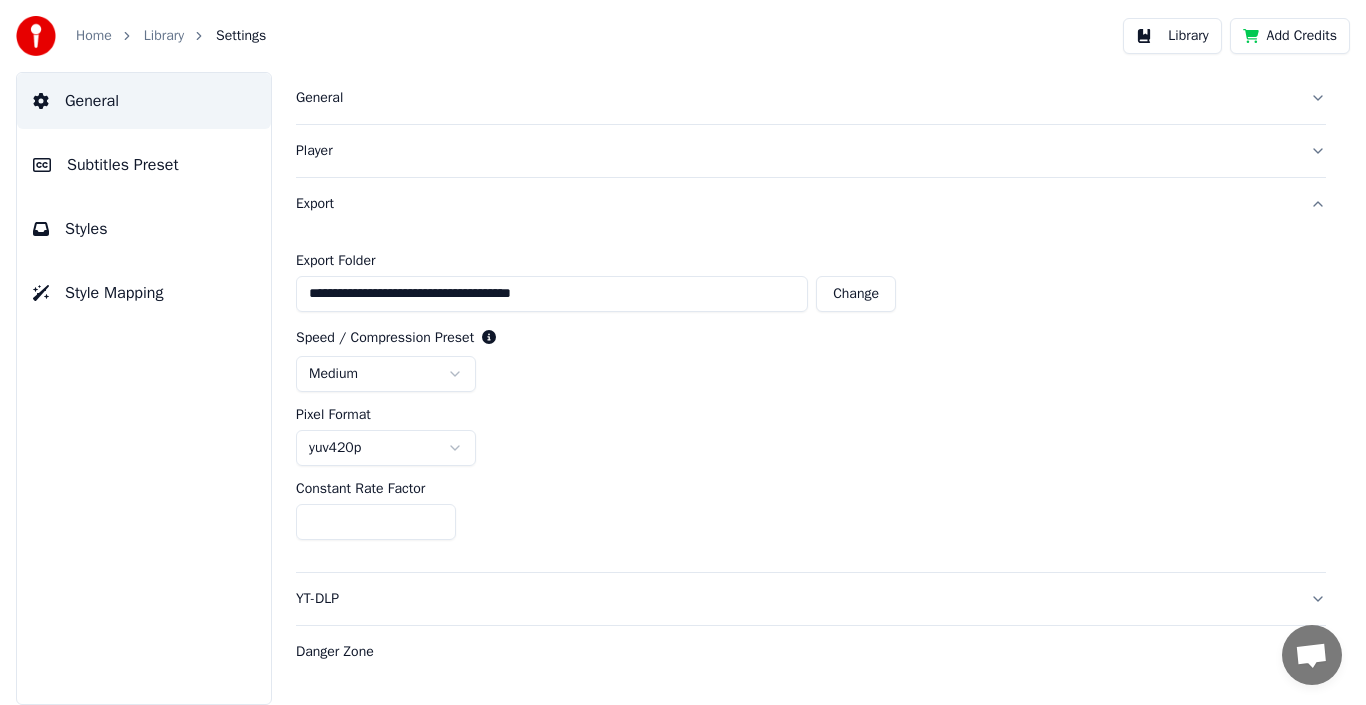 click on "Change" at bounding box center [856, 294] 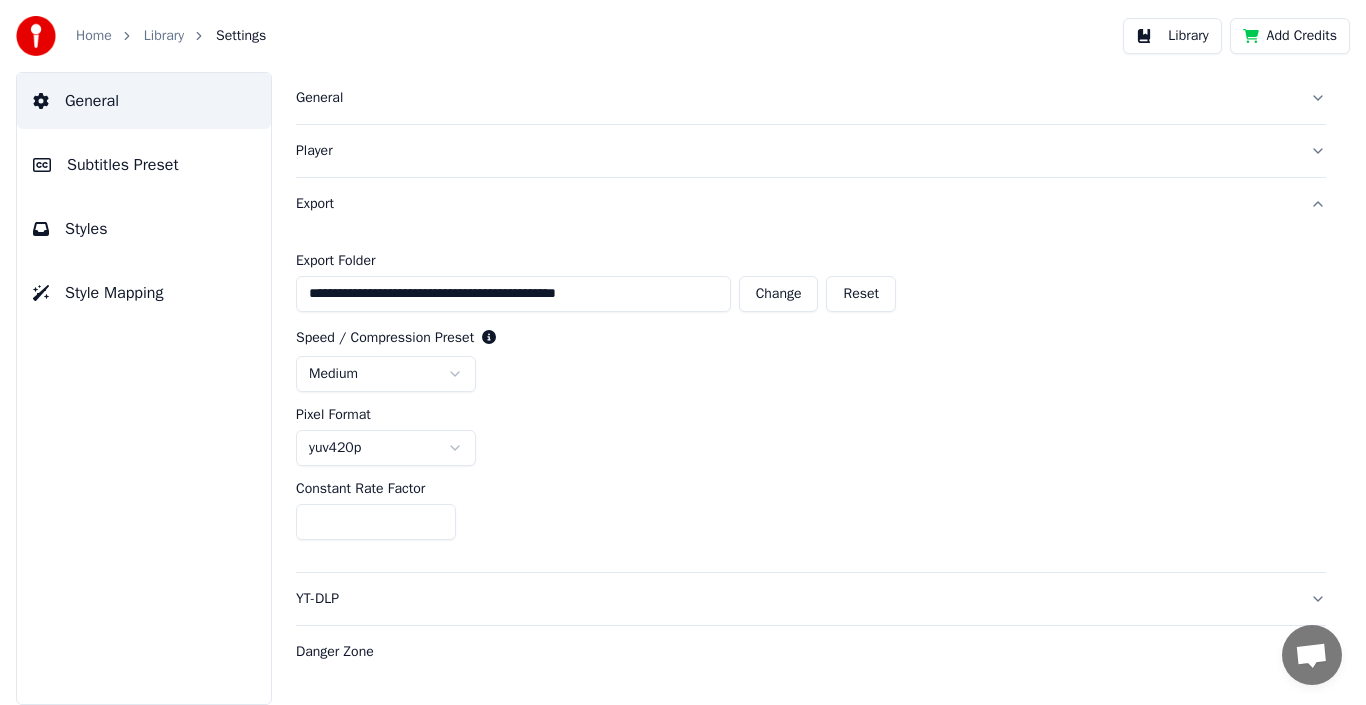 click on "Library" at bounding box center [1172, 36] 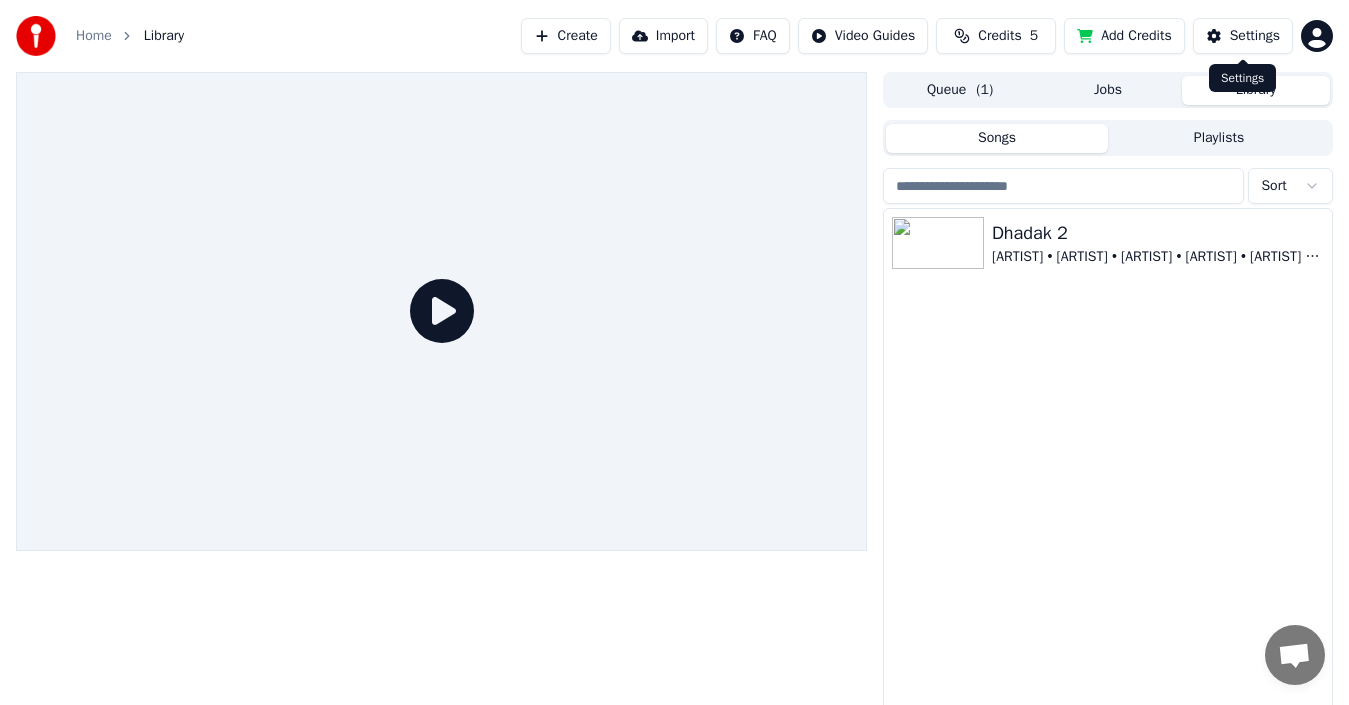 click on "Settings" at bounding box center [1255, 36] 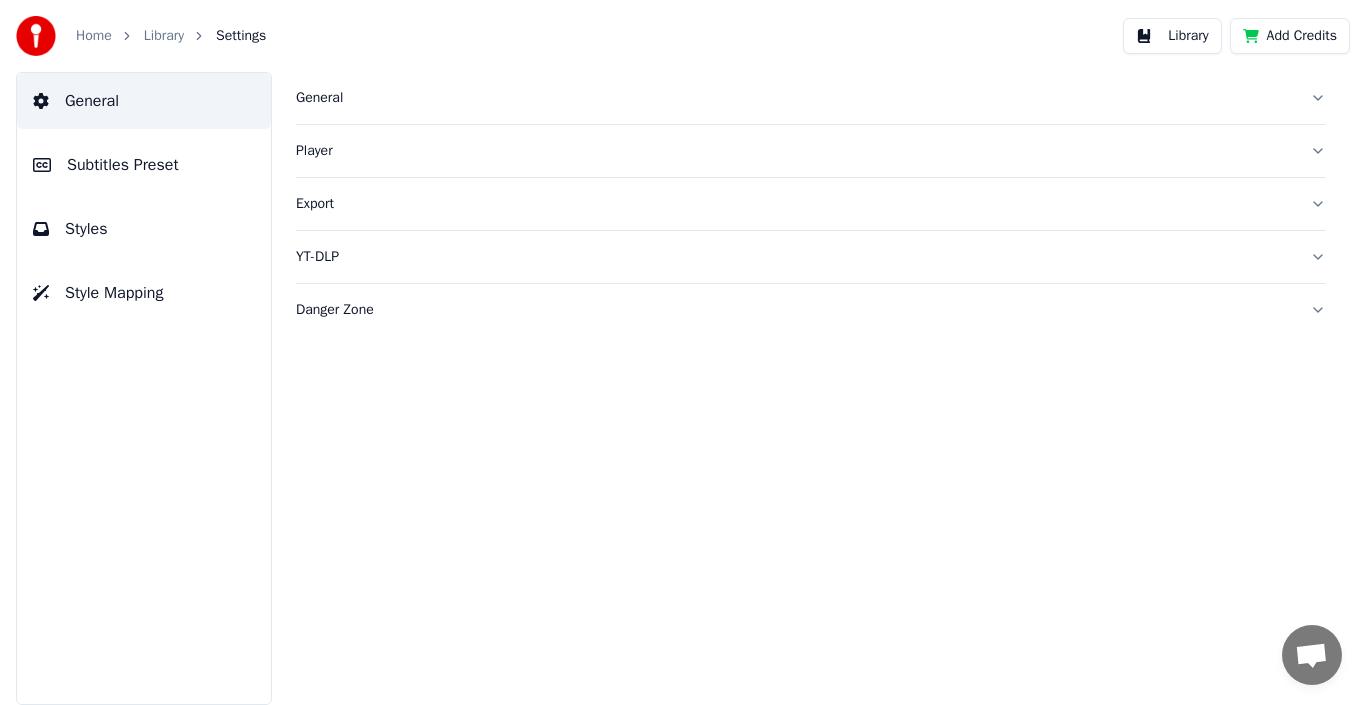 click on "Export" at bounding box center (795, 204) 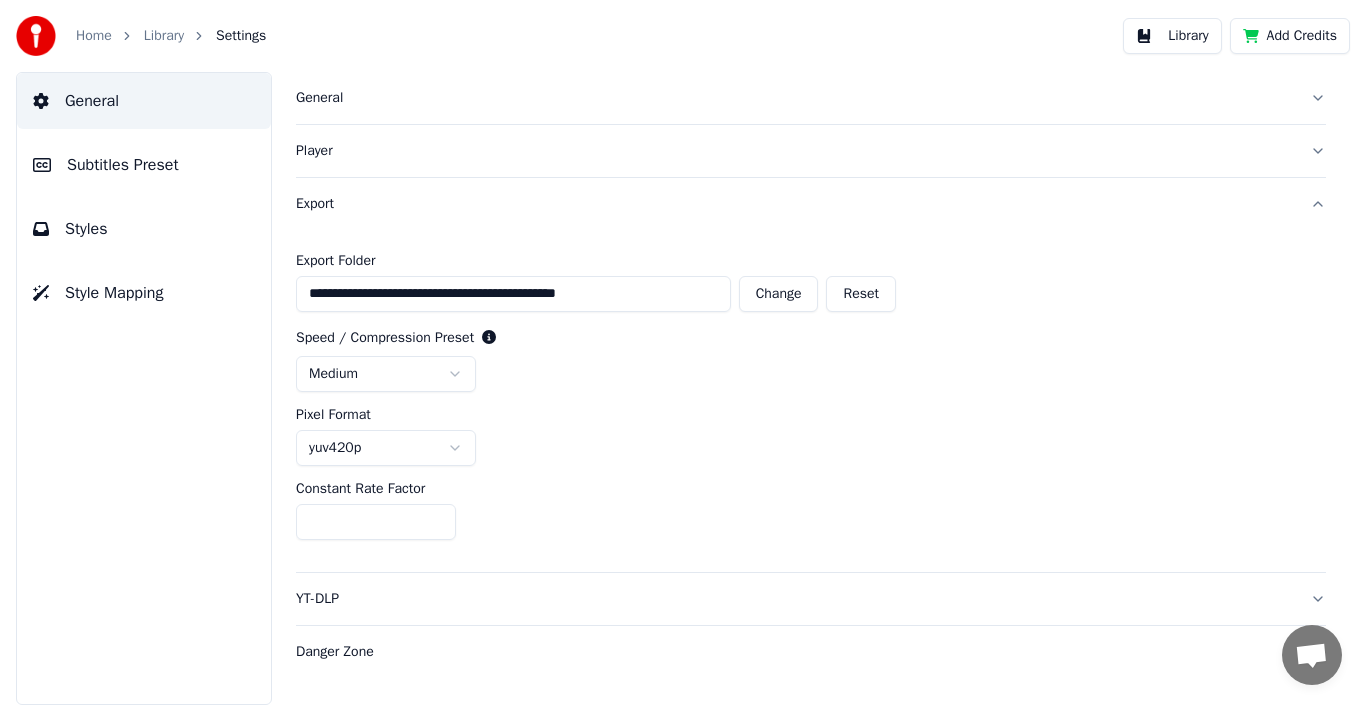 click on "Danger Zone" at bounding box center (795, 652) 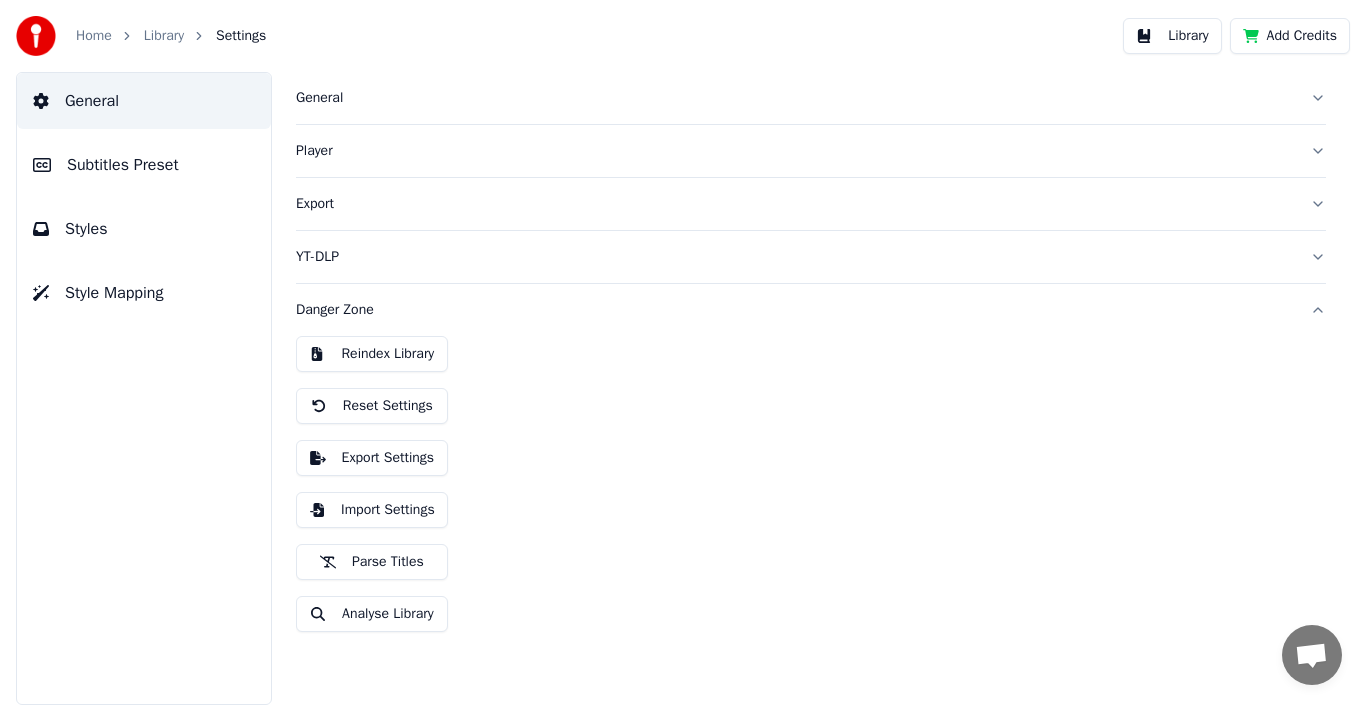 click on "Player" at bounding box center [795, 151] 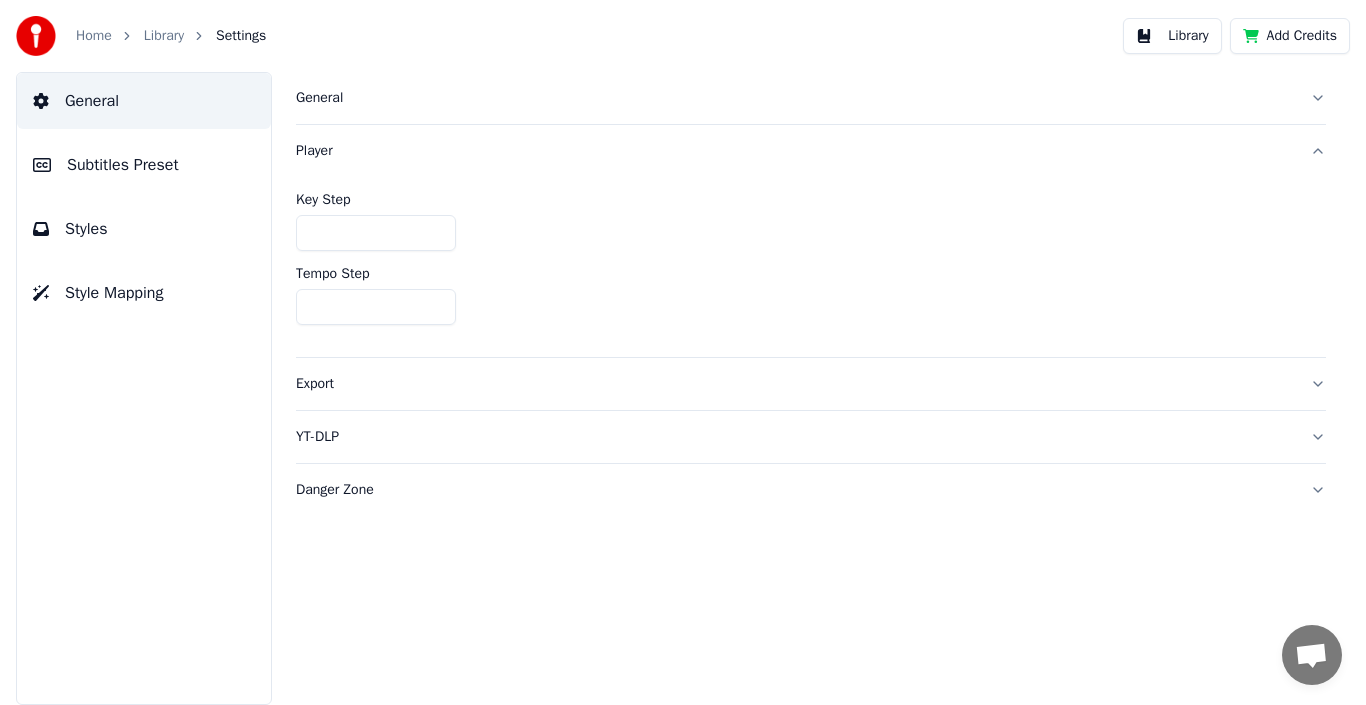 click on "*" at bounding box center (376, 233) 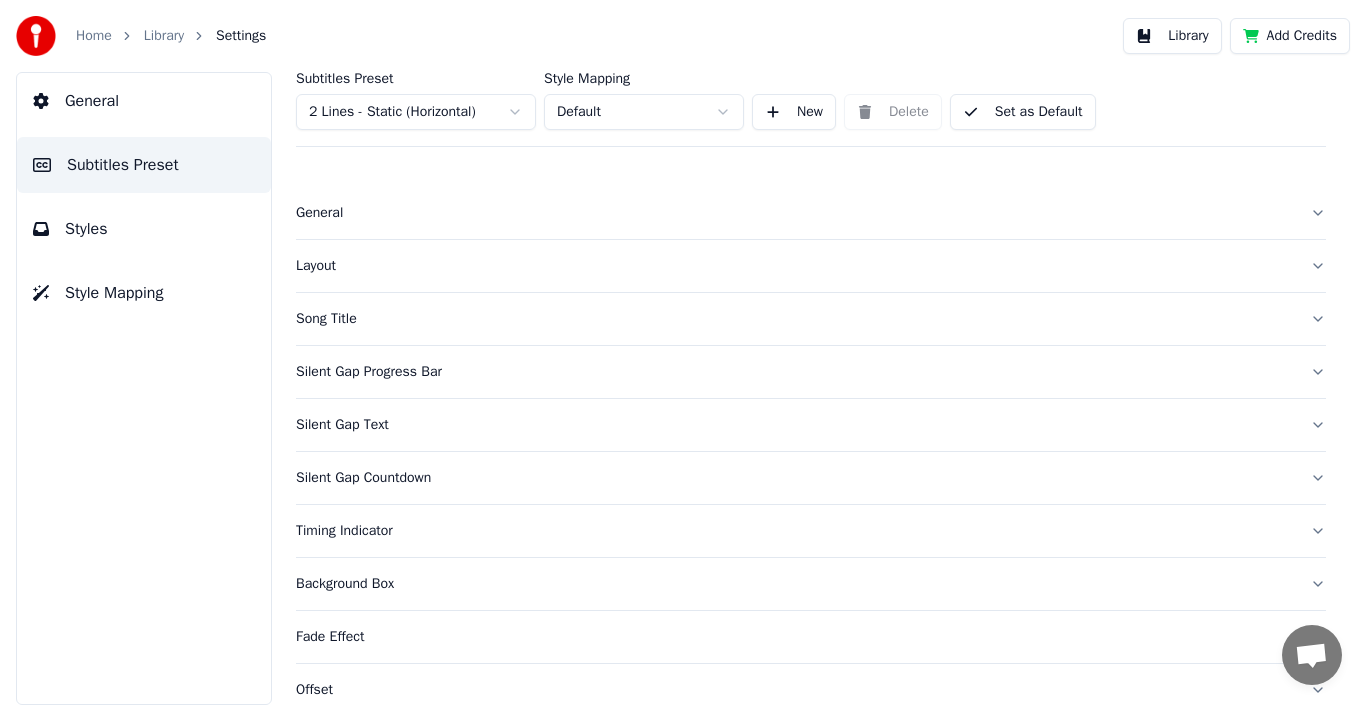 click on "Home Library Settings Library Add Credits General Subtitles Preset Styles Style Mapping Subtitles Preset 2 Lines - Static (Horizontal) Style Mapping Default New Delete Set as Default General Layout Song Title Silent Gap Progress Bar Silent Gap Text Silent Gap Countdown Timing Indicator Background Box Fade Effect Offset Max Characters Per Line Auto Line Break Advanced Settings" at bounding box center (683, 352) 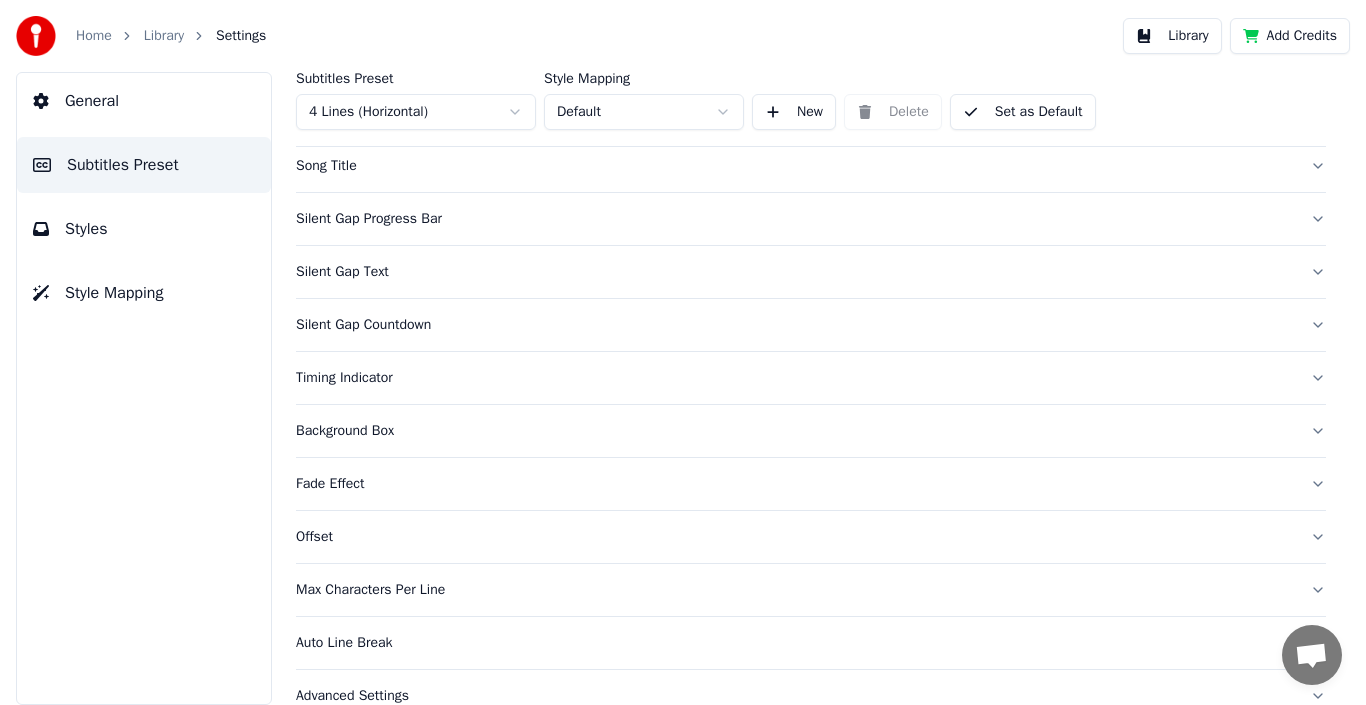 scroll, scrollTop: 0, scrollLeft: 0, axis: both 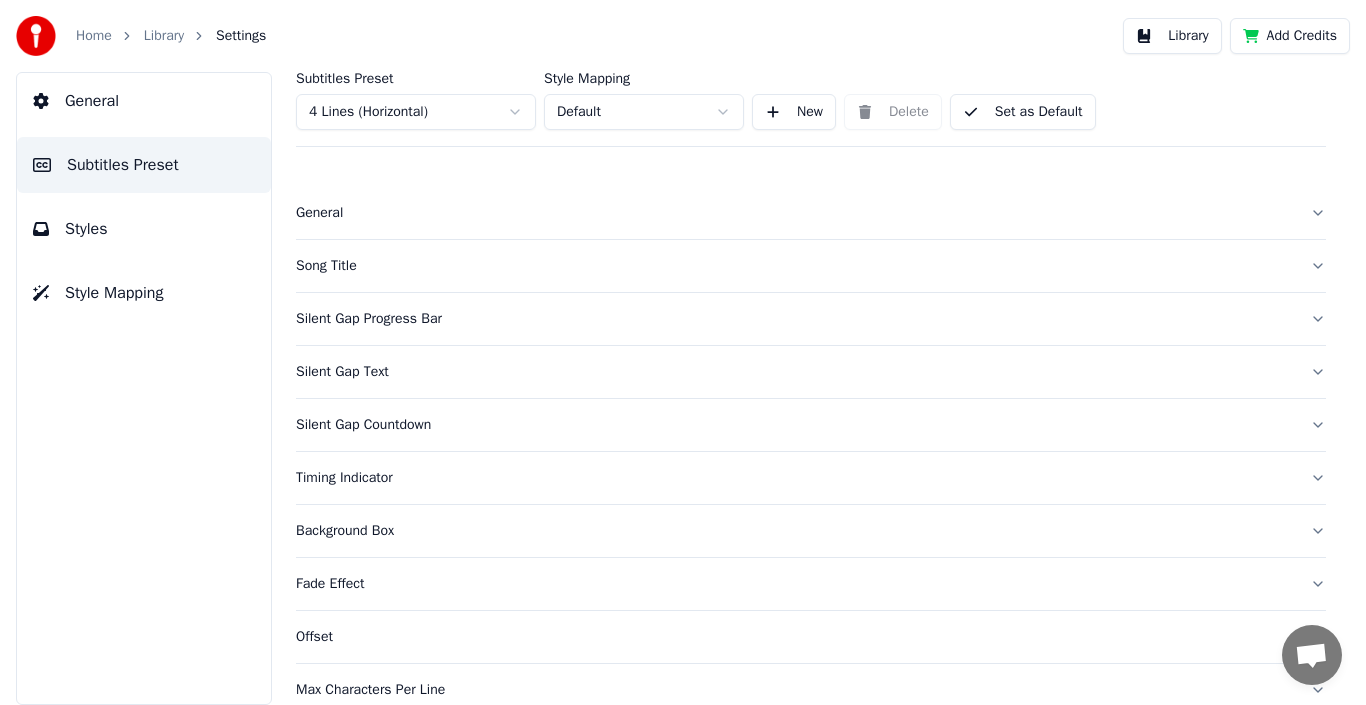 click on "General" at bounding box center [795, 213] 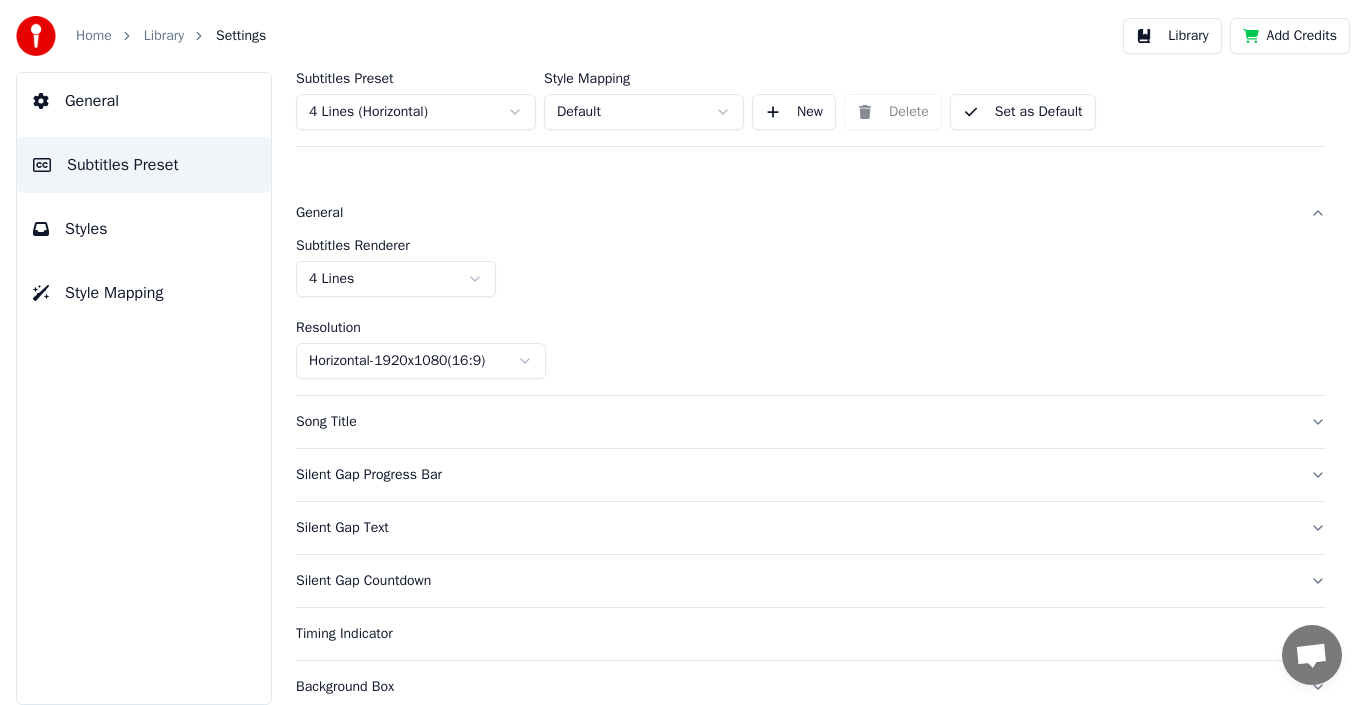 click on "Home Library Settings Library Add Credits General Subtitles Preset Styles Style Mapping Subtitles Preset 4 Lines (Horizontal) Style Mapping Default New Delete Set as Default General Subtitles Renderer 4 Lines Resolution Horizontal  -  1920 x 1080  ( 16 : 9 ) Song Title Silent Gap Progress Bar Silent Gap Text Silent Gap Countdown Timing Indicator Background Box Fade Effect Offset Max Characters Per Line Auto Line Break Advanced Settings" at bounding box center [683, 352] 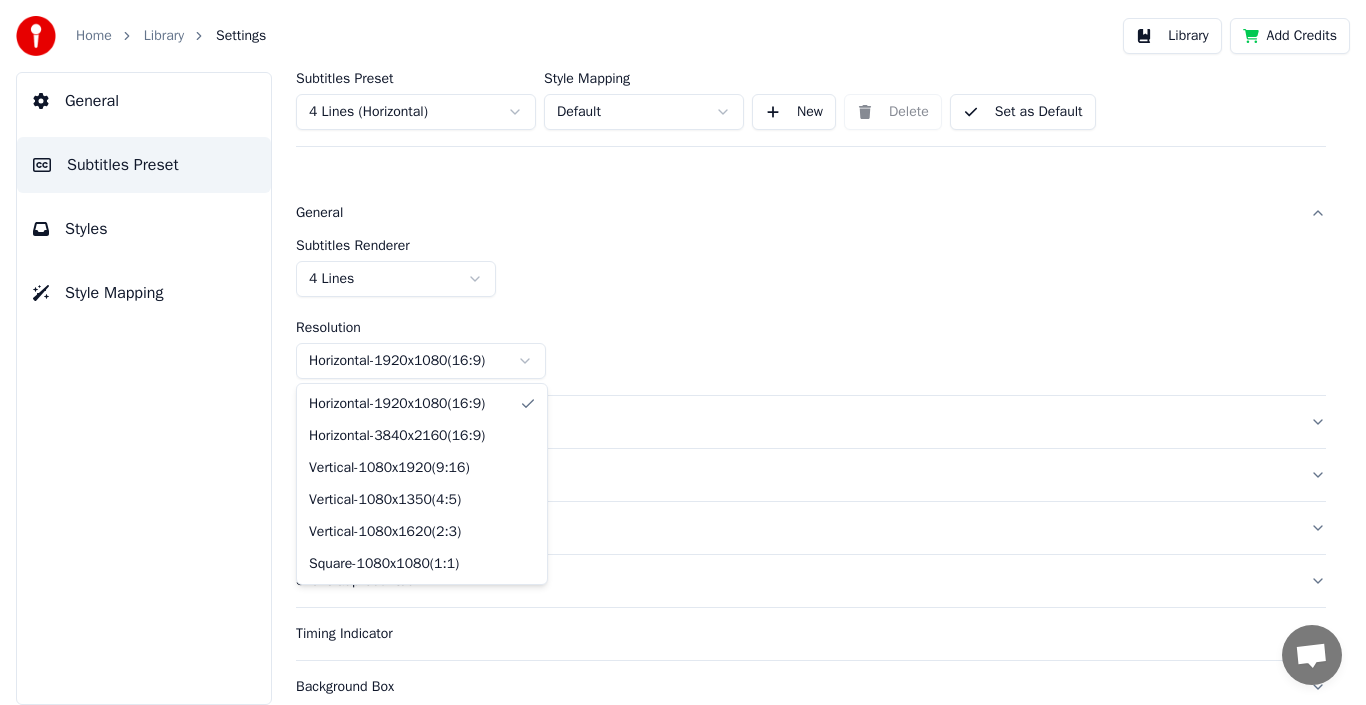 click on "Home Library Settings Library Add Credits General Subtitles Preset Styles Style Mapping Subtitles Preset 4 Lines (Horizontal) Style Mapping Default New Delete Set as Default General Subtitles Renderer 4 Lines Resolution Horizontal  -  1920 x 1080  ( 16 : 9 ) Song Title Silent Gap Progress Bar Silent Gap Text Silent Gap Countdown Timing Indicator Background Box Fade Effect Offset Max Characters Per Line Auto Line Break Advanced Settings Horizontal  -  1920 x 1080  ( 16 : 9 ) Horizontal  -  3840 x 2160  ( 16 : 9 ) Vertical  -  1080 x 1920  ( 9 : 16 ) Vertical  -  1080 x 1350  ( 4 : 5 ) Vertical  -  1080 x 1620  ( 2 : 3 ) Square  -  1080 x 1080  ( 1 : 1 )" at bounding box center (683, 352) 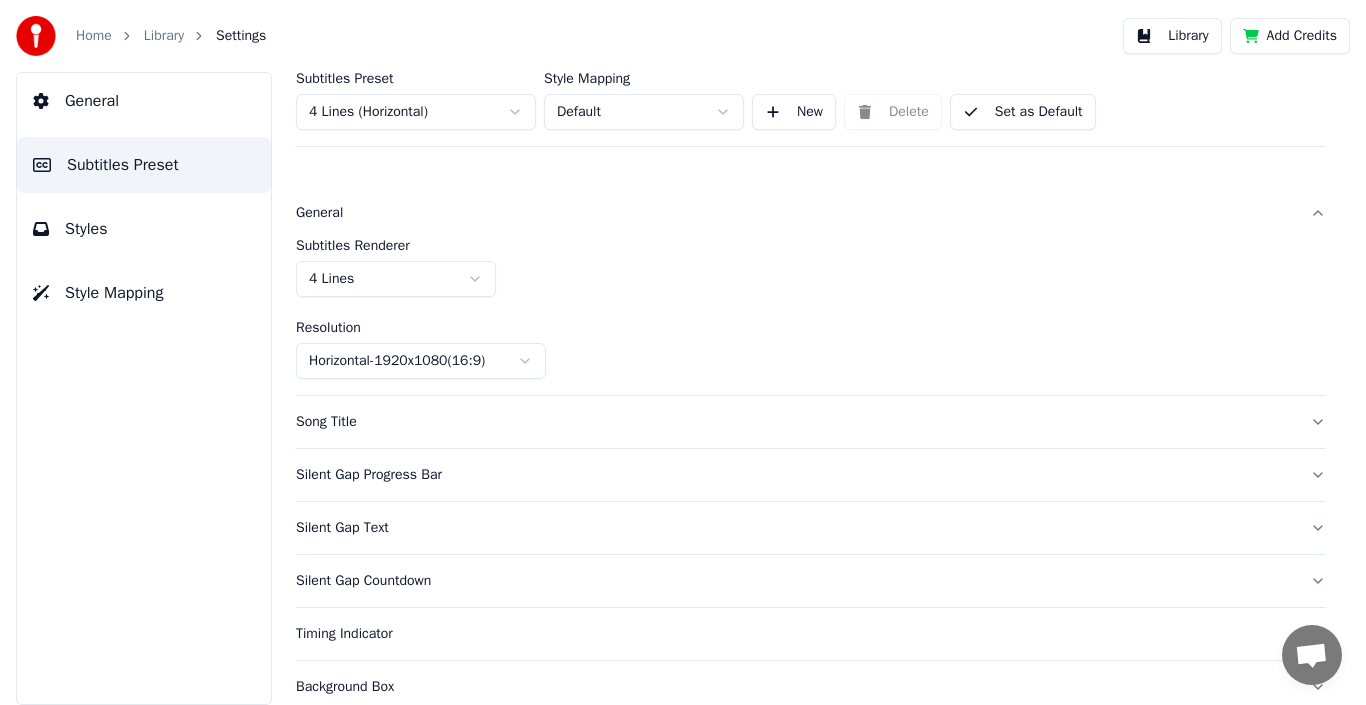 click on "Song Title" at bounding box center (795, 422) 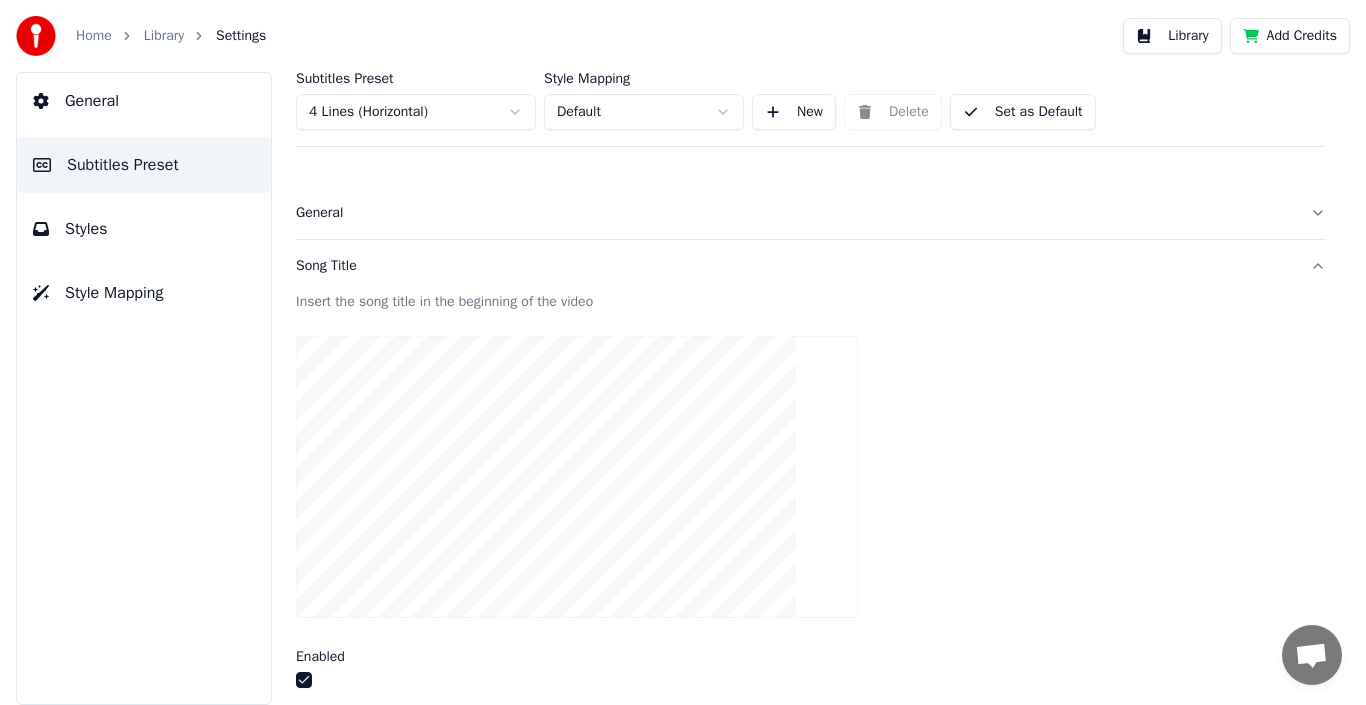 click at bounding box center [577, 477] 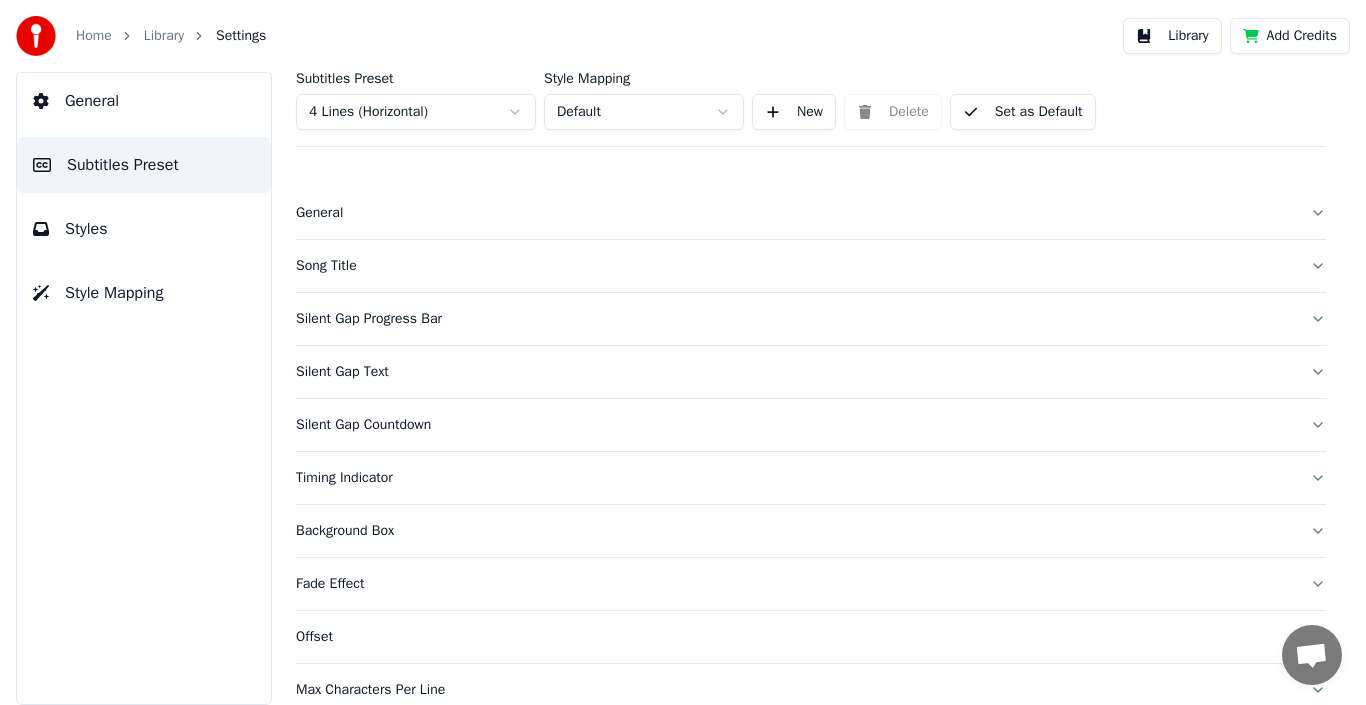 click on "Song Title" at bounding box center [795, 266] 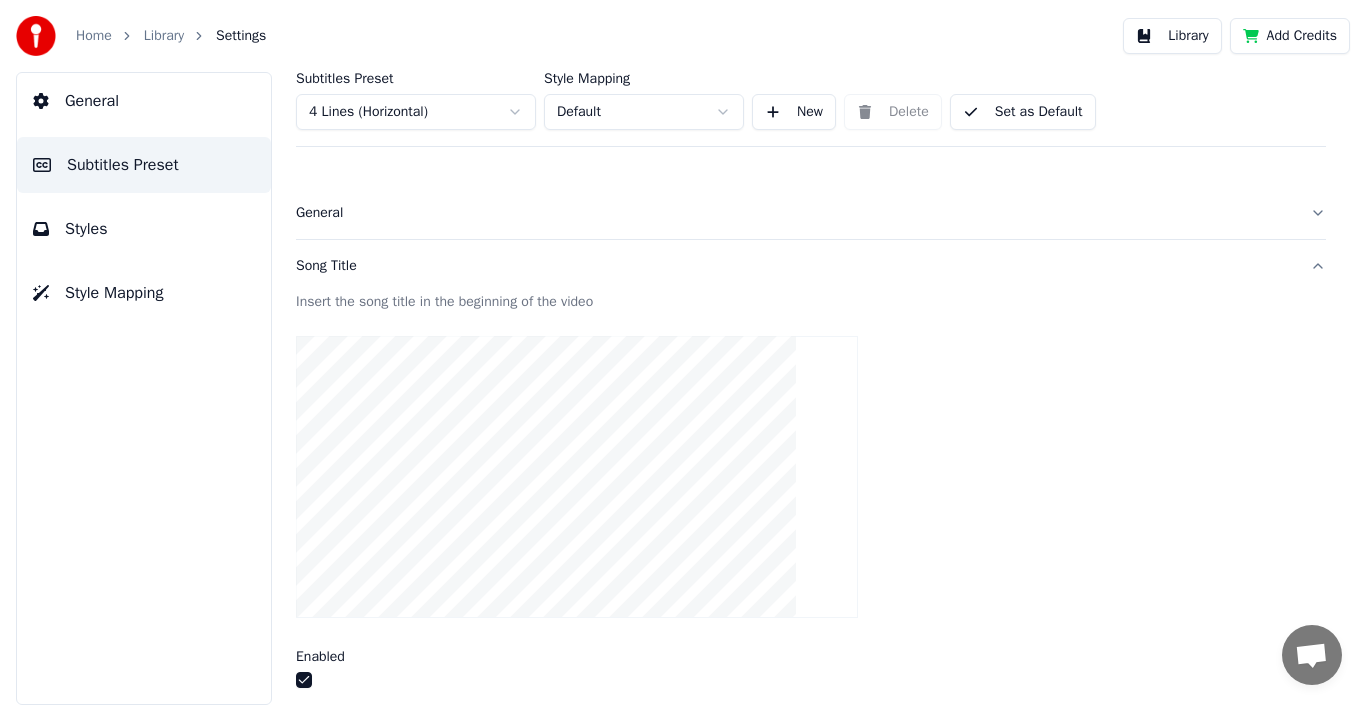 click at bounding box center (577, 477) 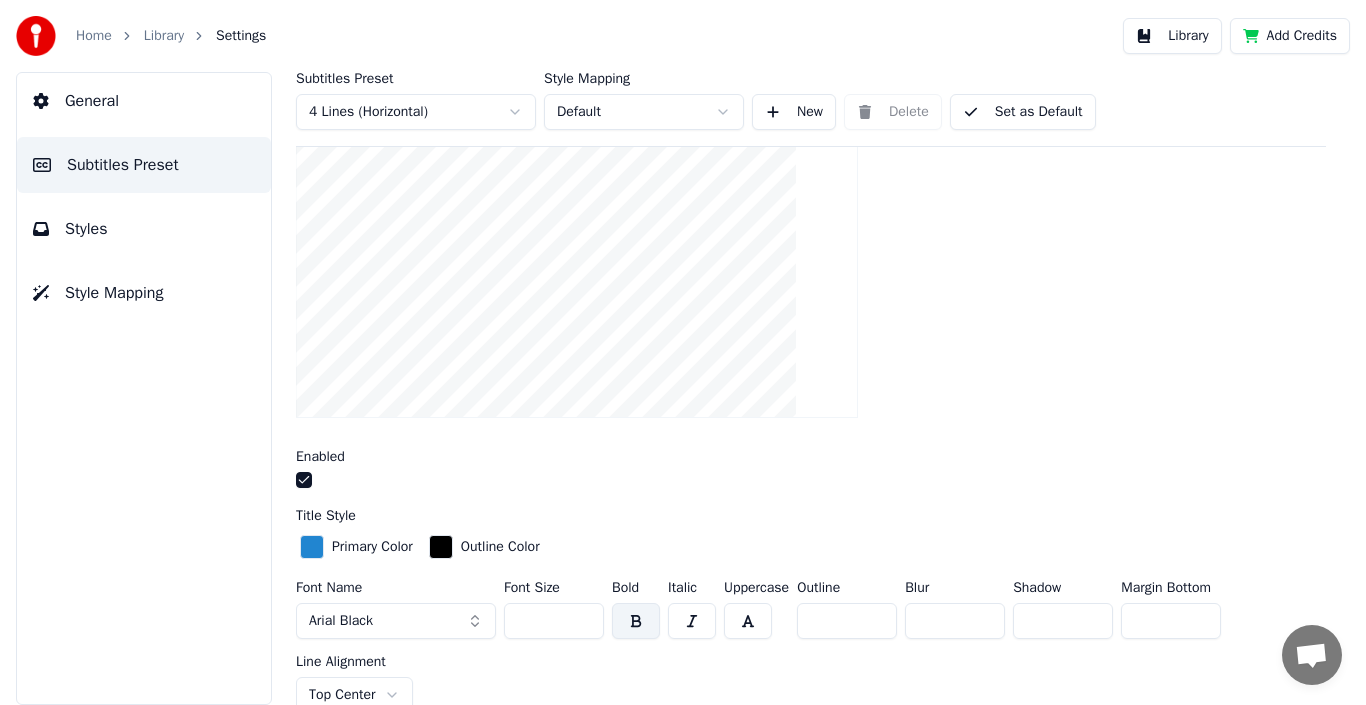 click at bounding box center (304, 480) 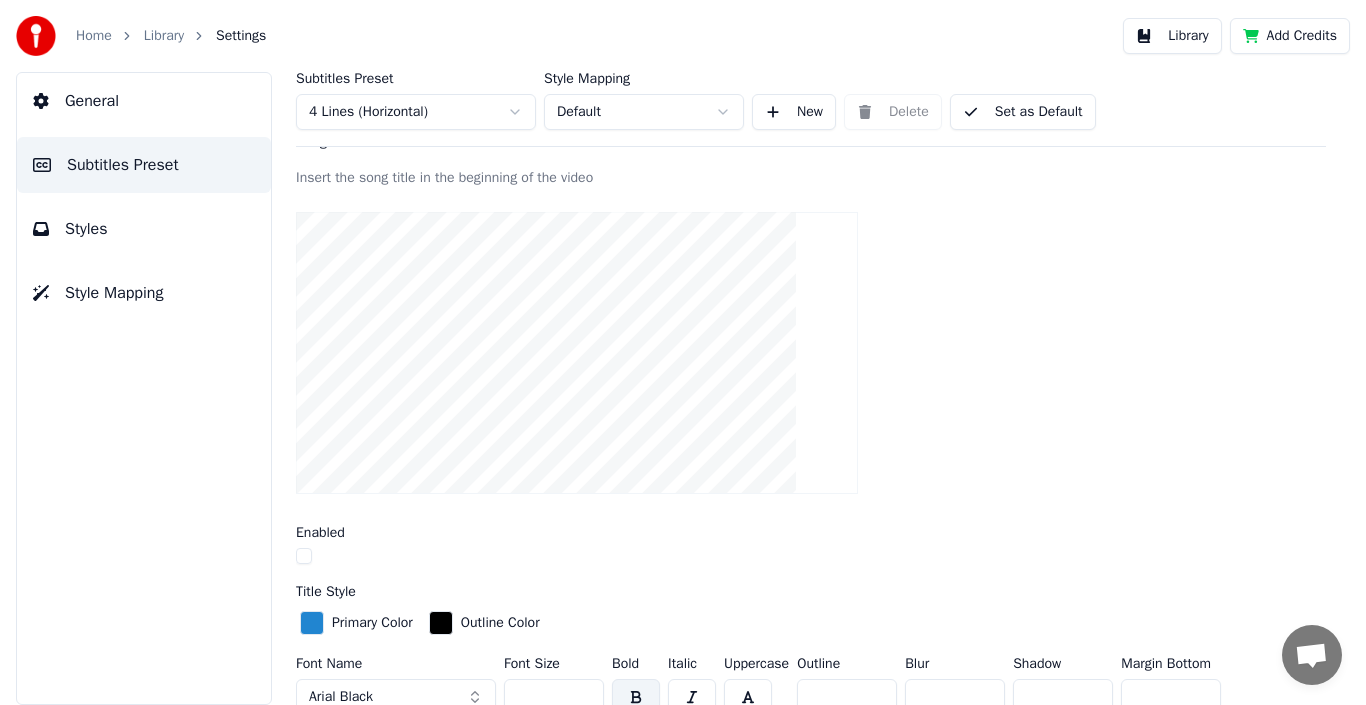 scroll, scrollTop: 0, scrollLeft: 0, axis: both 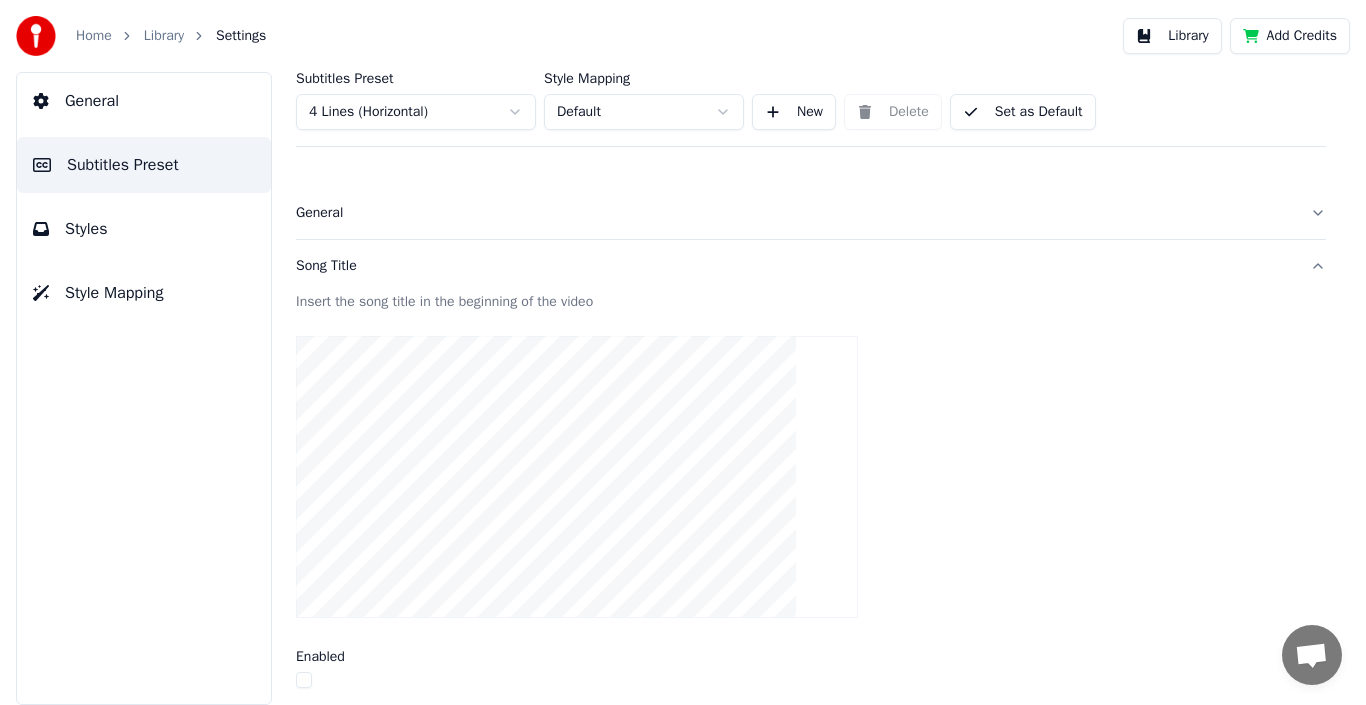 click at bounding box center [577, 477] 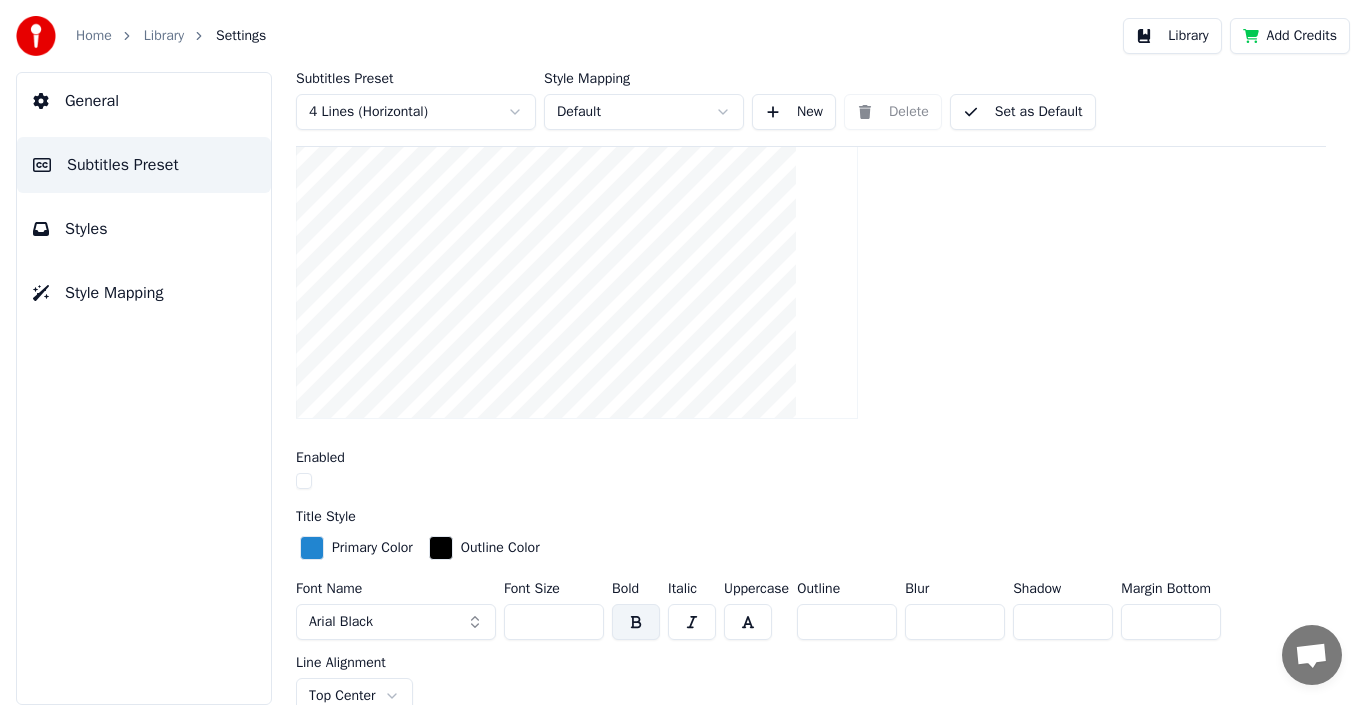 scroll, scrollTop: 200, scrollLeft: 0, axis: vertical 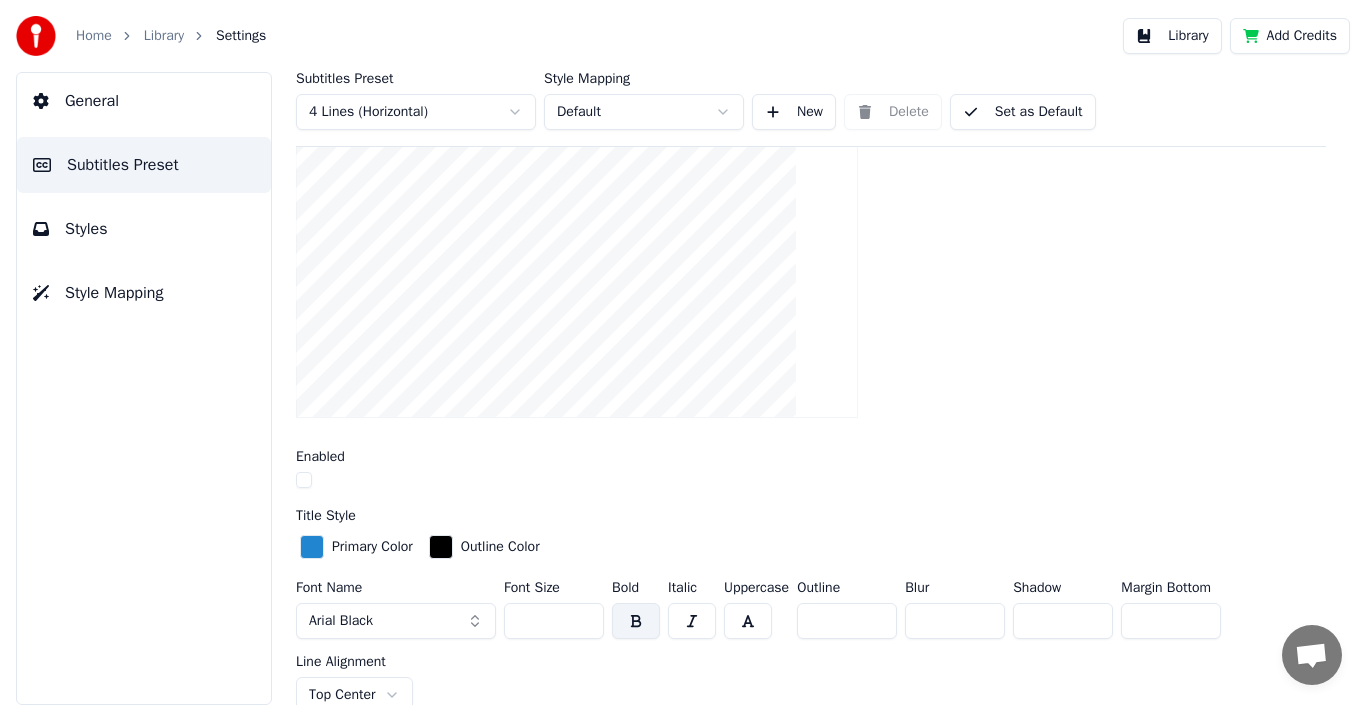 click at bounding box center (304, 480) 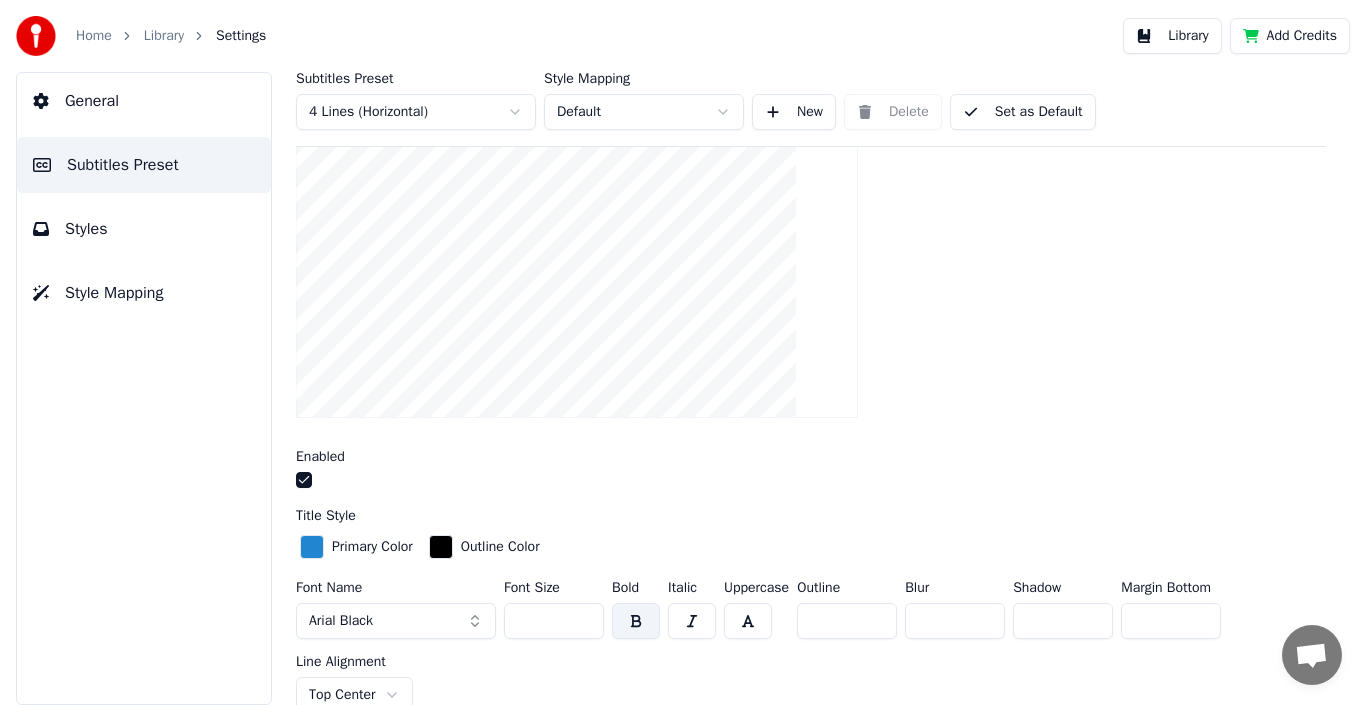 scroll, scrollTop: 100, scrollLeft: 0, axis: vertical 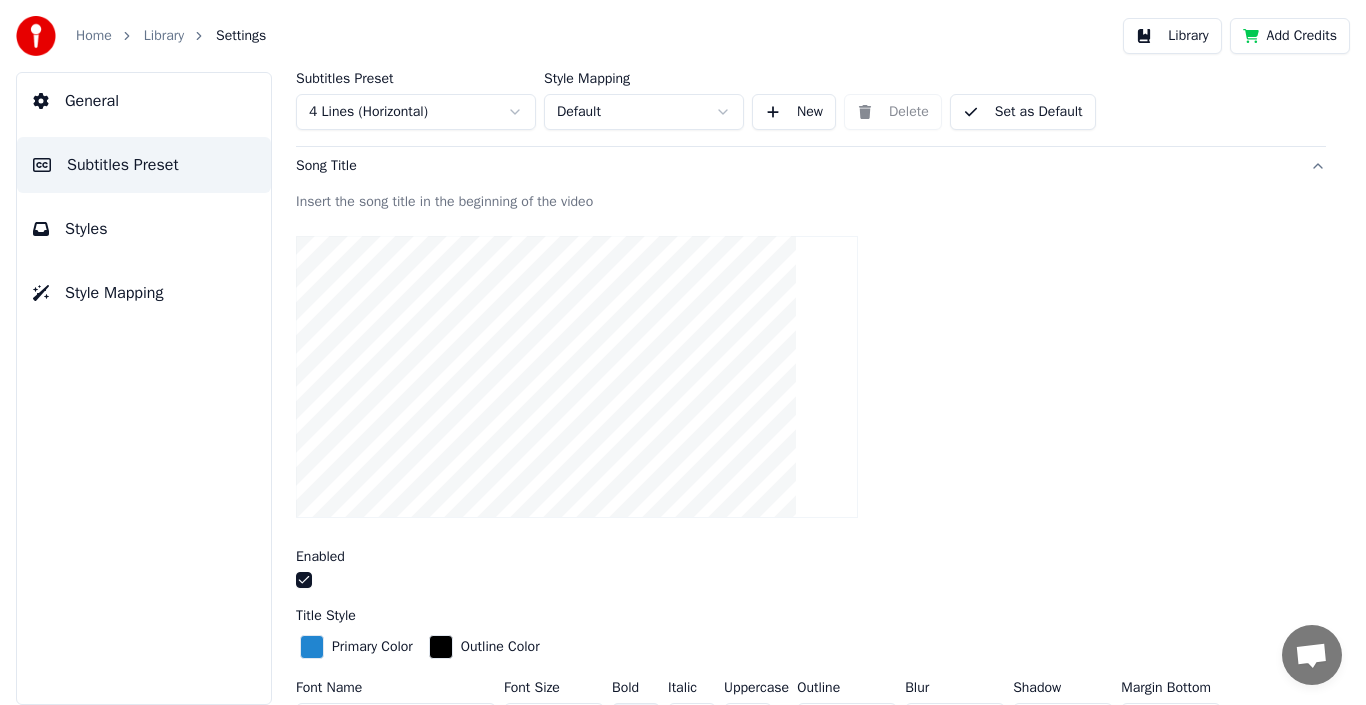 click at bounding box center (577, 377) 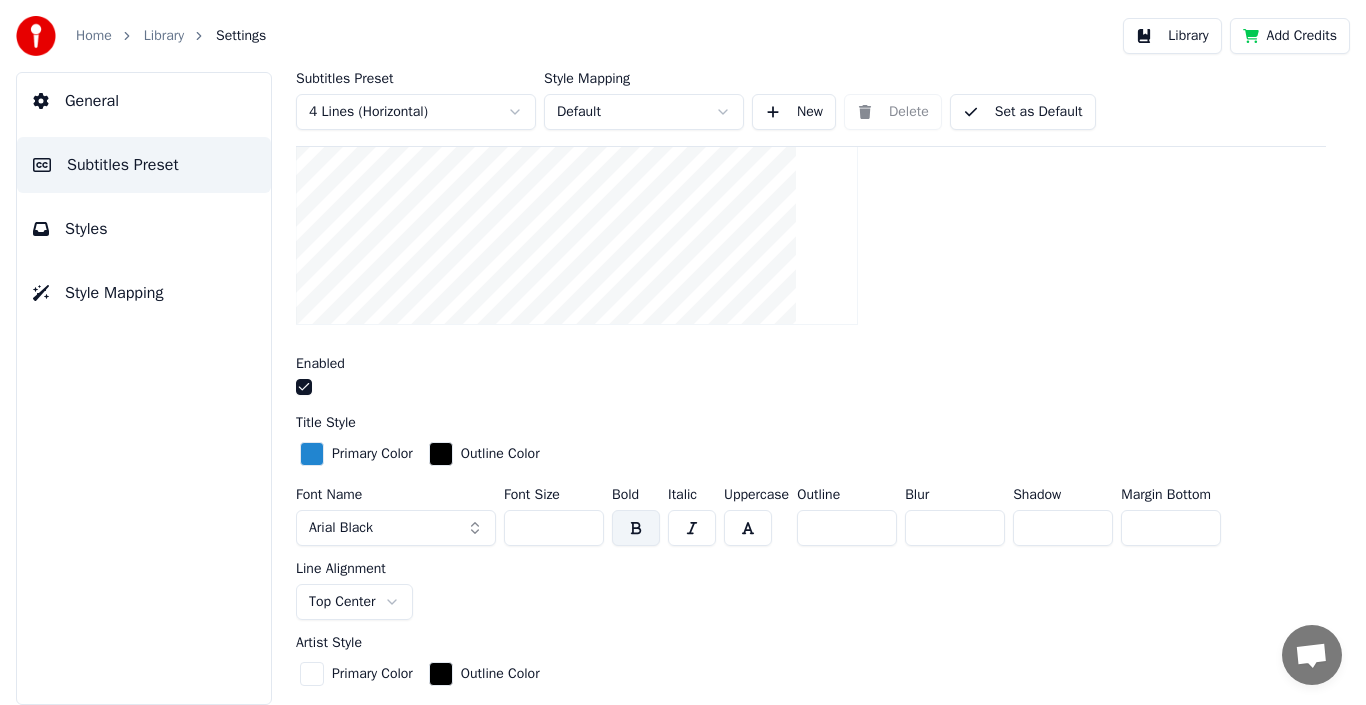 scroll, scrollTop: 300, scrollLeft: 0, axis: vertical 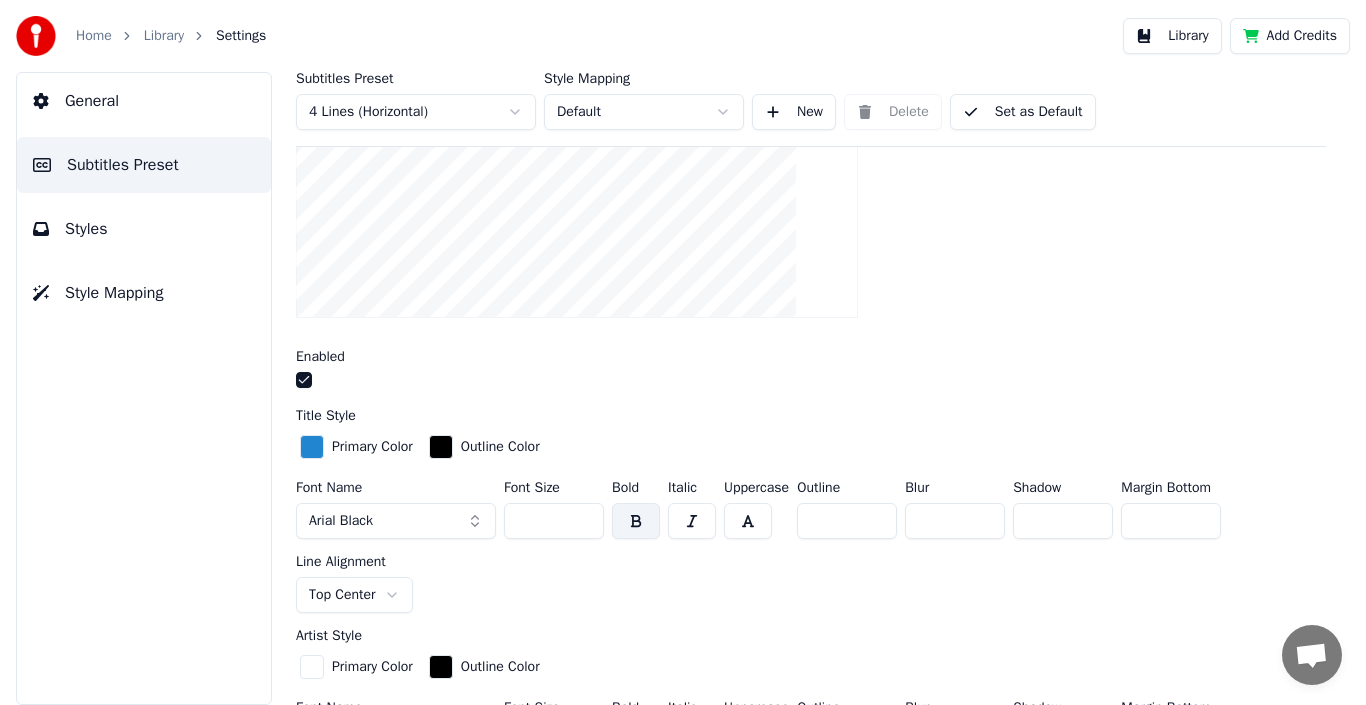 click at bounding box center (441, 447) 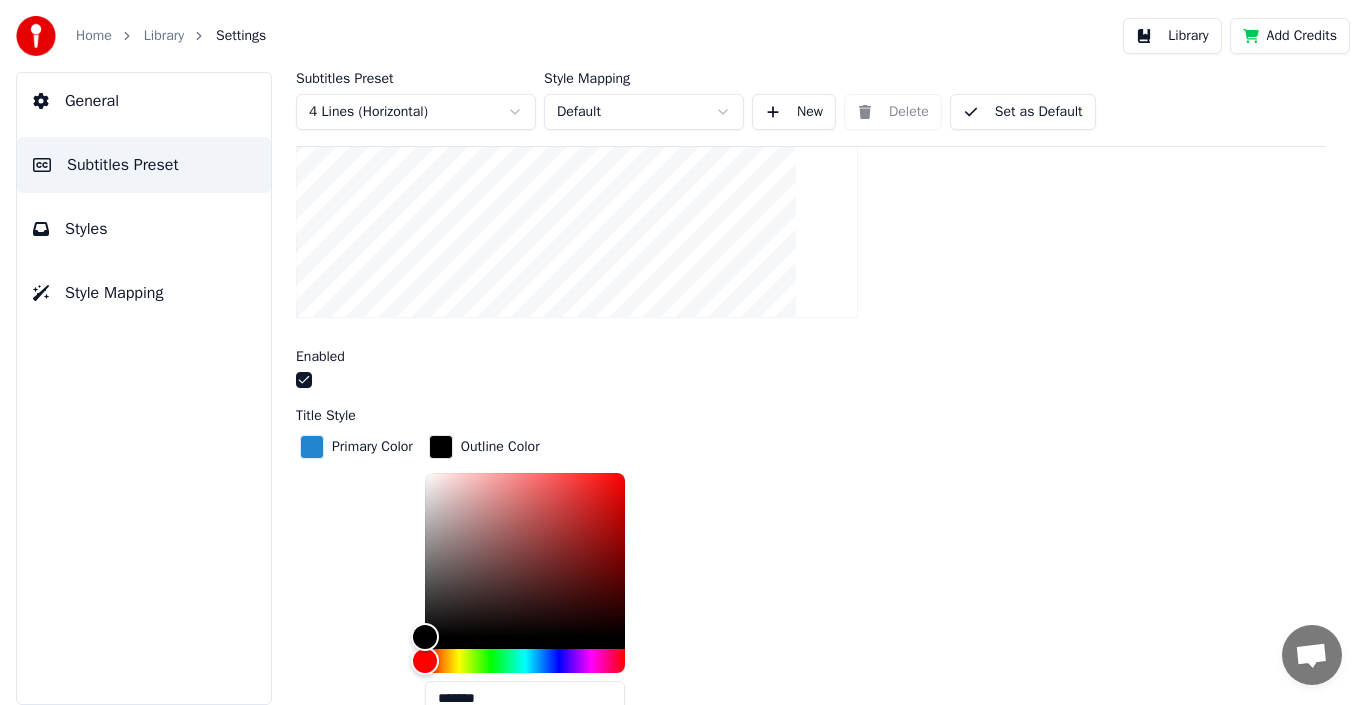 click at bounding box center (312, 447) 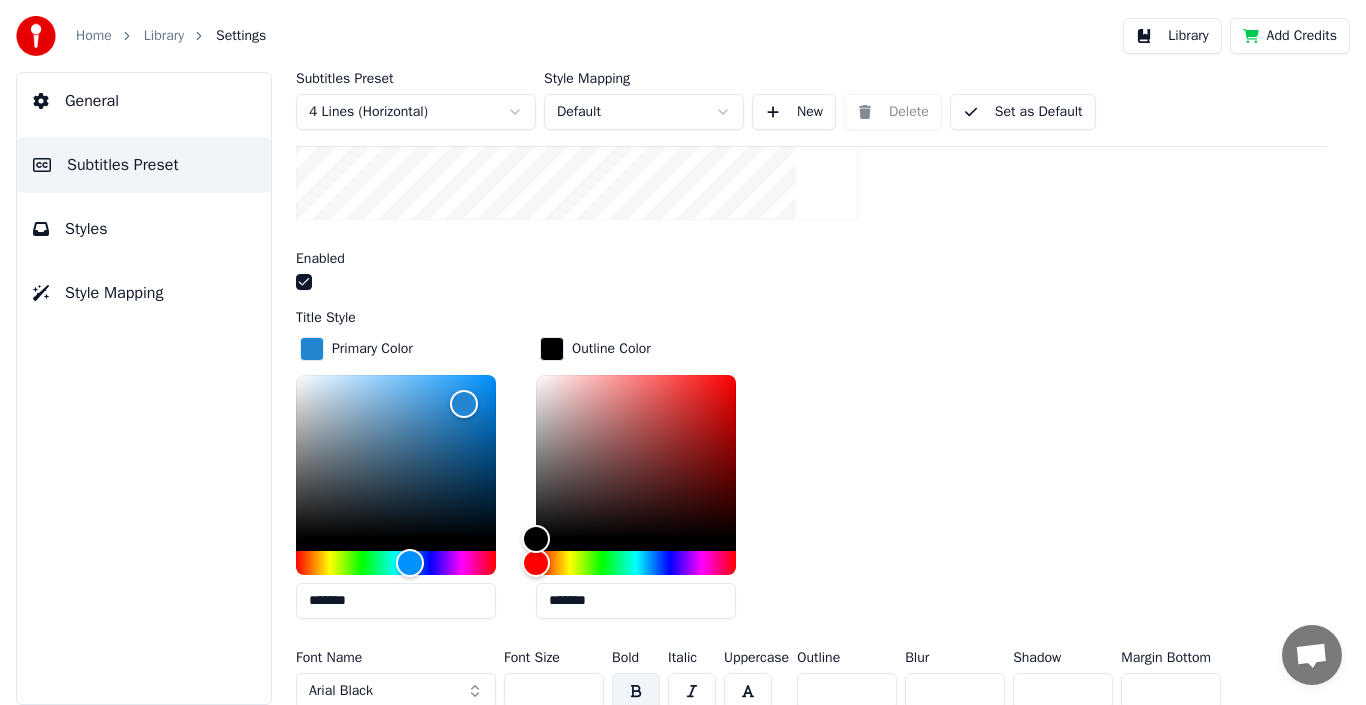 scroll, scrollTop: 400, scrollLeft: 0, axis: vertical 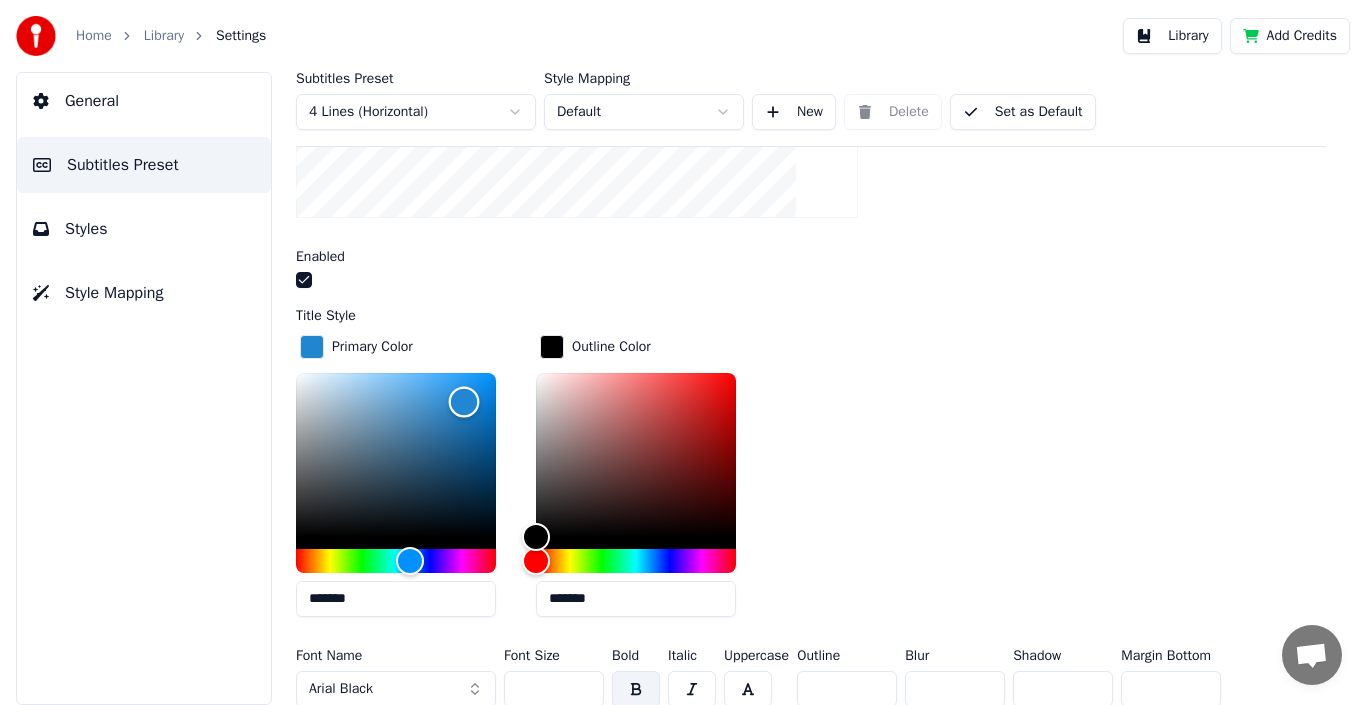 click at bounding box center (396, 455) 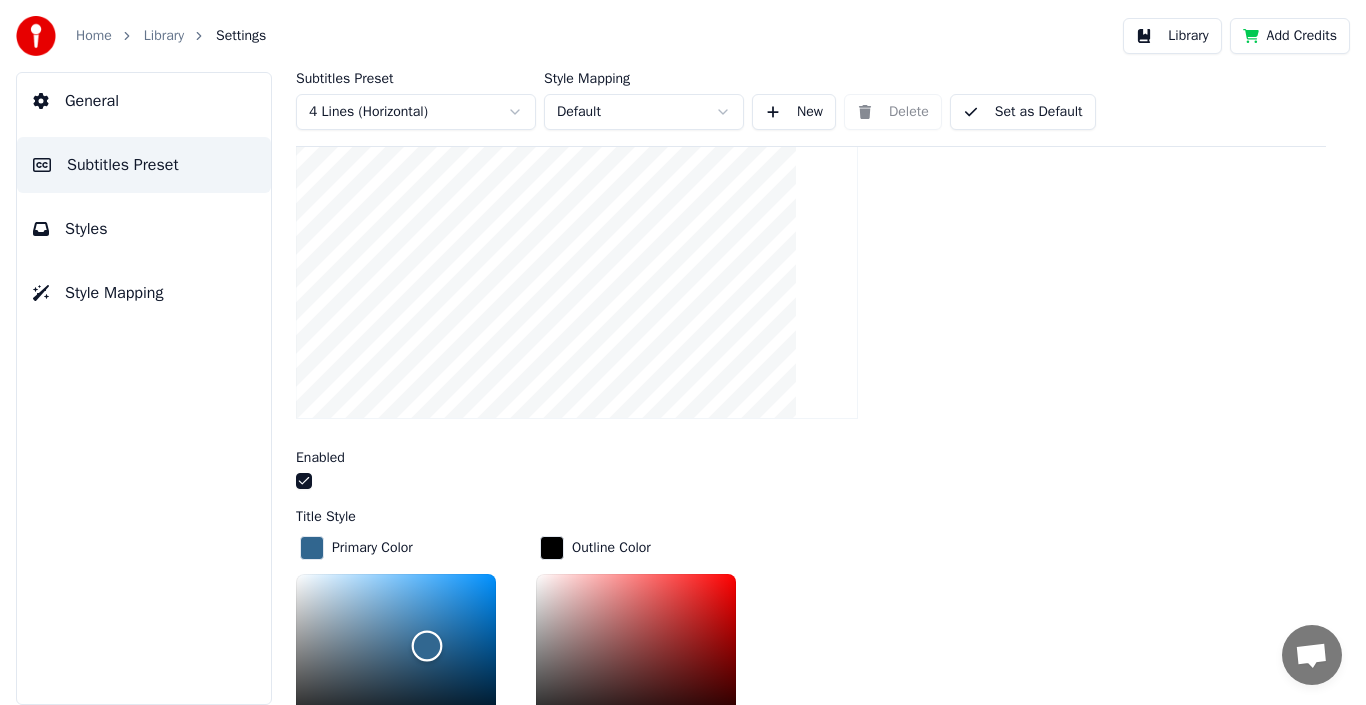 scroll, scrollTop: 300, scrollLeft: 0, axis: vertical 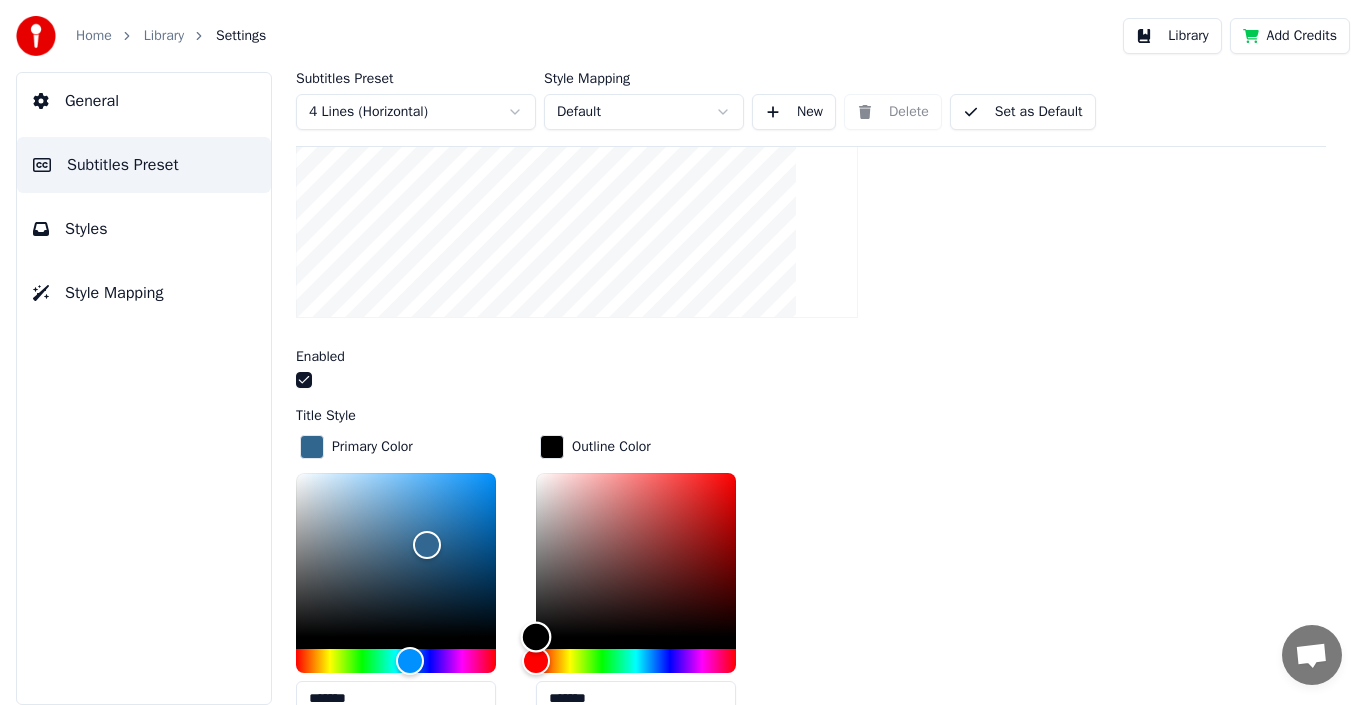 click at bounding box center (636, 555) 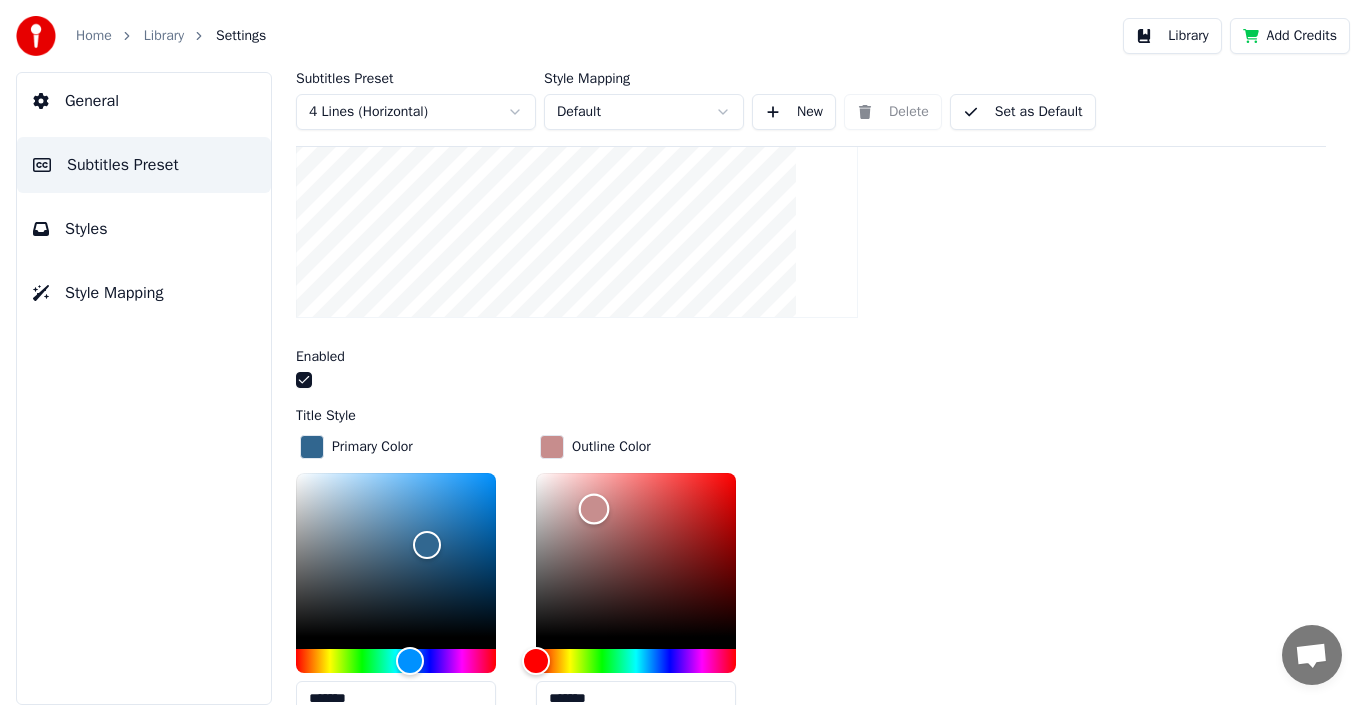 click at bounding box center [636, 555] 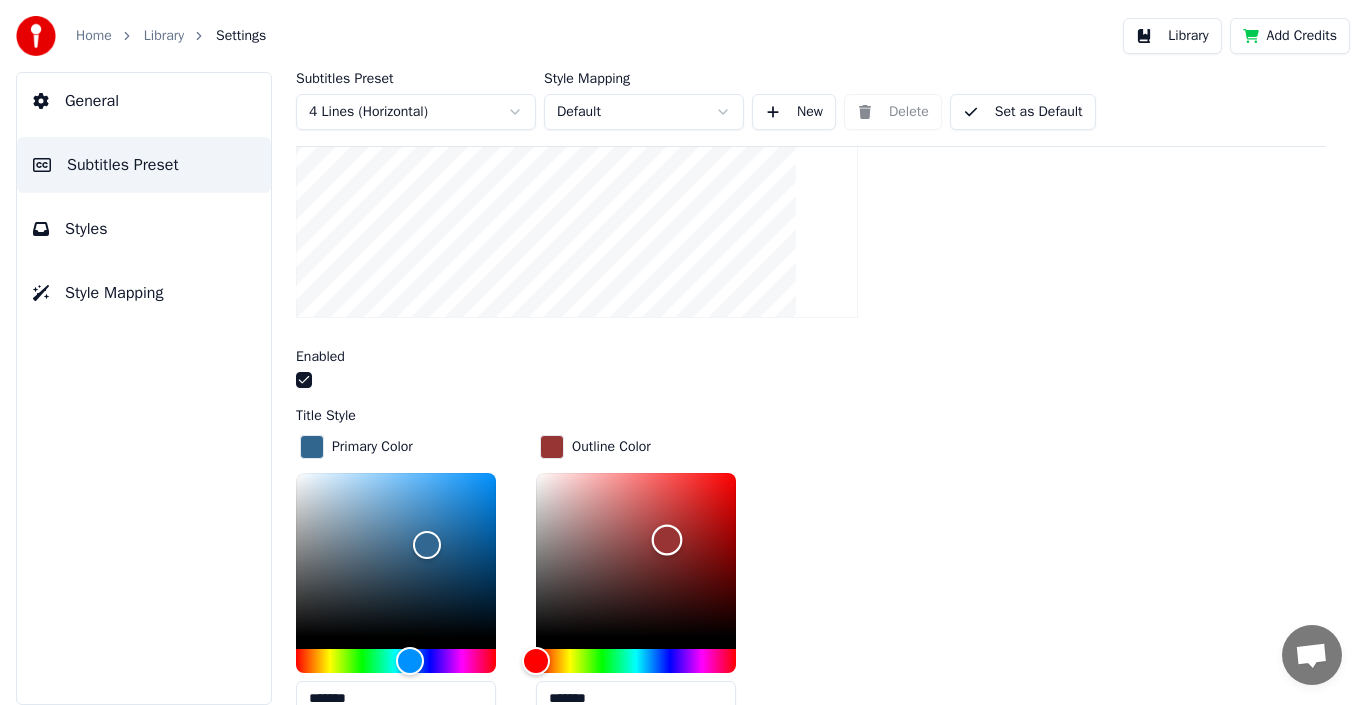 scroll, scrollTop: 200, scrollLeft: 0, axis: vertical 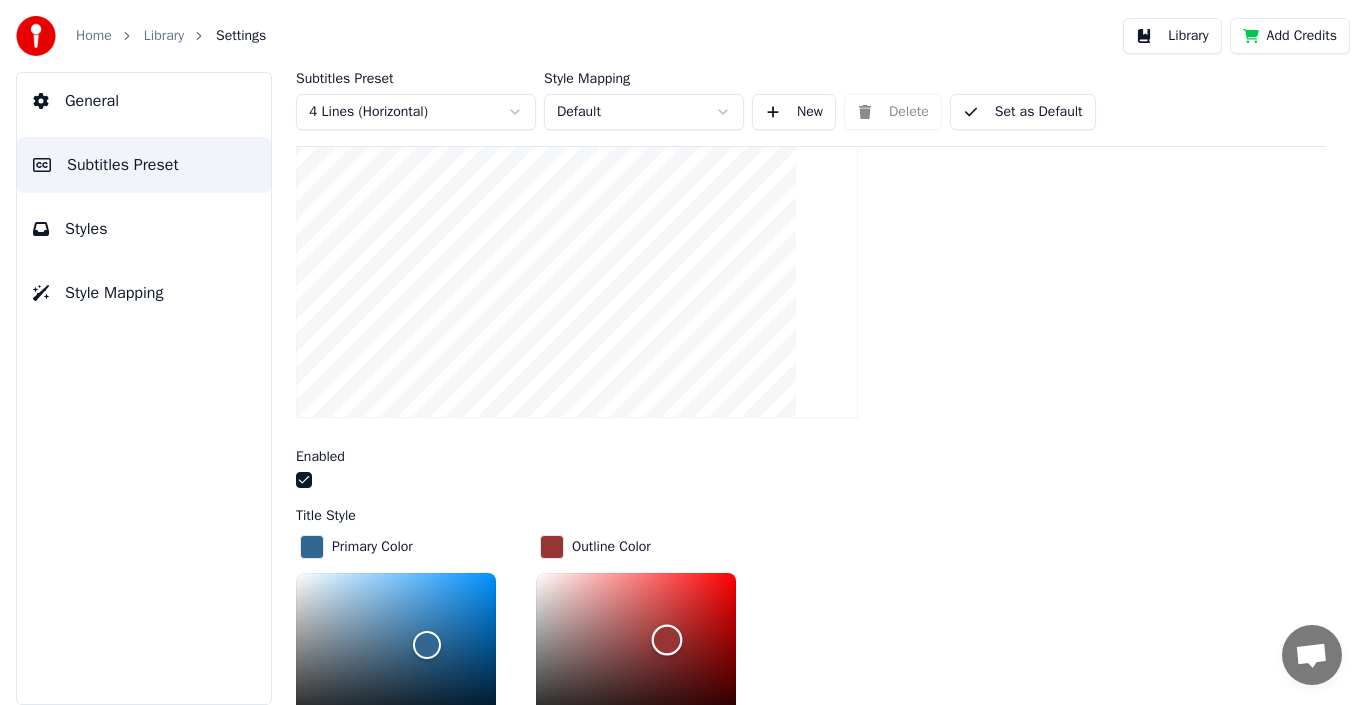 click at bounding box center (636, 655) 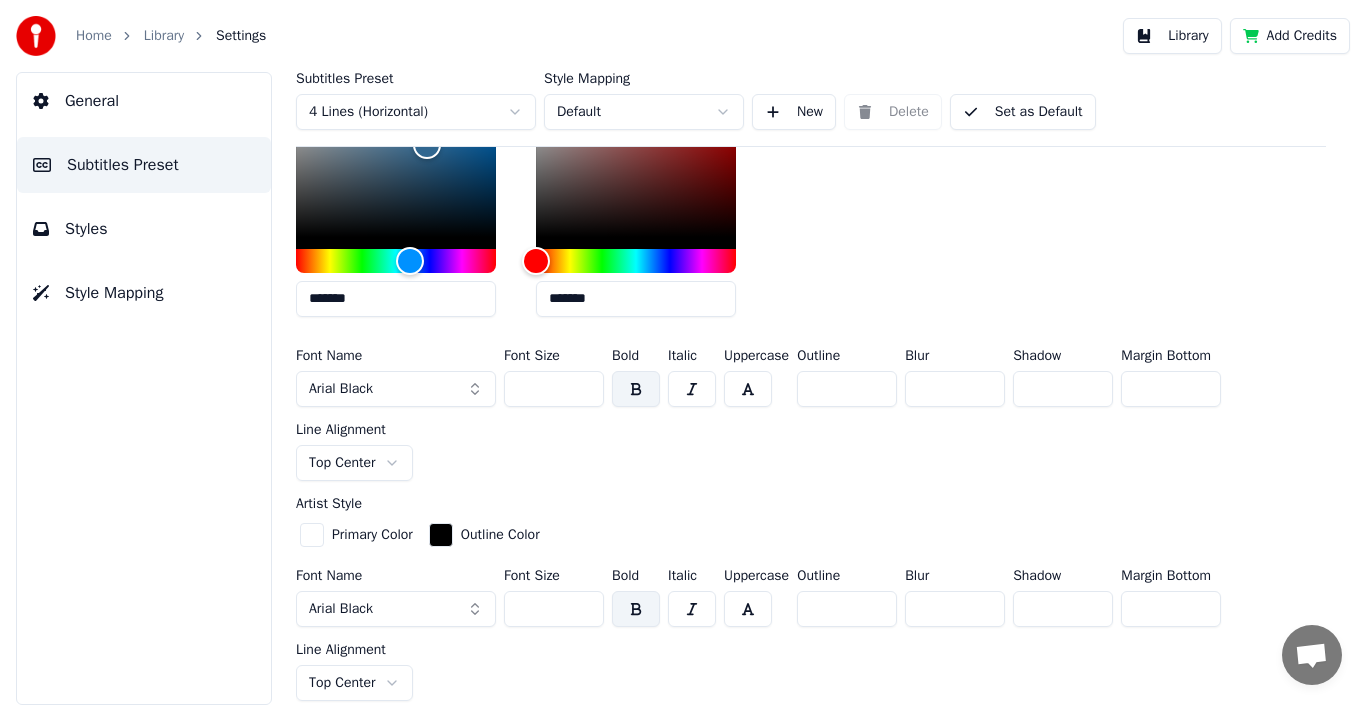 scroll, scrollTop: 800, scrollLeft: 0, axis: vertical 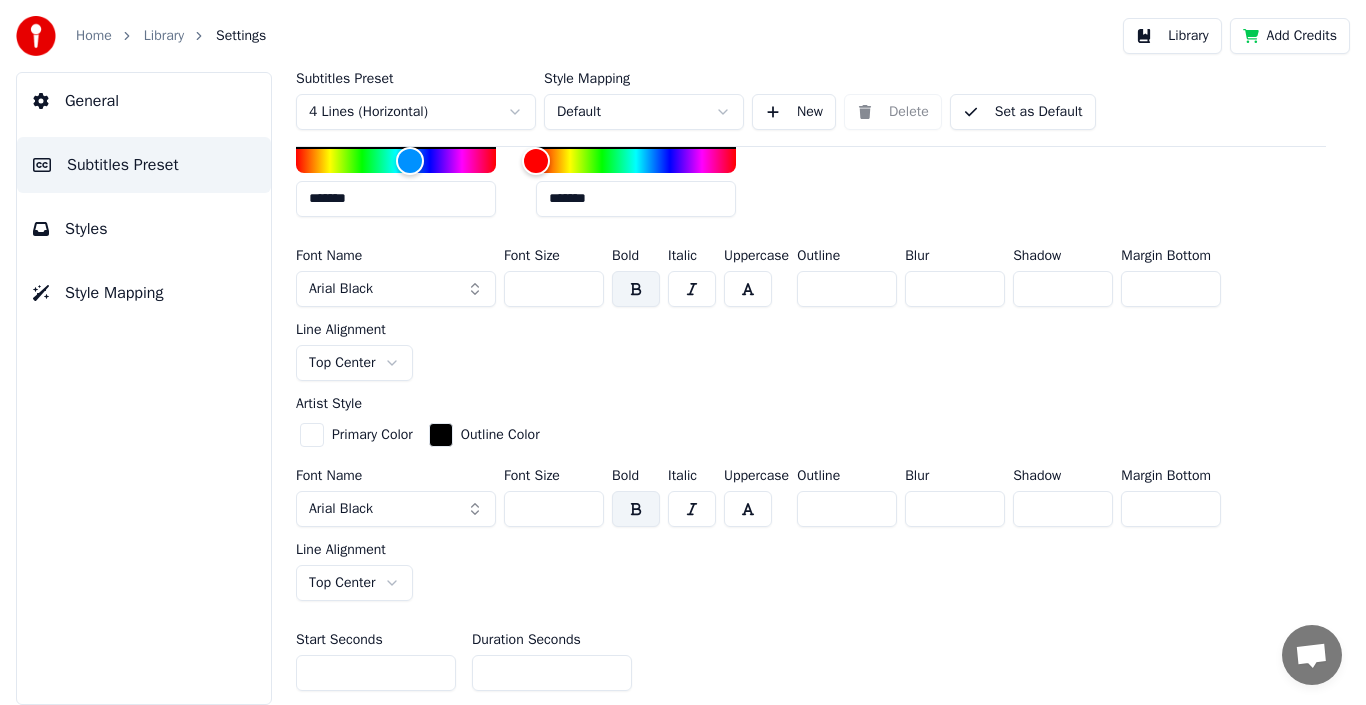 click on "Home Library Settings Library Add Credits General Subtitles Preset Styles Style Mapping Subtitles Preset 4 Lines (Horizontal) Style Mapping Default New Delete Set as Default General Song Title Insert the song title in the beginning of the video Enabled Title Style Primary Color ******* Outline Color ******* Font Name Arial Black Font Size *** Bold Italic Uppercase Outline * Blur * Shadow * Margin Bottom *** Line Alignment Top Center Artist Style Primary Color Outline Color Font Name Arial Black Font Size *** Bold Italic Uppercase Outline * Blur * Shadow * Margin Bottom *** Line Alignment Top Center Start Seconds * Duration Seconds * Fade In (Milliseconds) *** Fade Out (Milliseconds) *** Reset Silent Gap Progress Bar Silent Gap Text Silent Gap Countdown Timing Indicator Background Box Fade Effect Offset Max Characters Per Line Auto Line Break Advanced Settings" at bounding box center (683, 352) 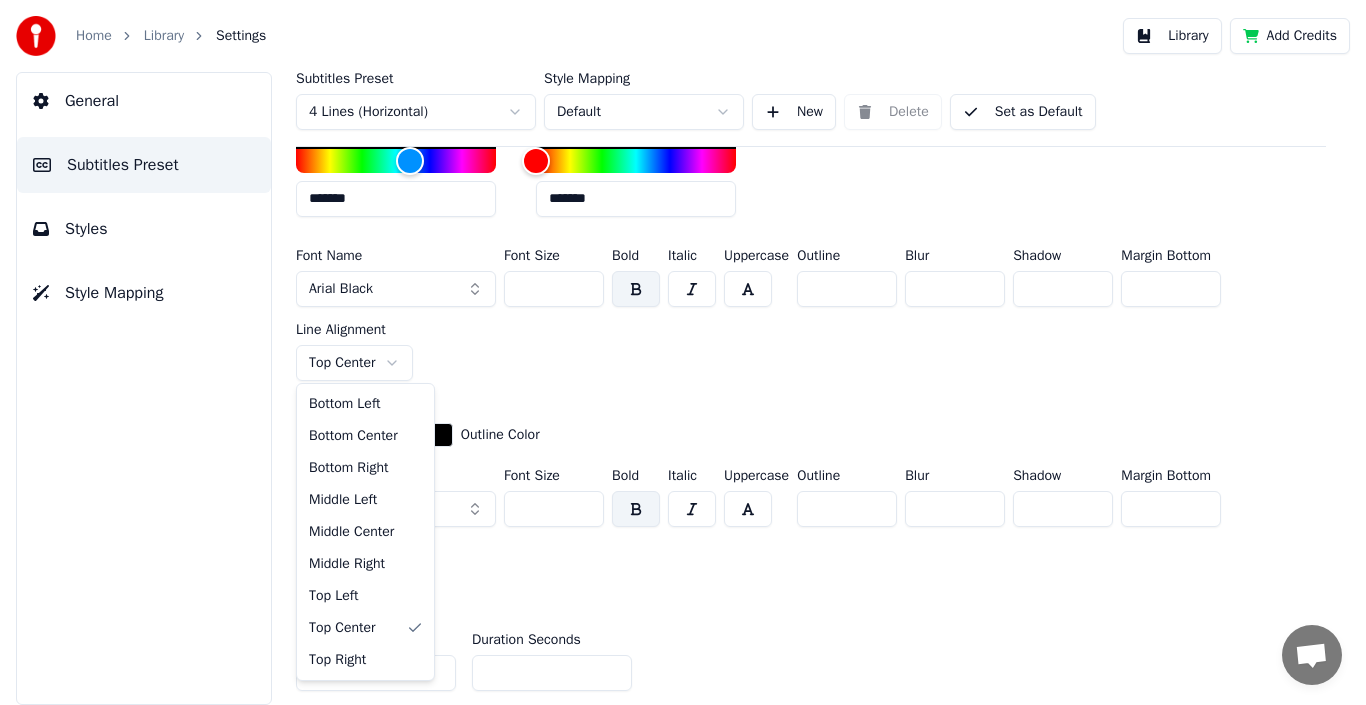 click on "Home Library Settings Library Add Credits General Subtitles Preset Styles Style Mapping Subtitles Preset 4 Lines (Horizontal) Style Mapping Default New Delete Set as Default General Song Title Insert the song title in the beginning of the video Enabled Title Style Primary Color ******* Outline Color ******* Font Name Arial Black Font Size *** Bold Italic Uppercase Outline * Blur * Shadow * Margin Bottom *** Line Alignment Top Center Artist Style Primary Color Outline Color Font Name Arial Black Font Size *** Bold Italic Uppercase Outline * Blur * Shadow * Margin Bottom *** Line Alignment Top Center Start Seconds * Duration Seconds * Fade In (Milliseconds) *** Fade Out (Milliseconds) *** Reset Silent Gap Progress Bar Silent Gap Text Silent Gap Countdown Timing Indicator Background Box Fade Effect Offset Max Characters Per Line Auto Line Break Advanced Settings Bottom Left Bottom Center Bottom Right Middle Left Middle Center Middle Right Top Left Top Center Top Right" at bounding box center [683, 352] 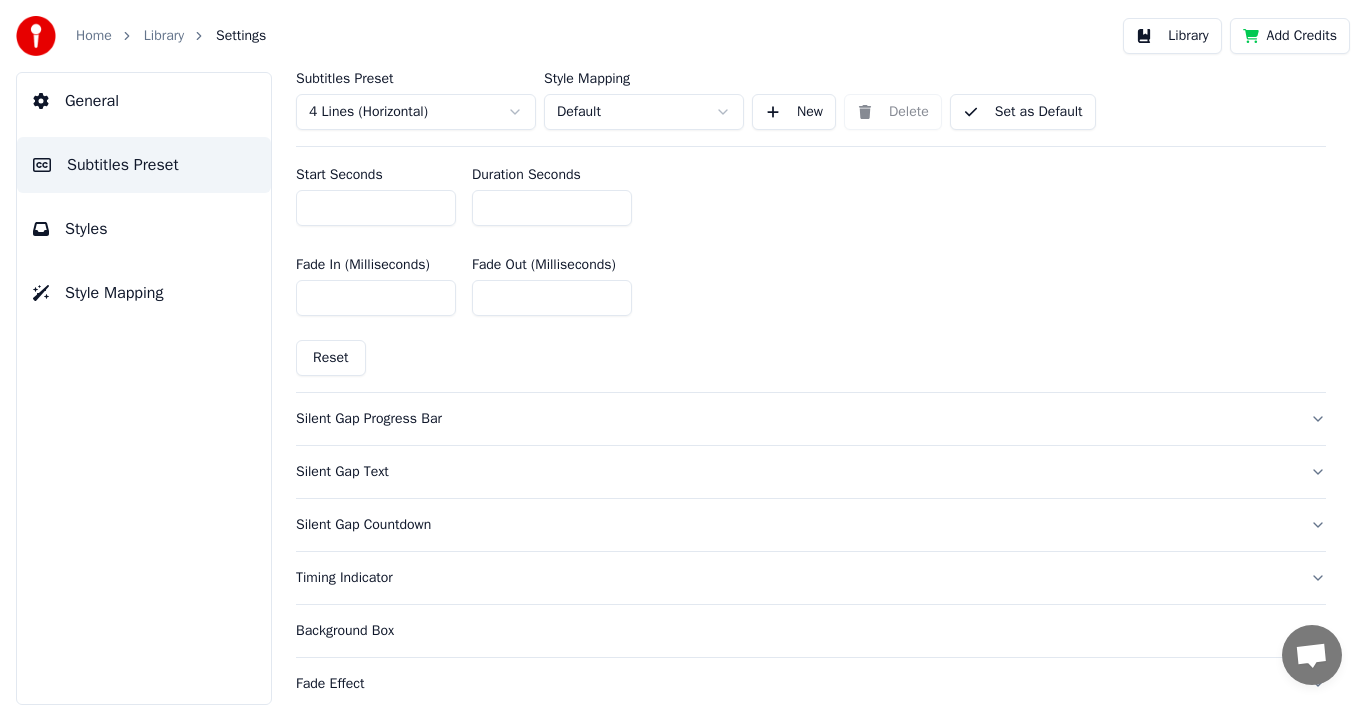 scroll, scrollTop: 1300, scrollLeft: 0, axis: vertical 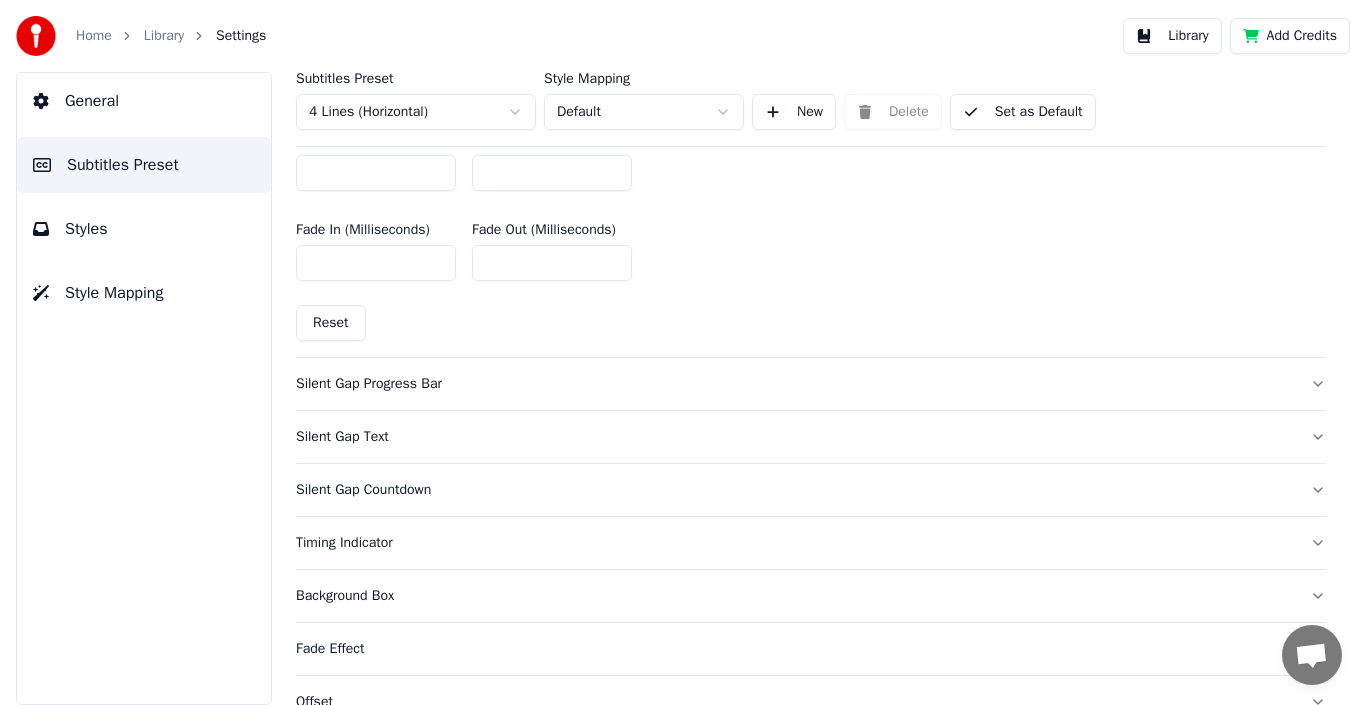 click on "Silent Gap Progress Bar" at bounding box center [795, 384] 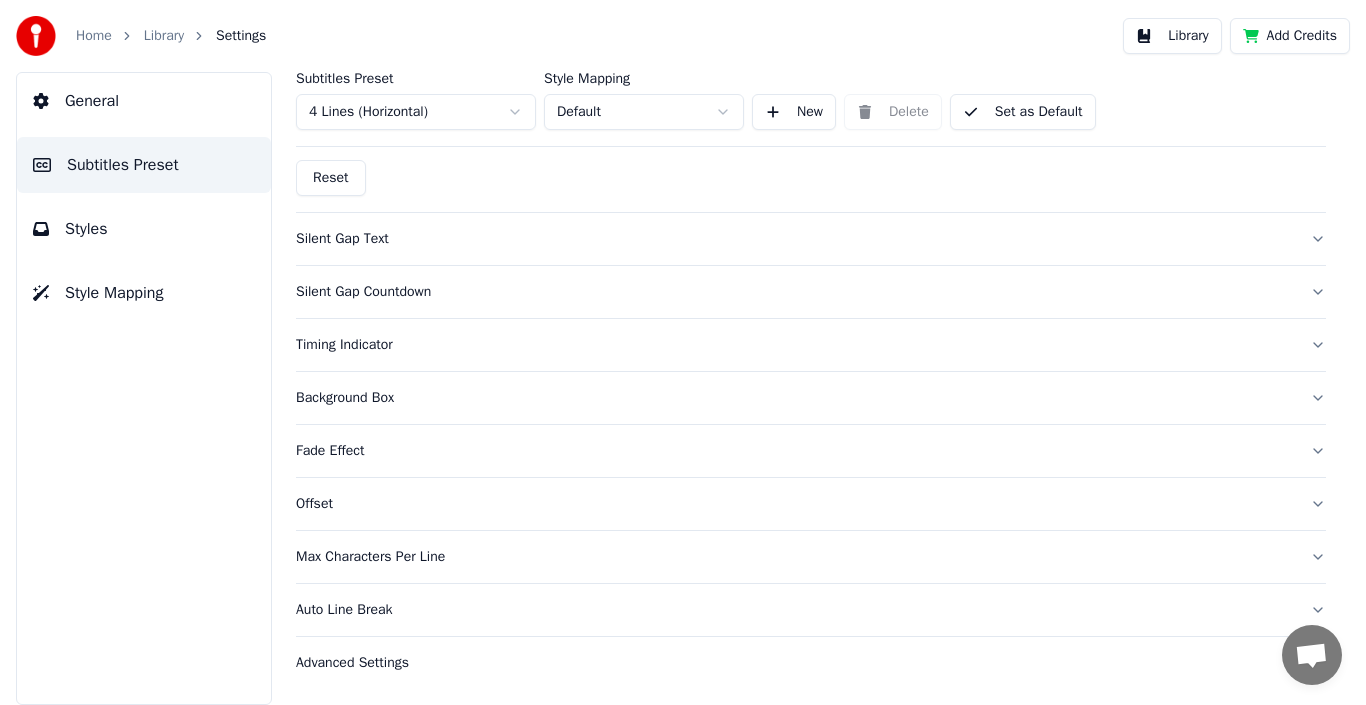 scroll, scrollTop: 1249, scrollLeft: 0, axis: vertical 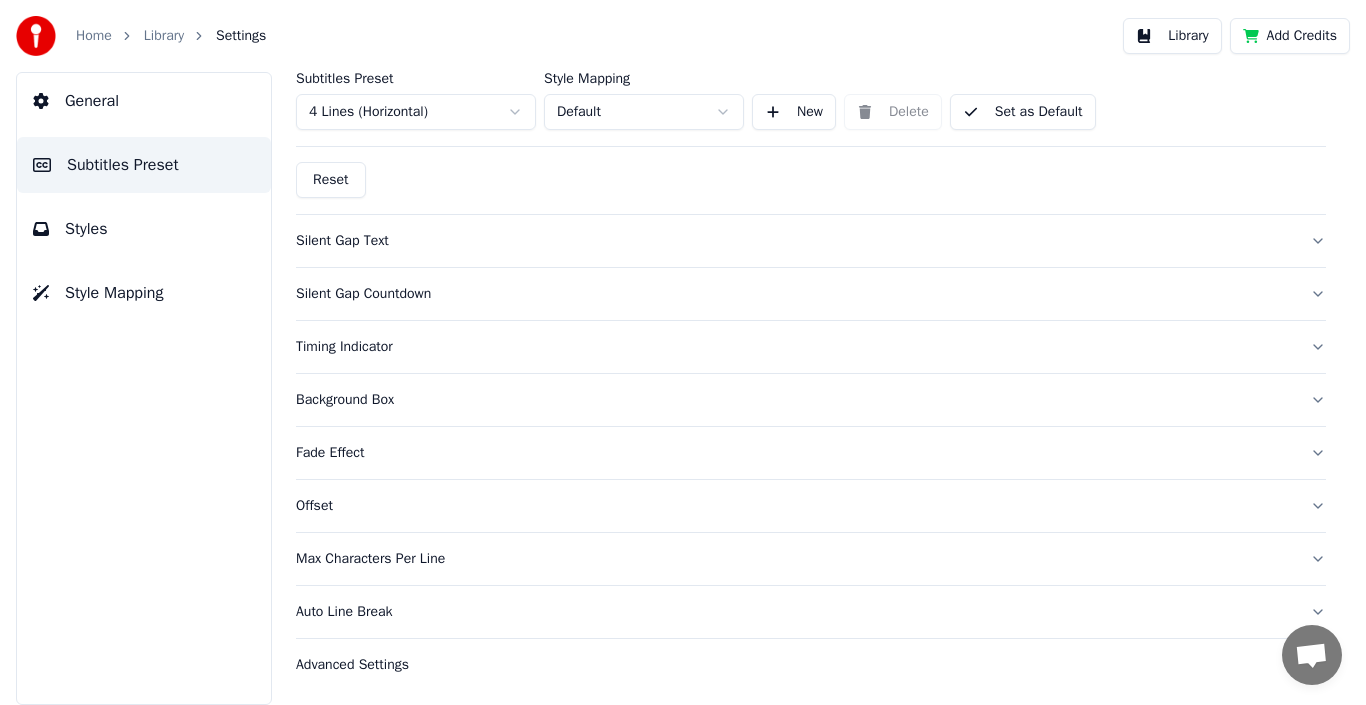 click on "Timing Indicator" at bounding box center [795, 347] 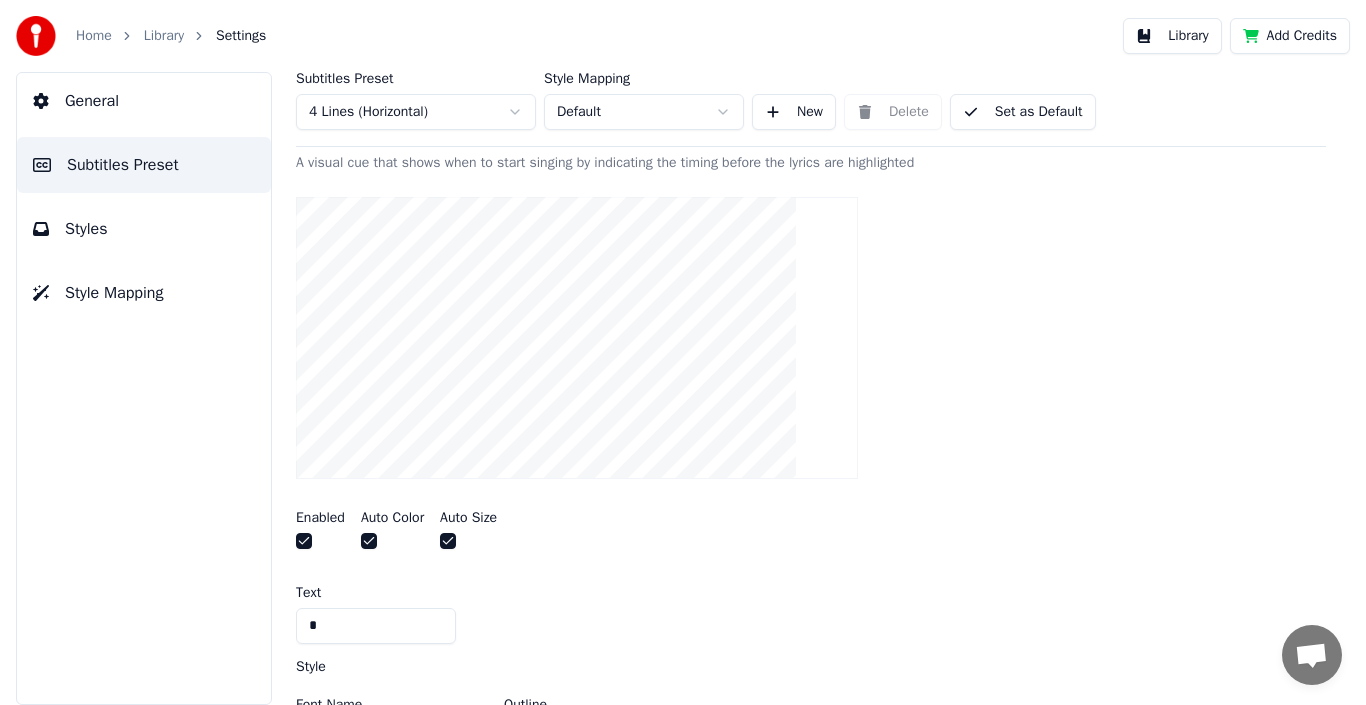 scroll, scrollTop: 251, scrollLeft: 0, axis: vertical 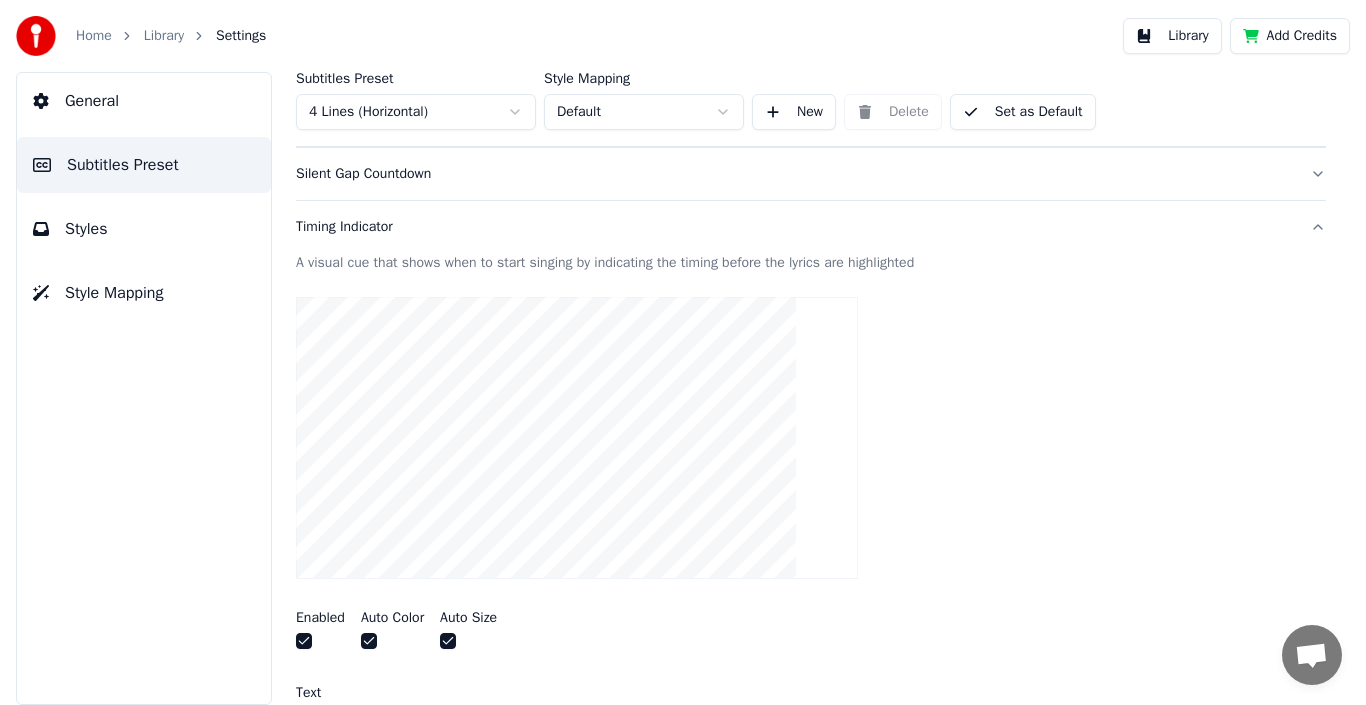 click on "Timing Indicator" at bounding box center (795, 227) 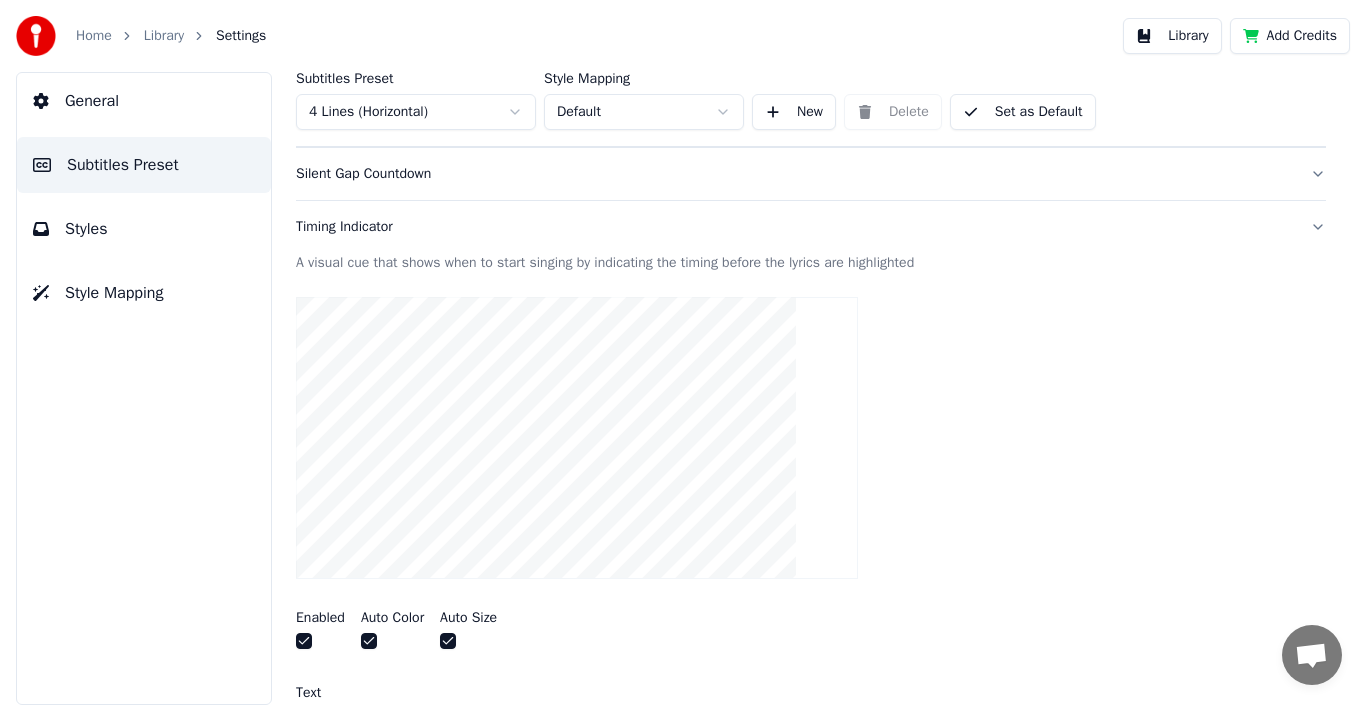 scroll, scrollTop: 133, scrollLeft: 0, axis: vertical 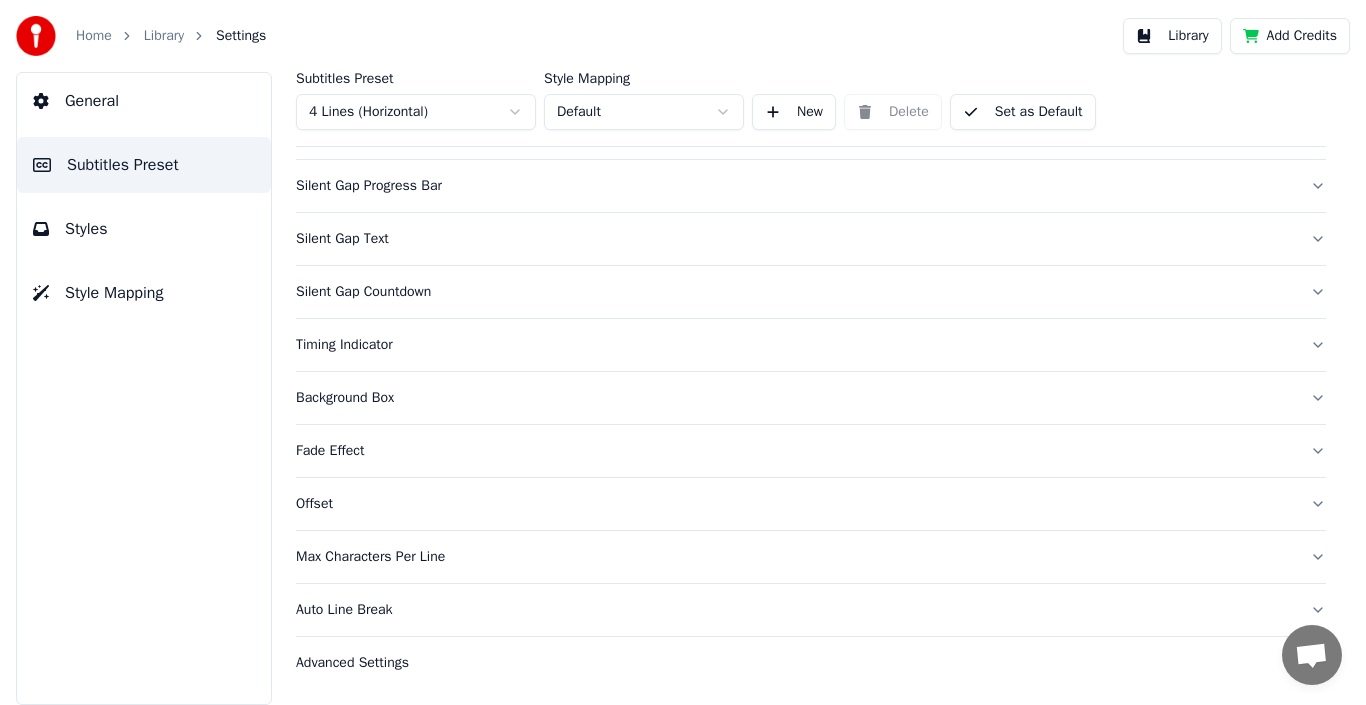 click on "Timing Indicator" at bounding box center [795, 345] 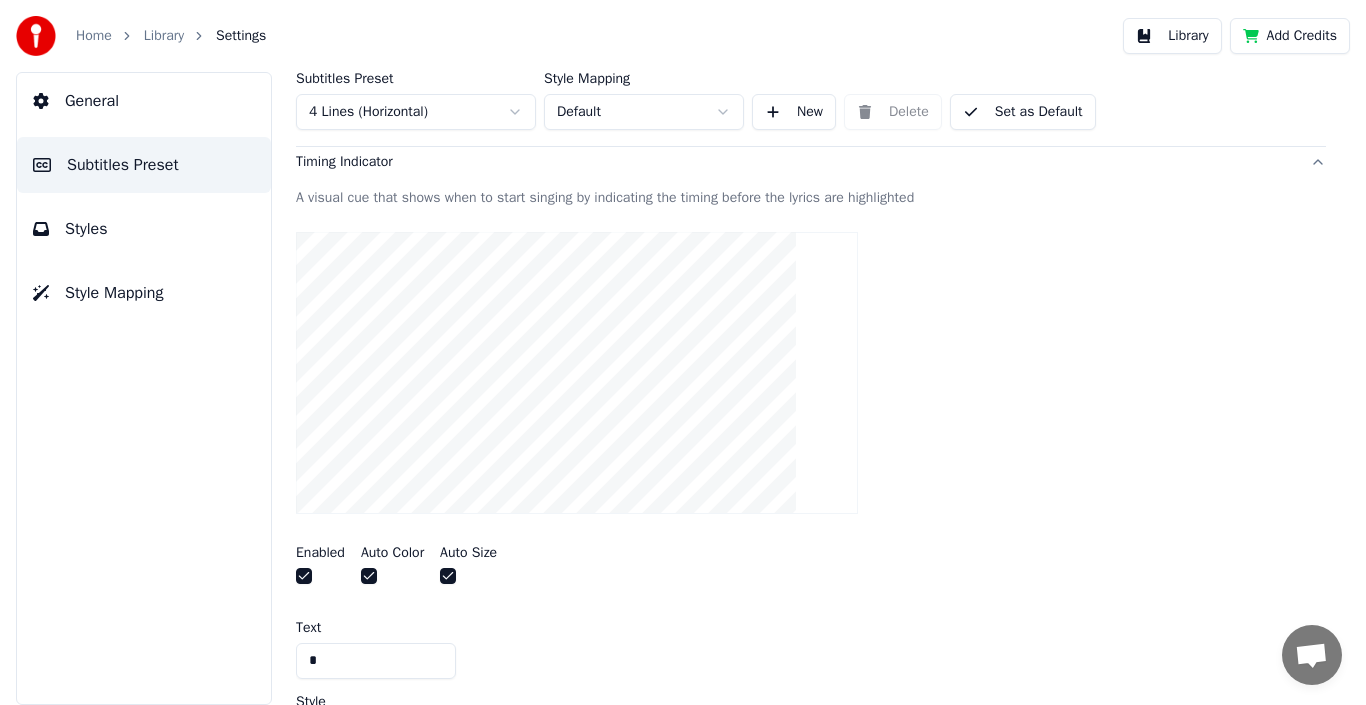 scroll, scrollTop: 351, scrollLeft: 0, axis: vertical 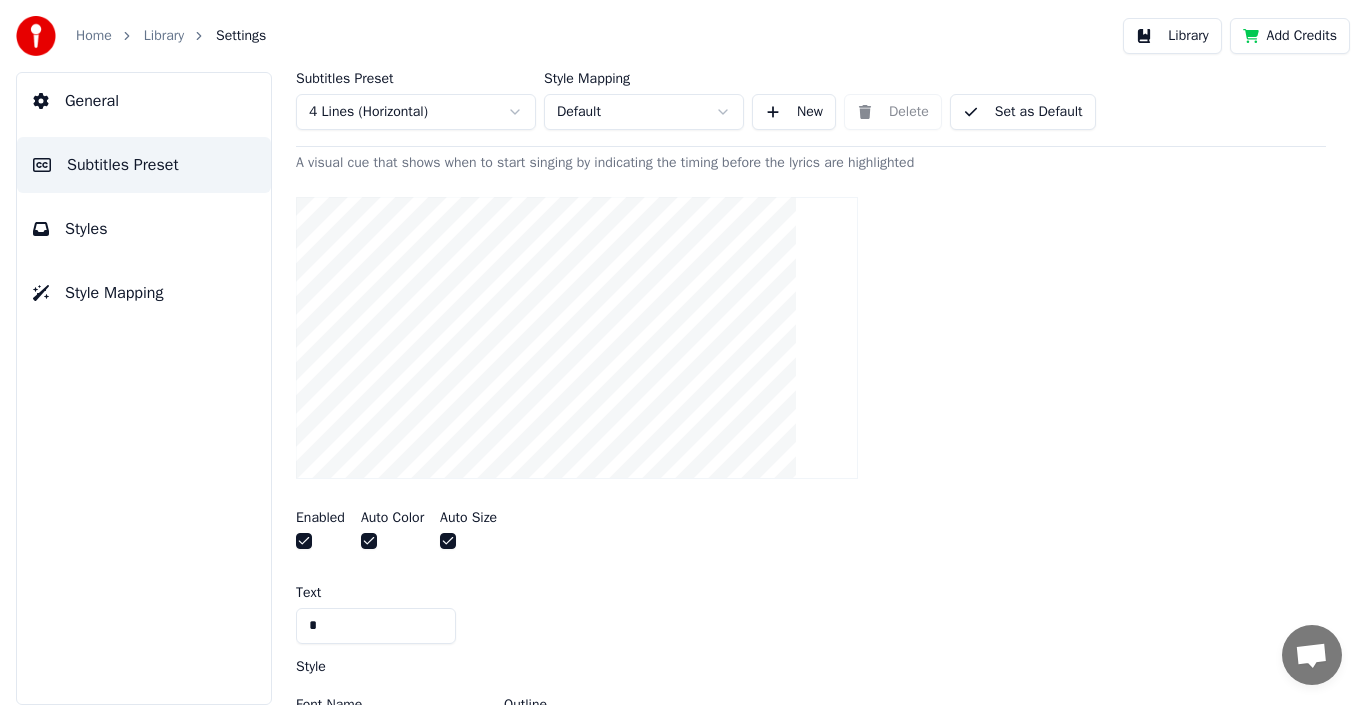 click at bounding box center (448, 541) 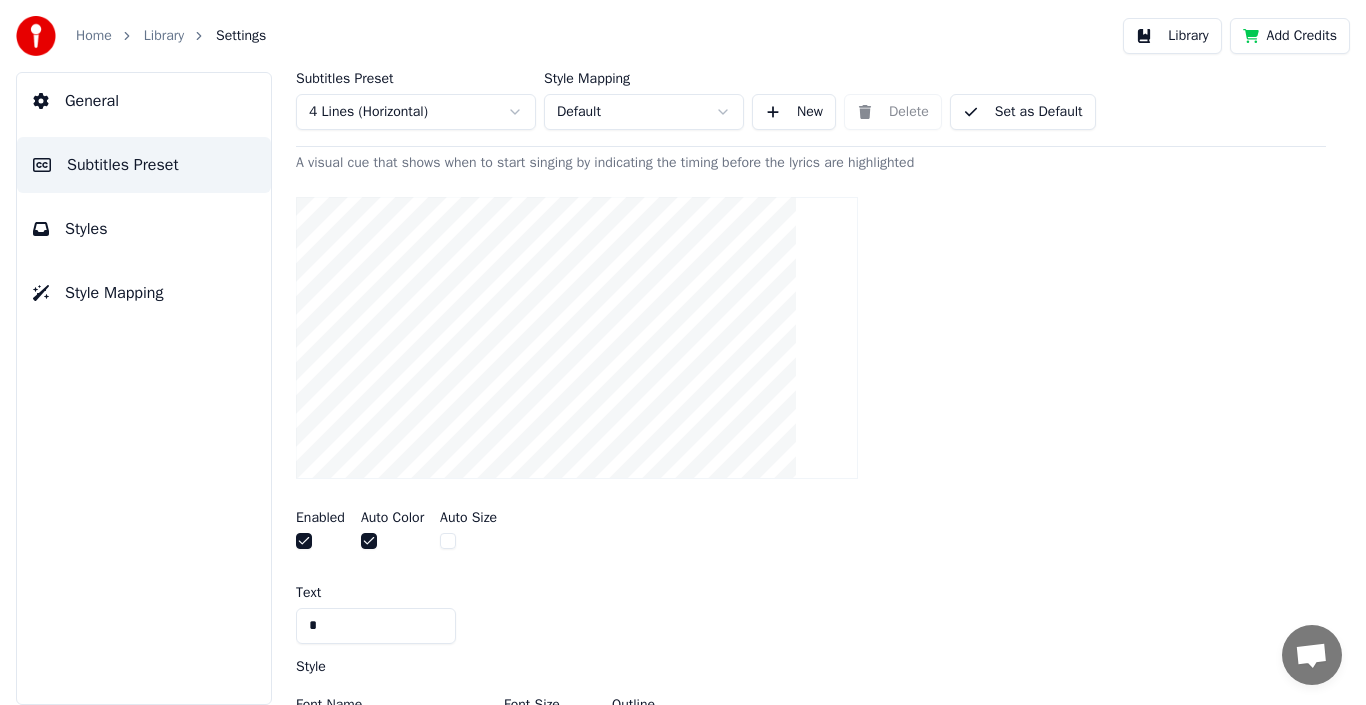 click at bounding box center [448, 541] 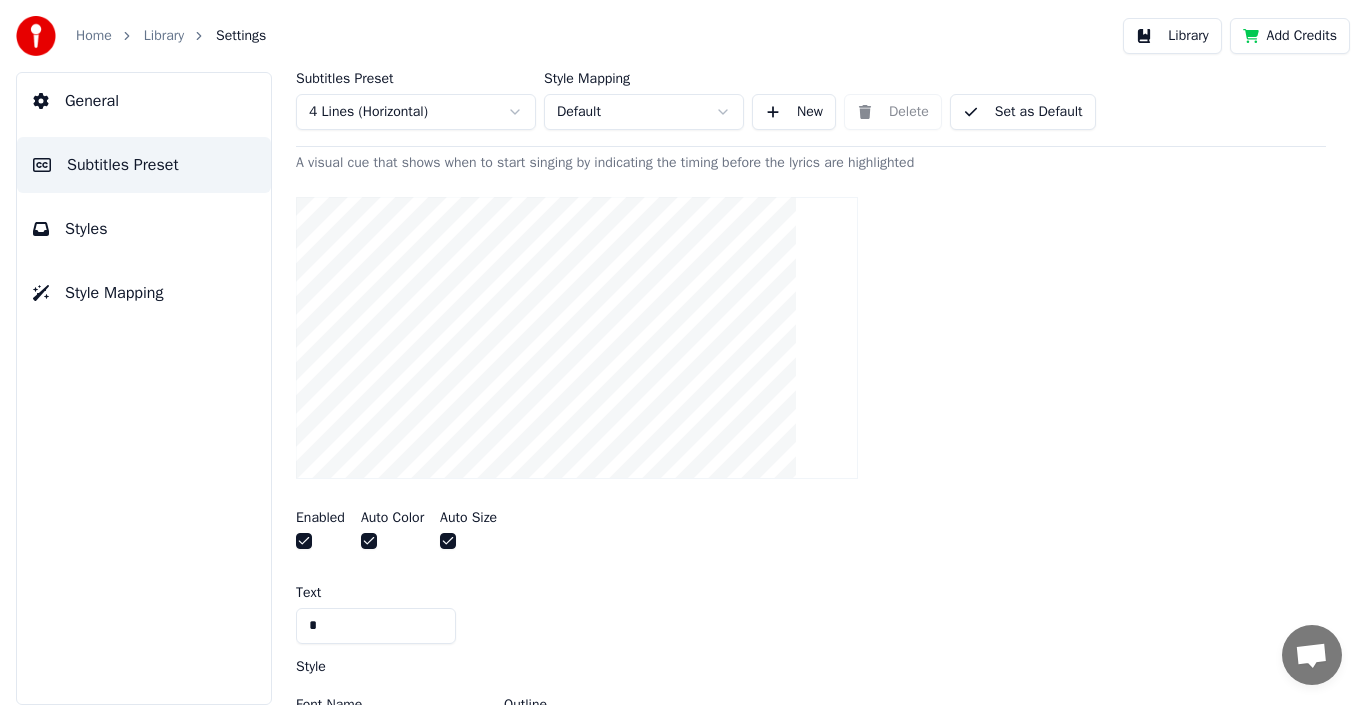 click at bounding box center (369, 541) 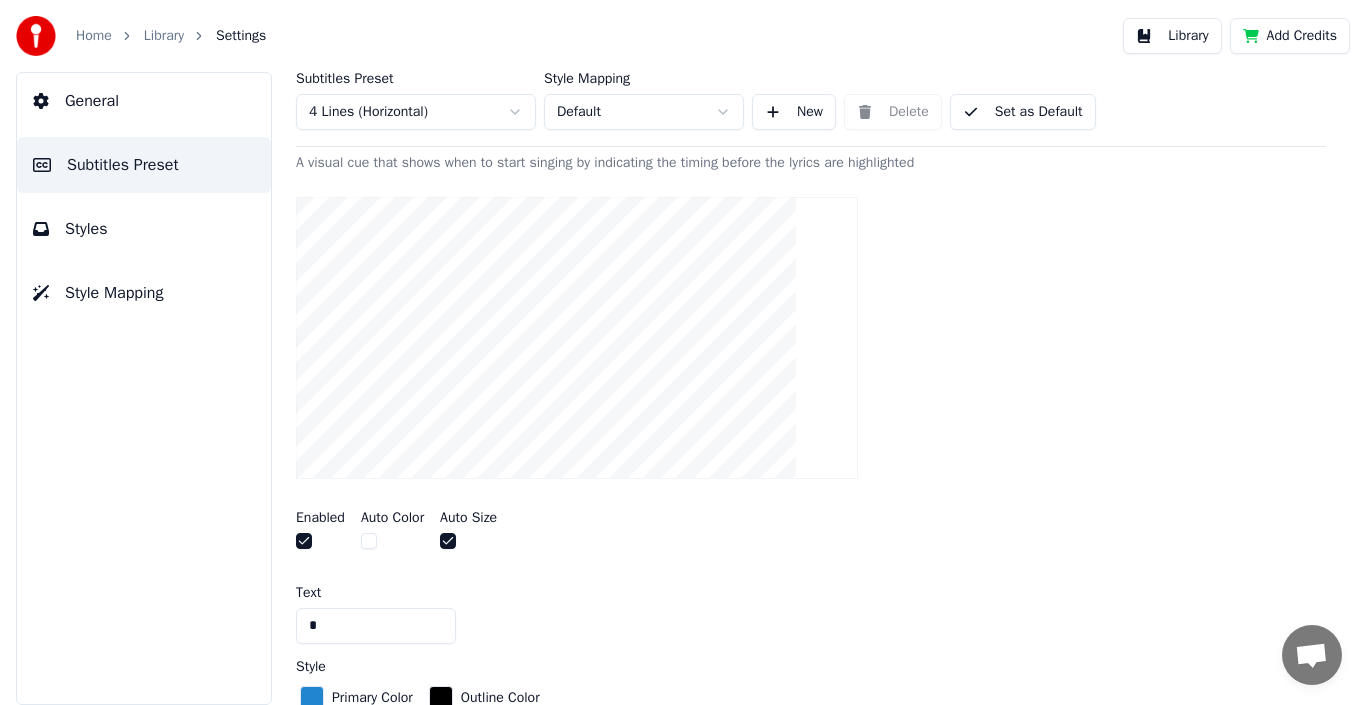 click at bounding box center [369, 541] 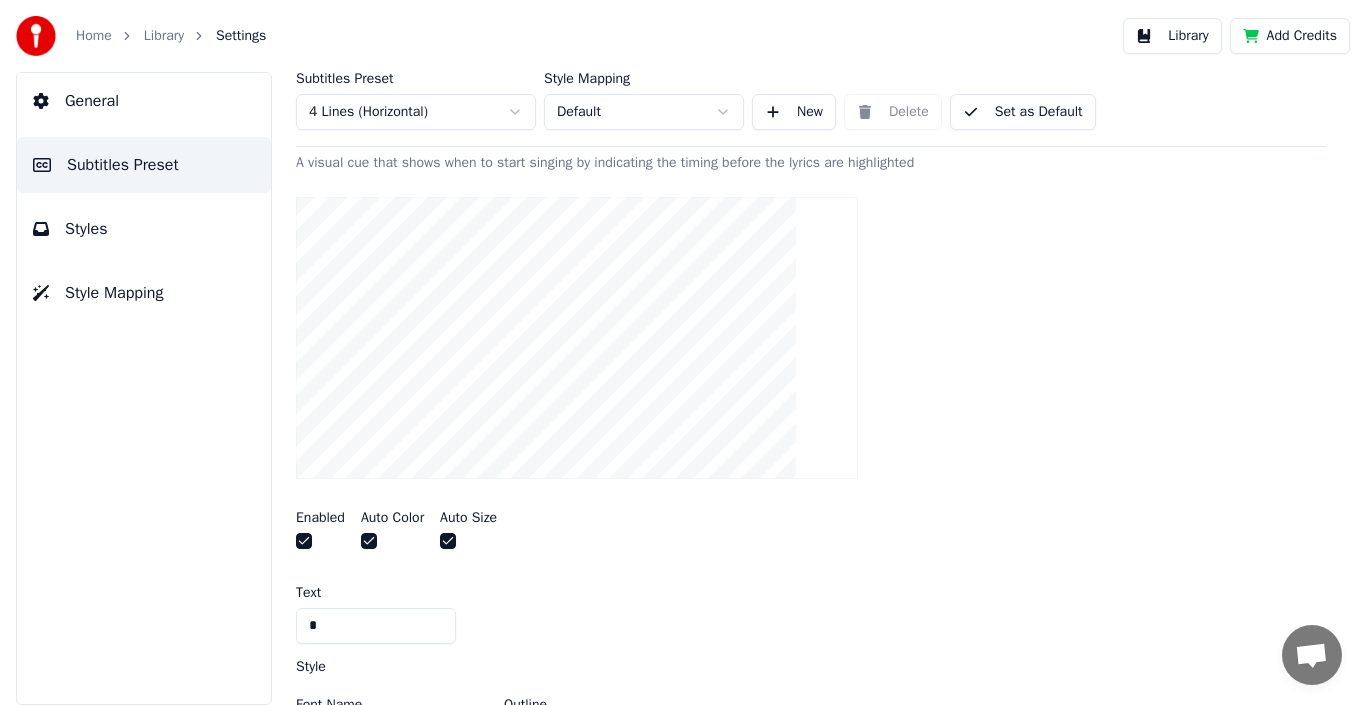 click at bounding box center [369, 541] 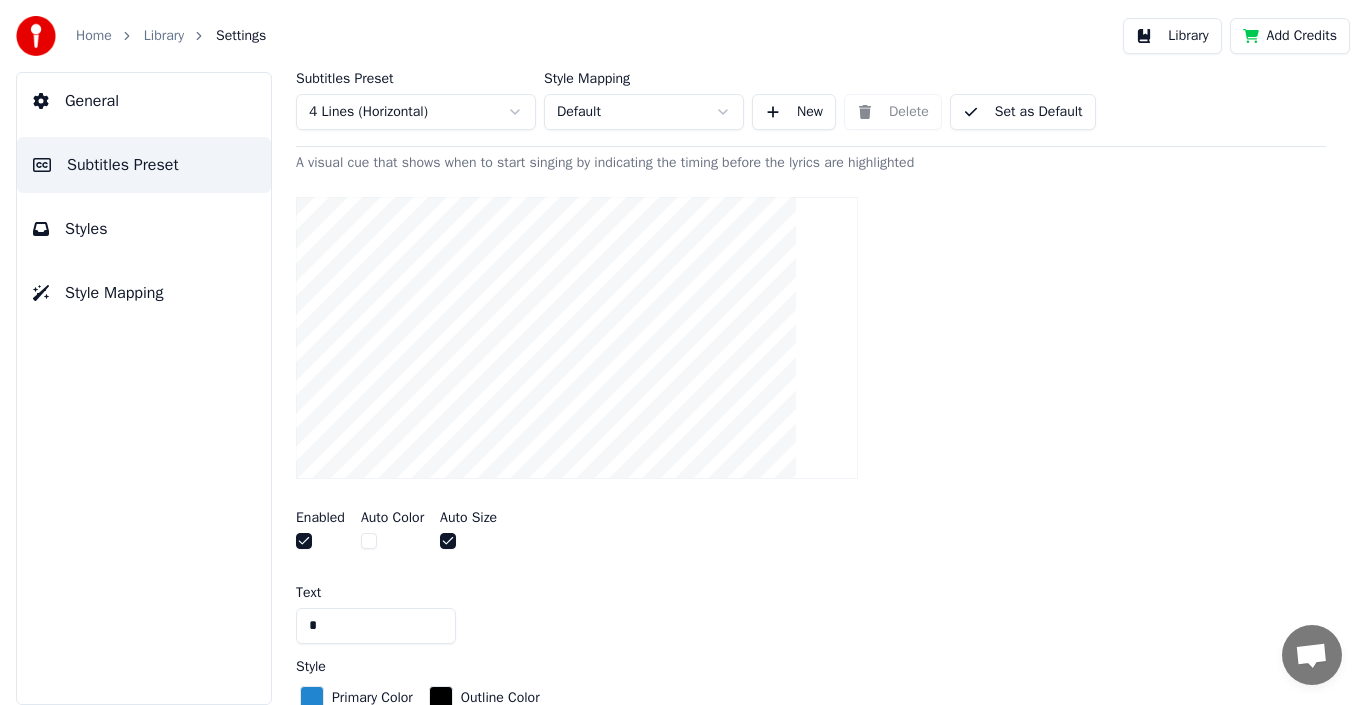 click at bounding box center [369, 541] 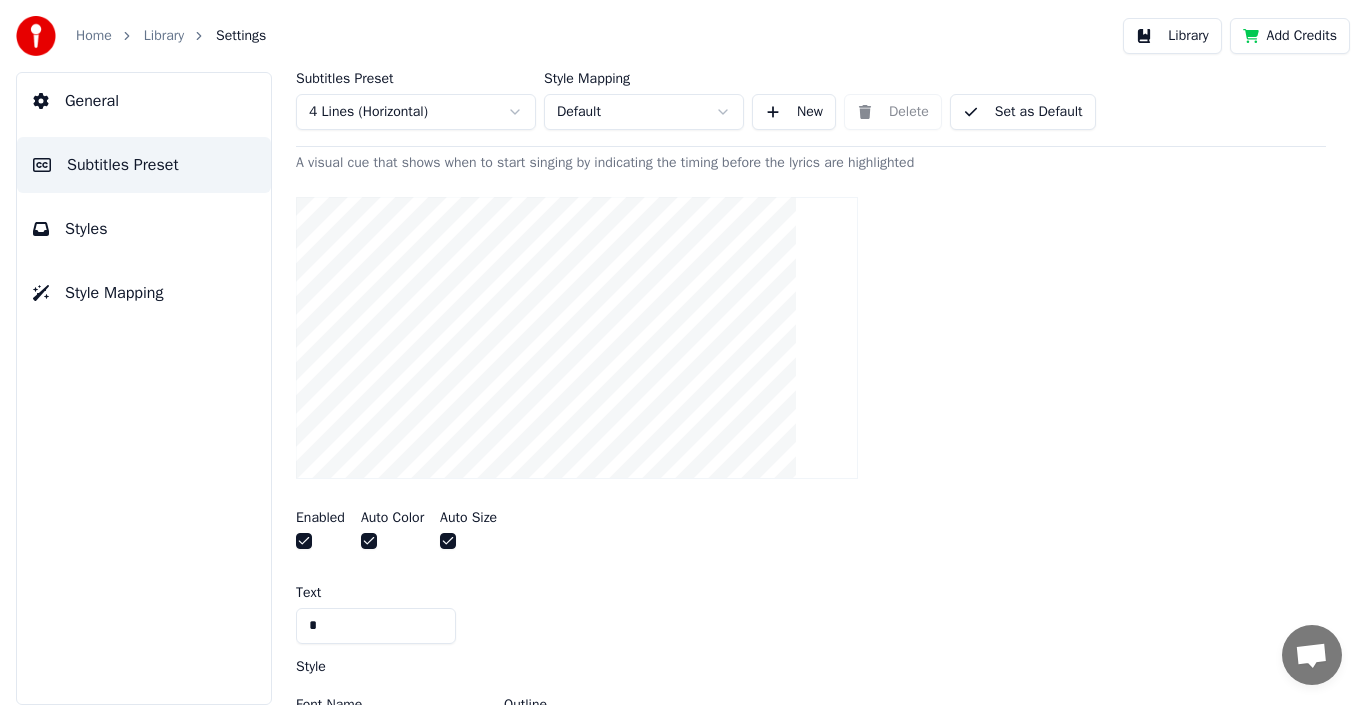 scroll, scrollTop: 451, scrollLeft: 0, axis: vertical 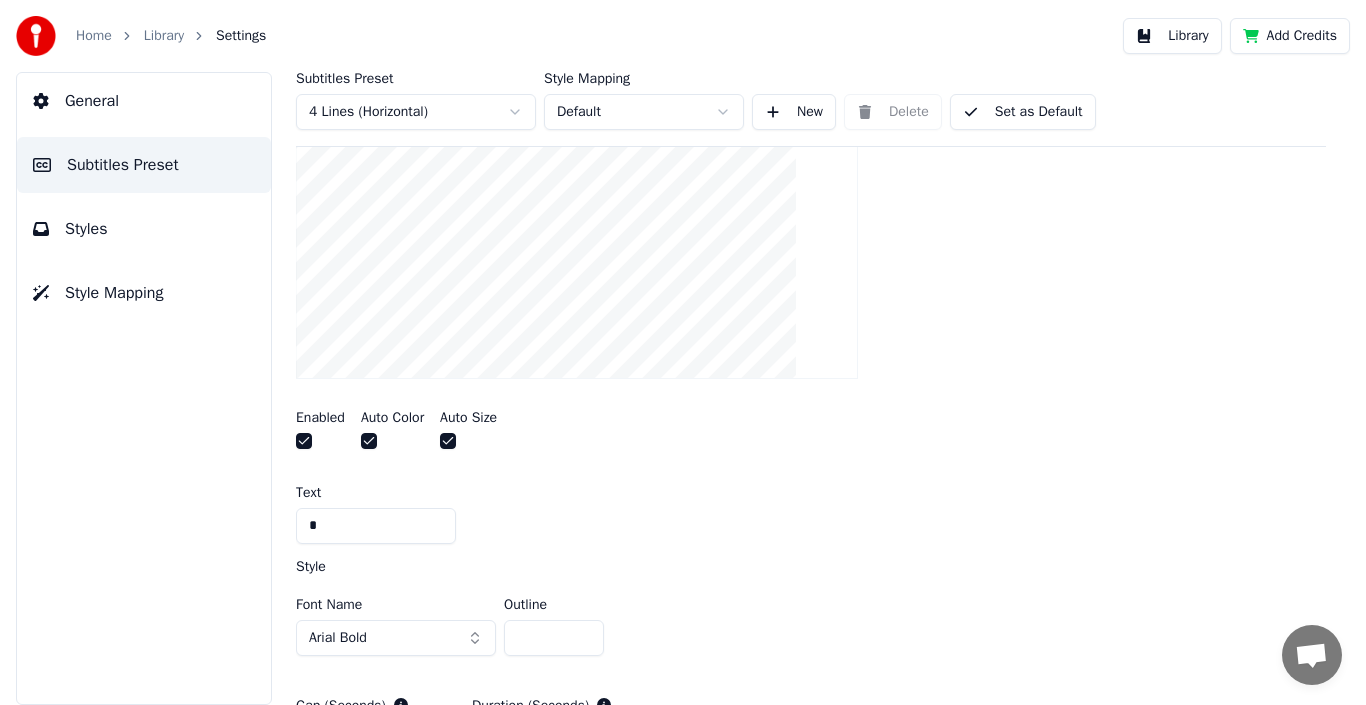 click on "*" at bounding box center [376, 526] 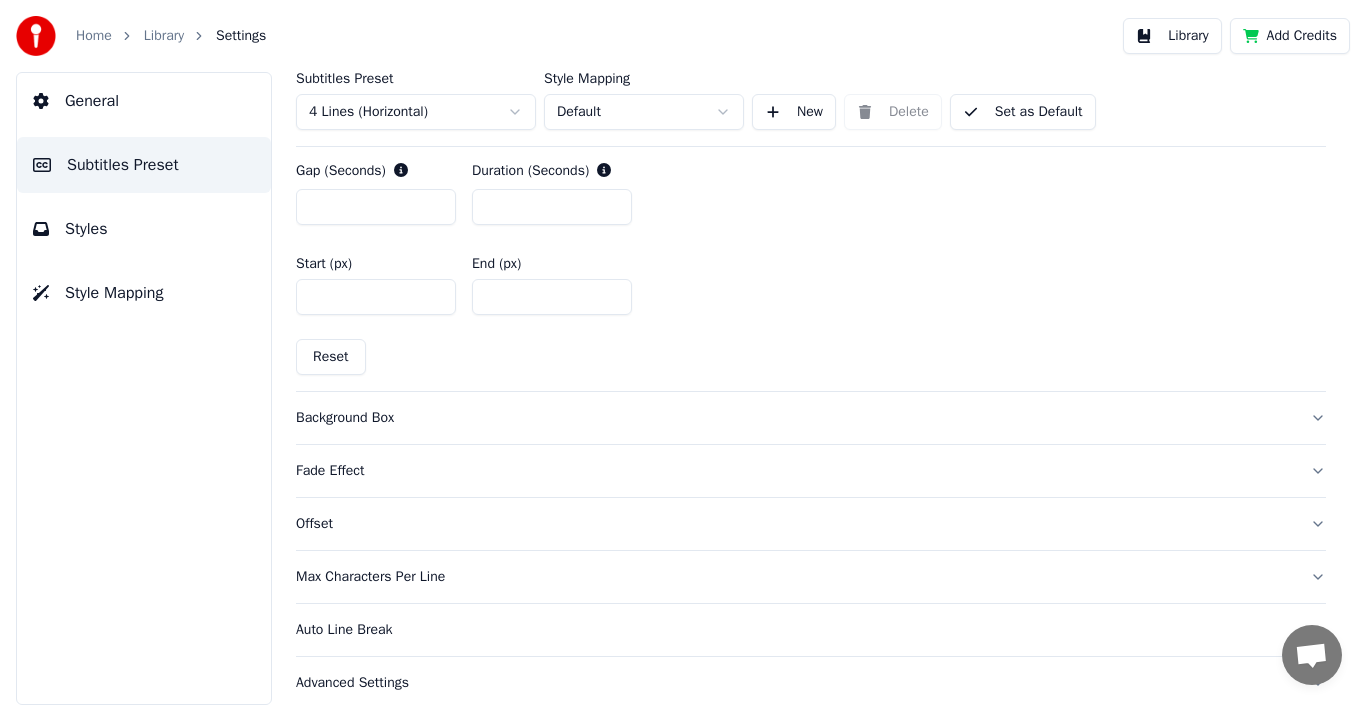scroll, scrollTop: 1005, scrollLeft: 0, axis: vertical 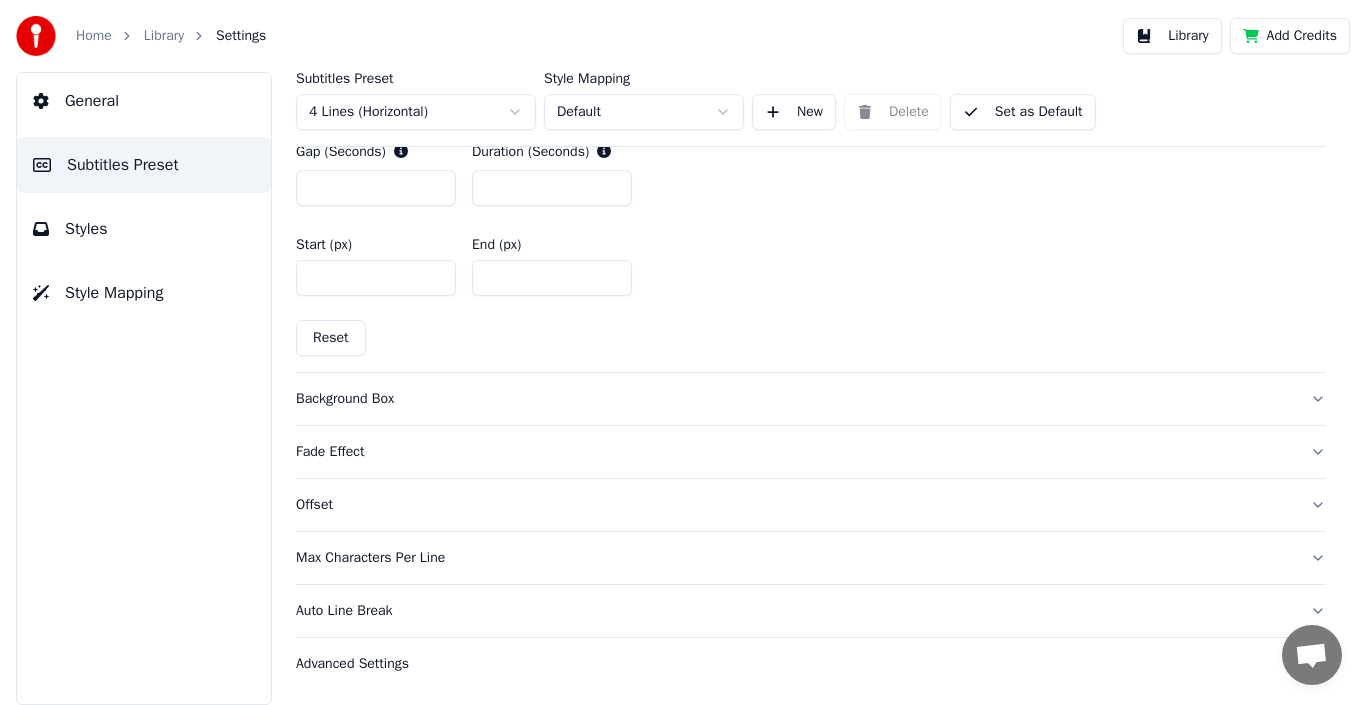 click on "Background Box" at bounding box center [795, 399] 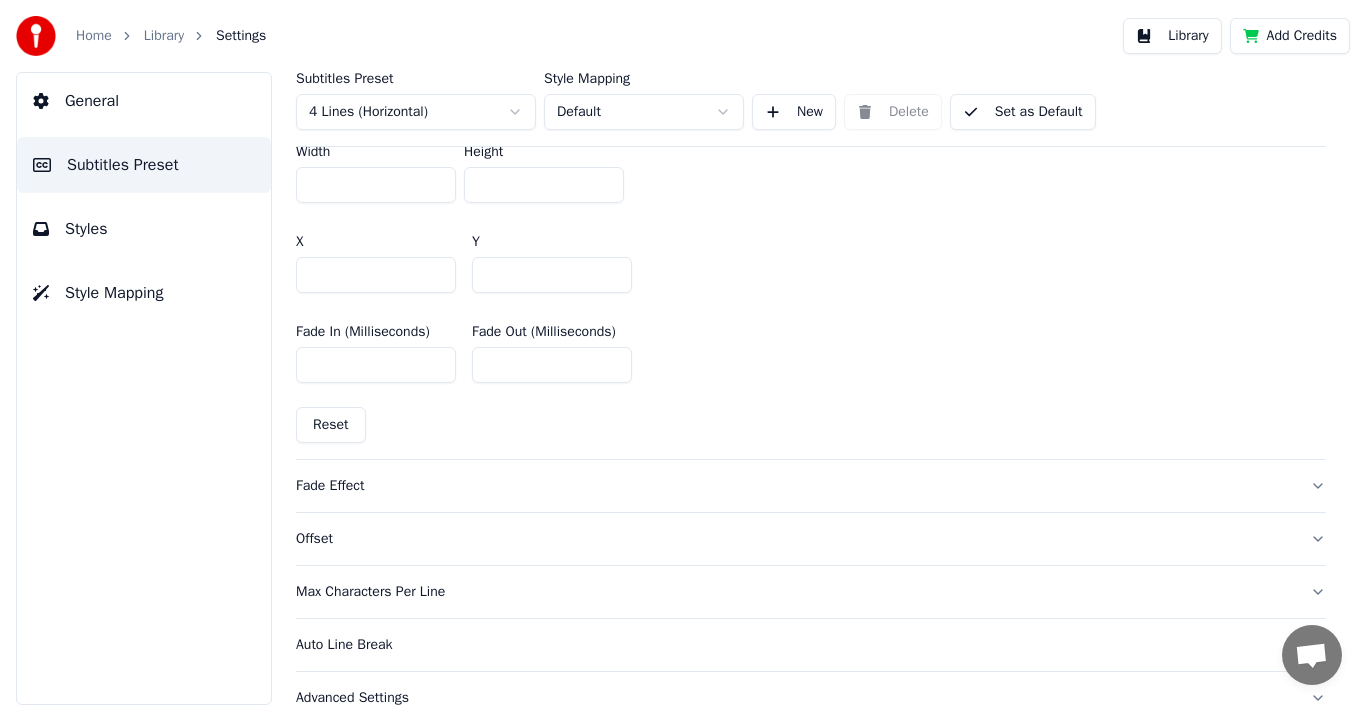 scroll, scrollTop: 1206, scrollLeft: 0, axis: vertical 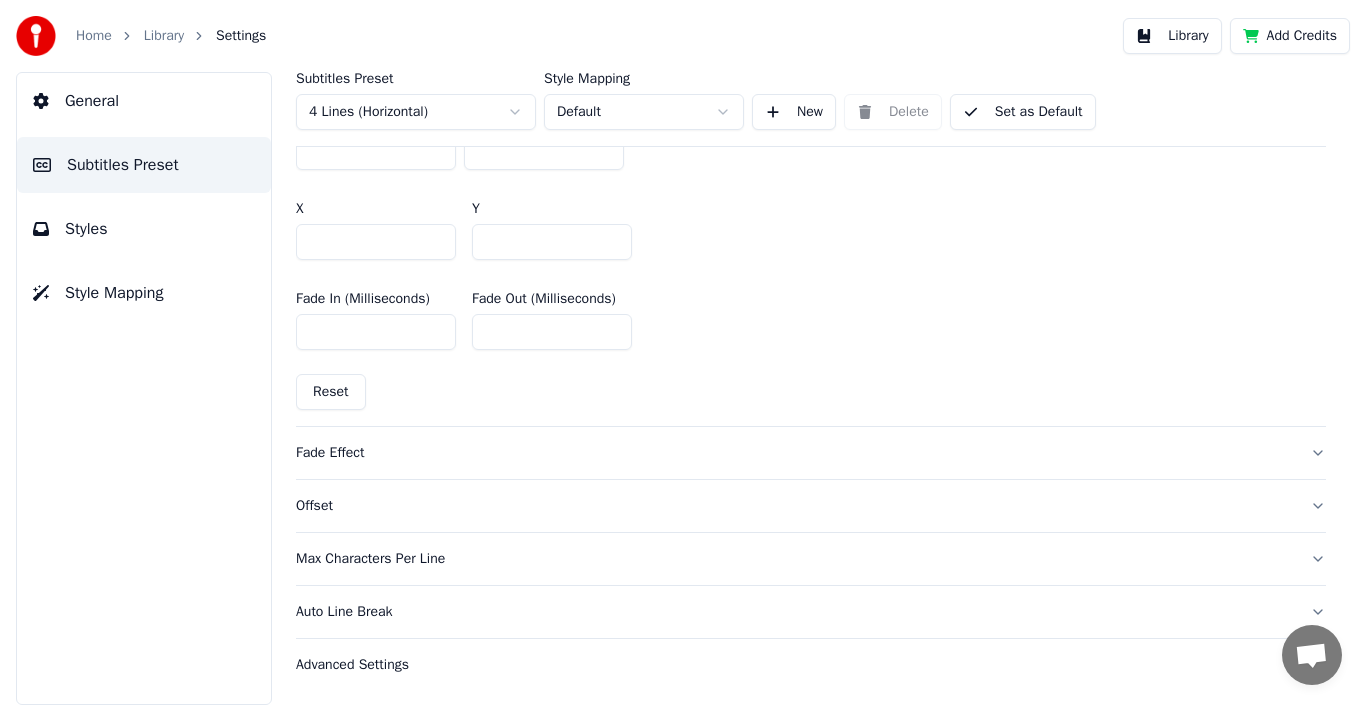 click on "Fade Effect" at bounding box center (795, 453) 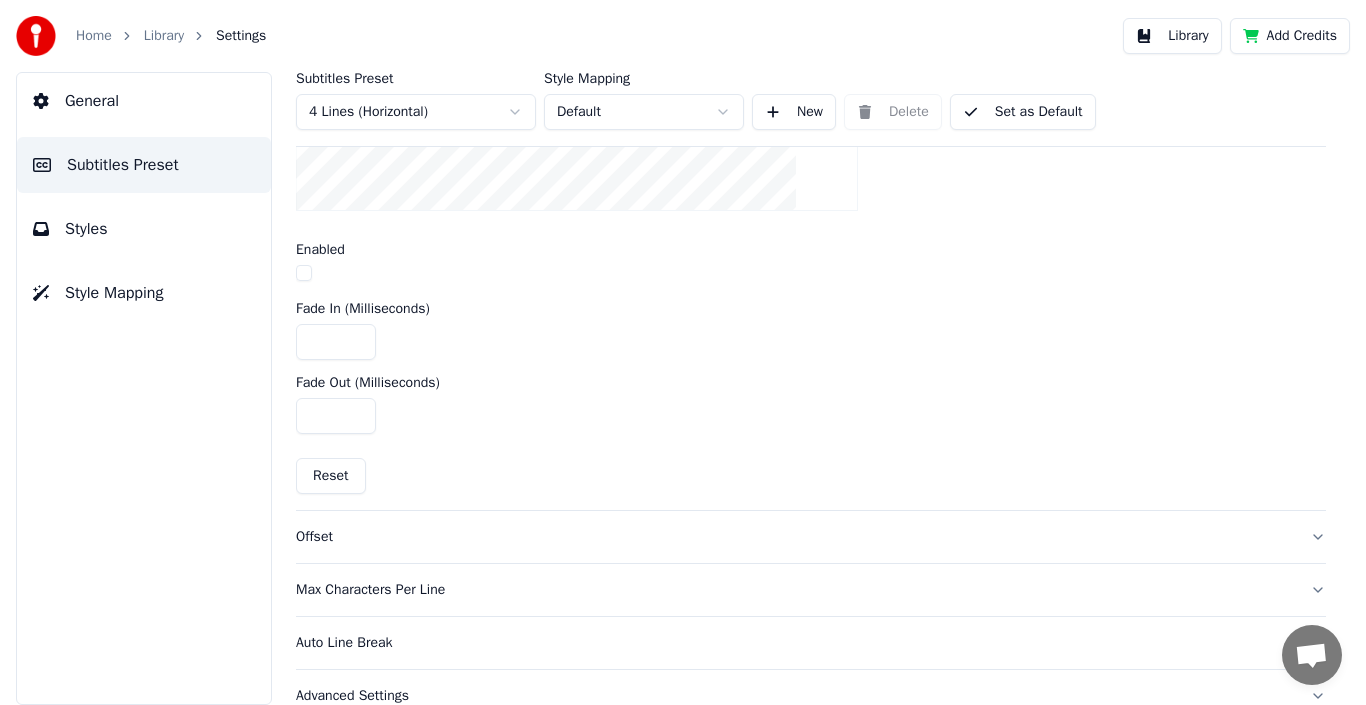 scroll, scrollTop: 757, scrollLeft: 0, axis: vertical 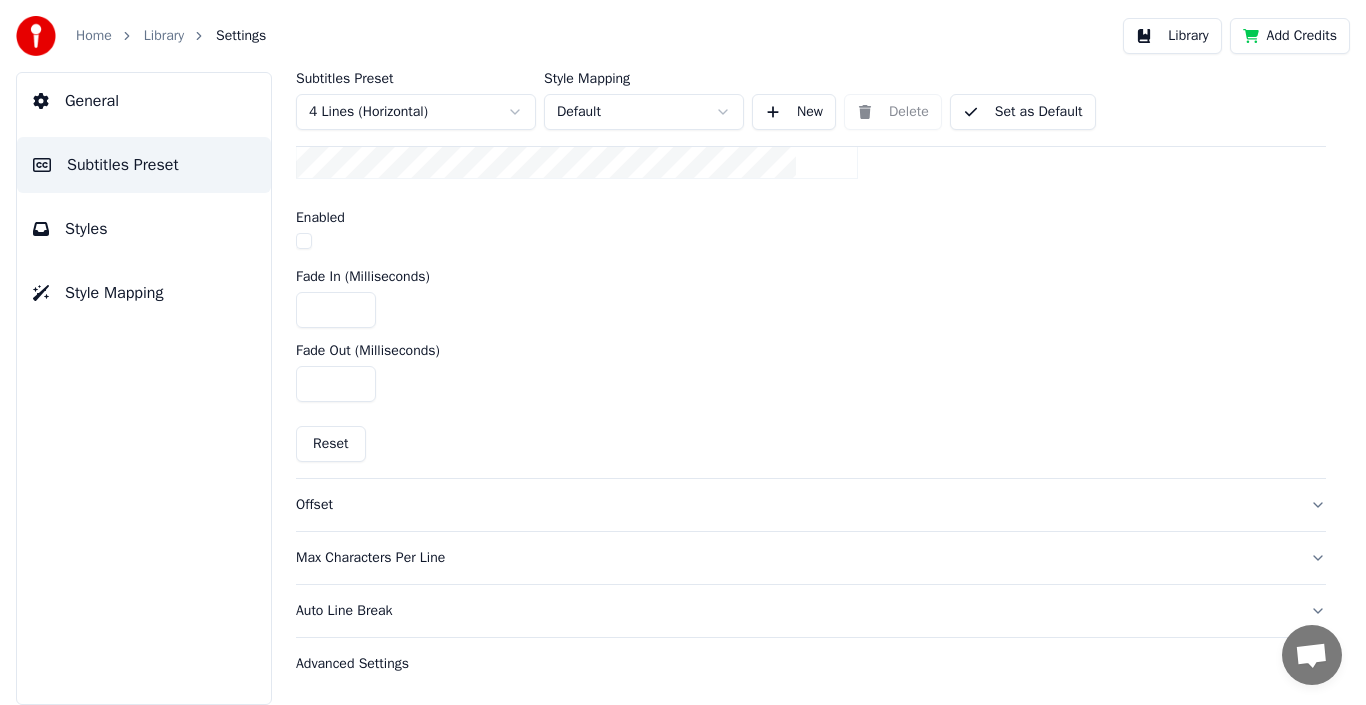 click on "Advanced Settings" at bounding box center [795, 664] 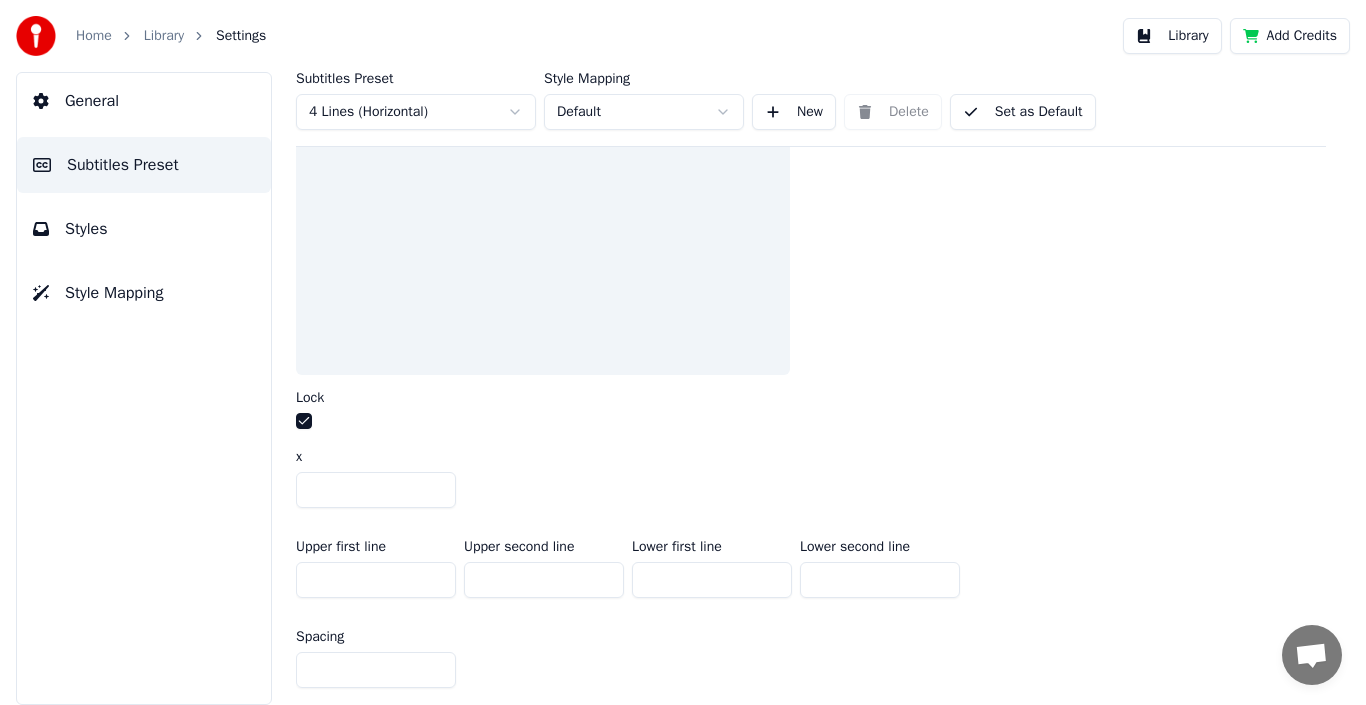 scroll, scrollTop: 831, scrollLeft: 0, axis: vertical 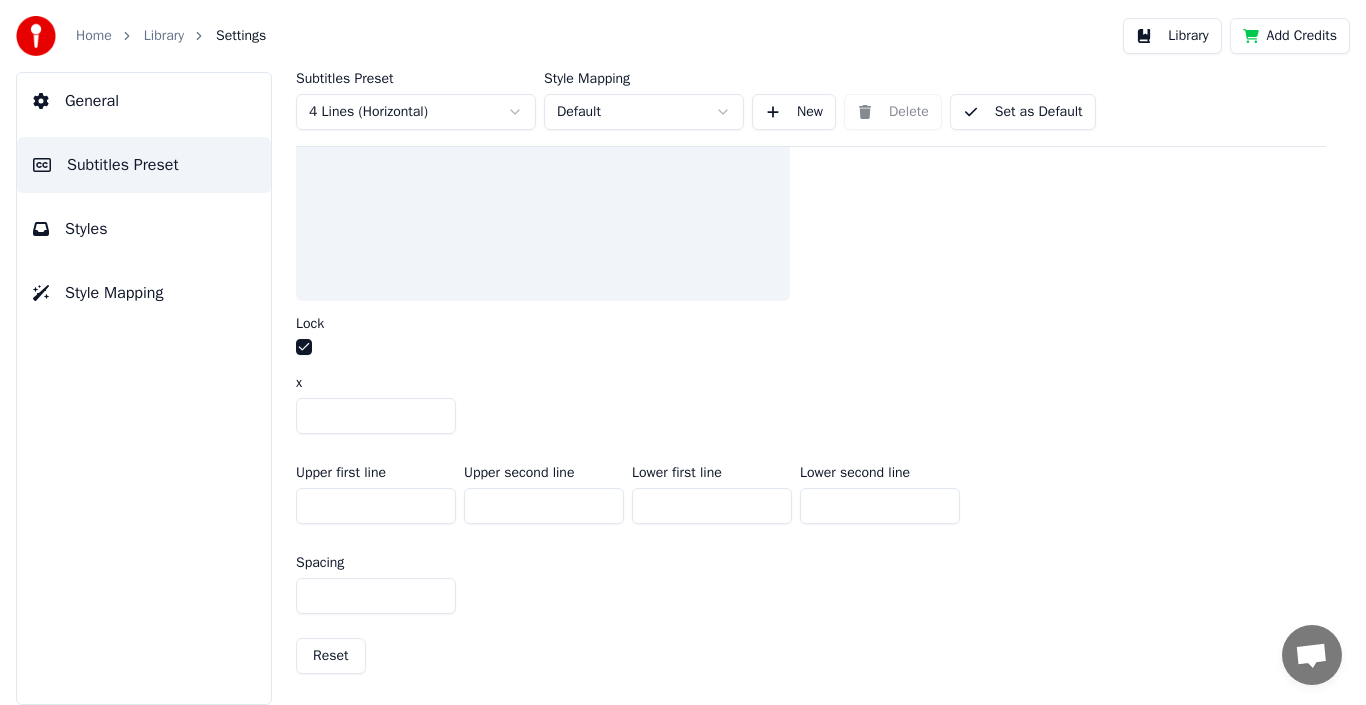 click on "Styles" at bounding box center [86, 229] 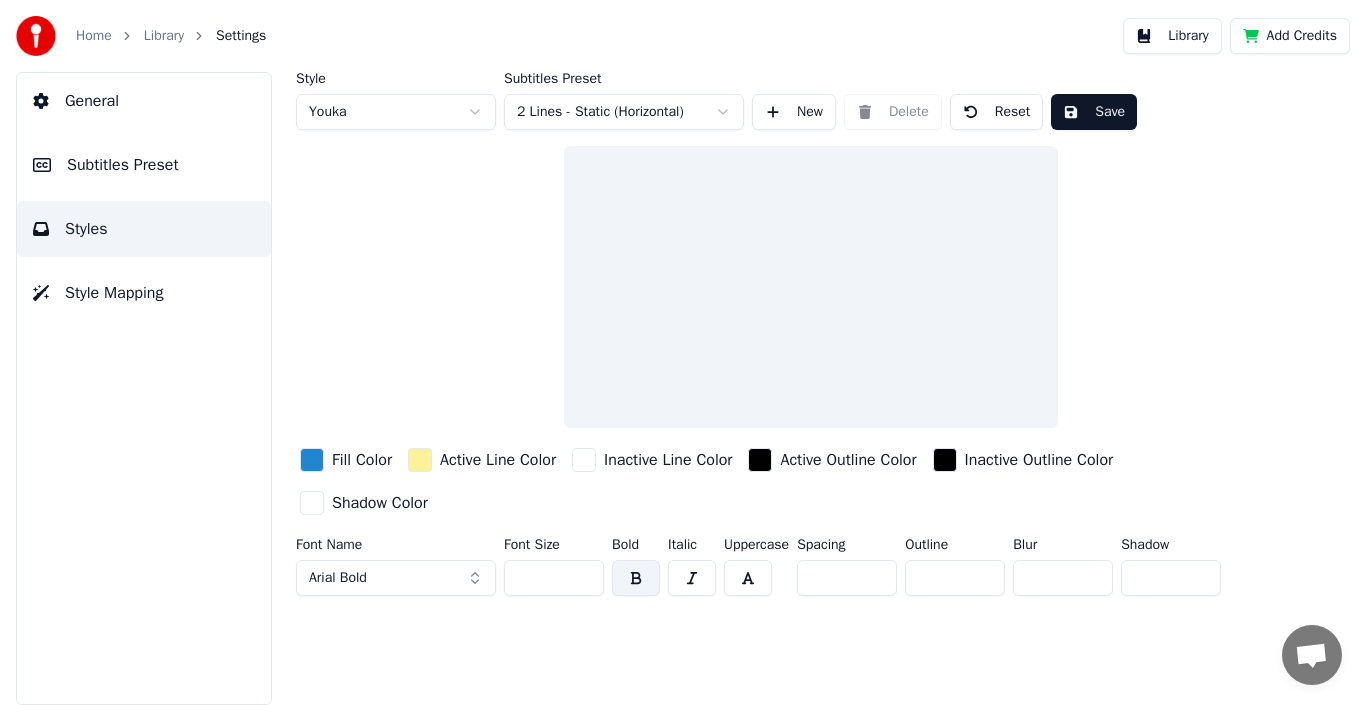 scroll, scrollTop: 0, scrollLeft: 0, axis: both 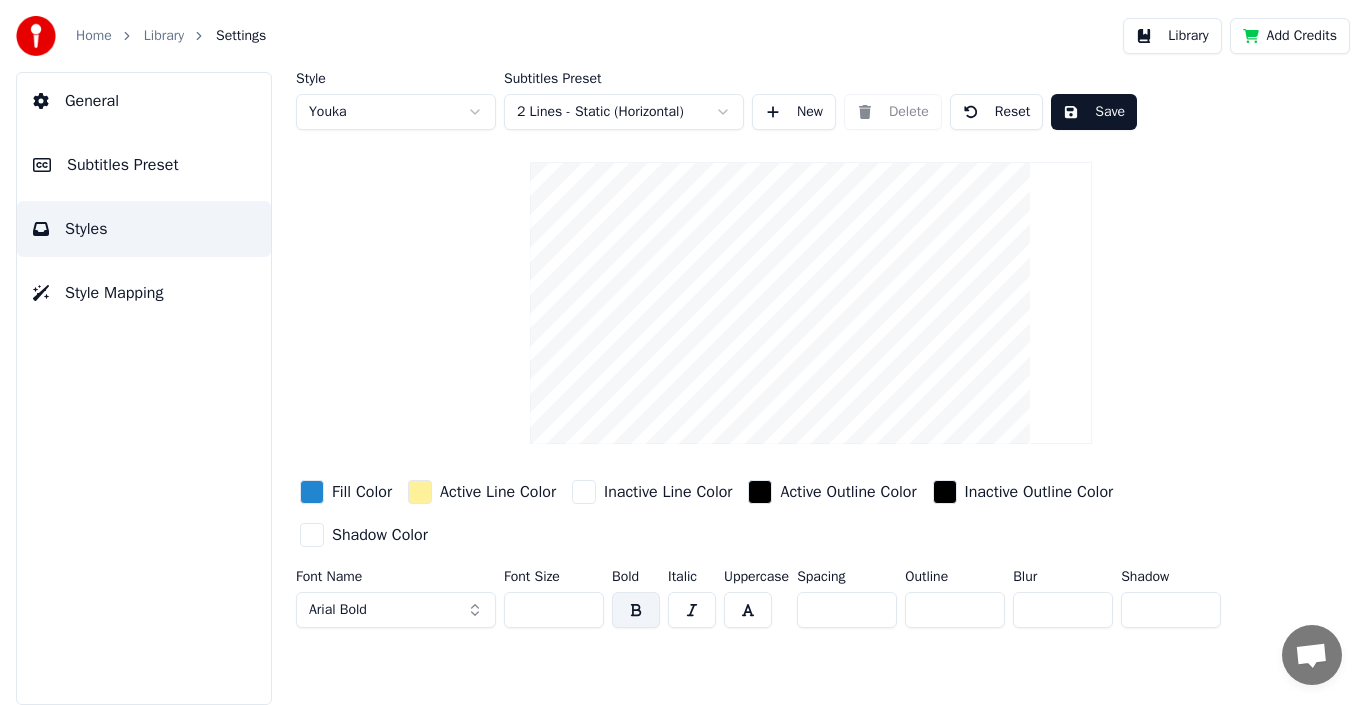 click at bounding box center (312, 492) 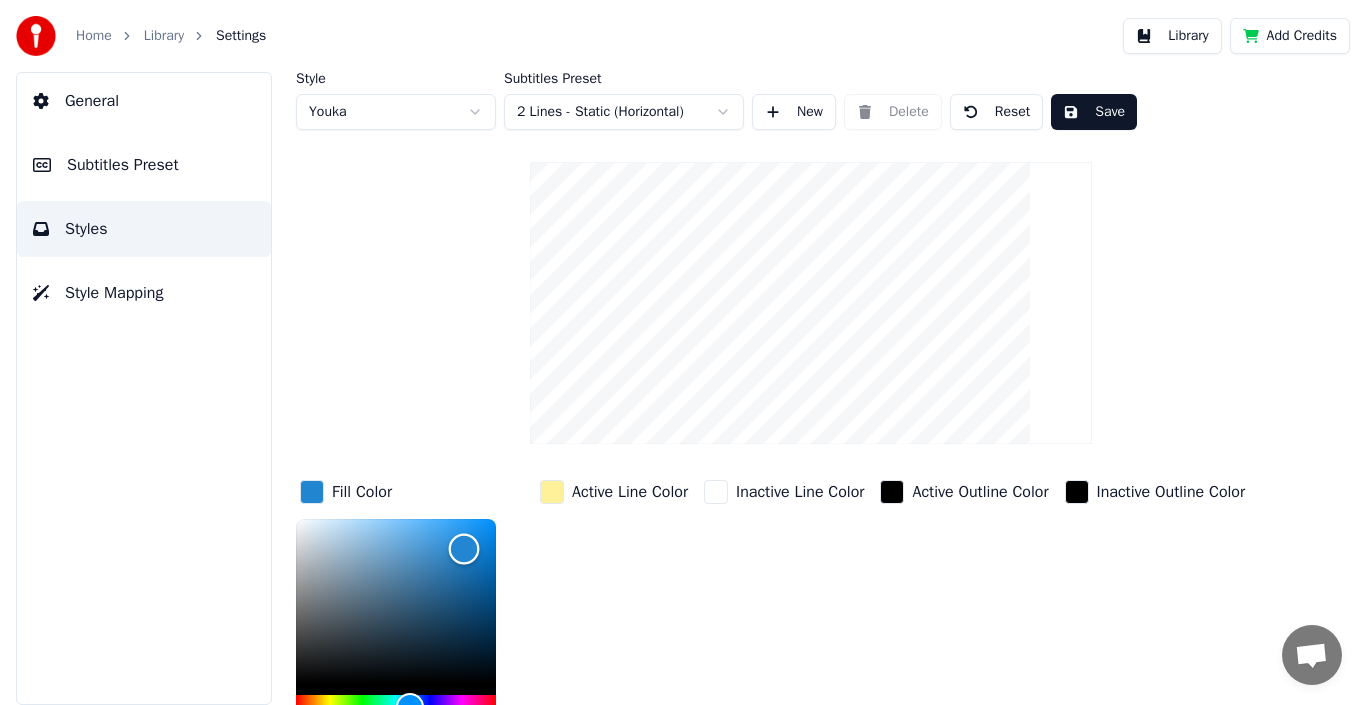 click at bounding box center [396, 601] 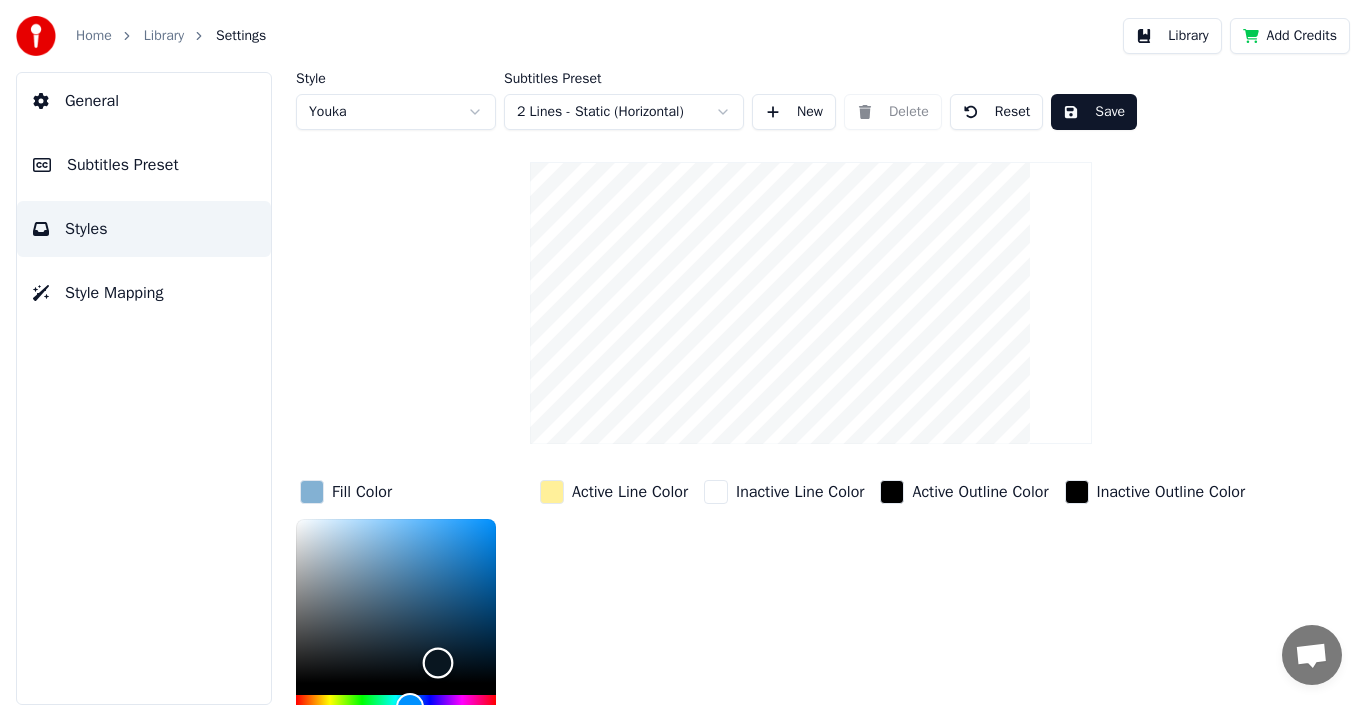 click at bounding box center [396, 601] 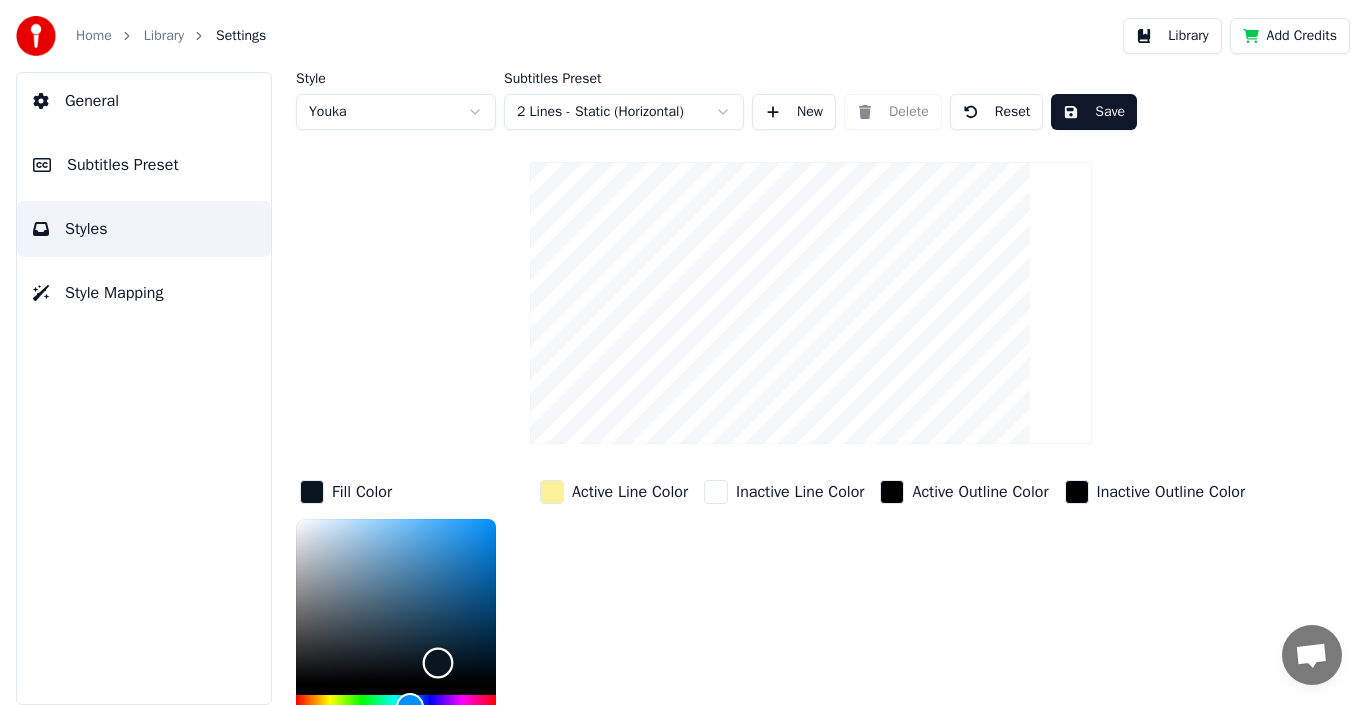 type on "*******" 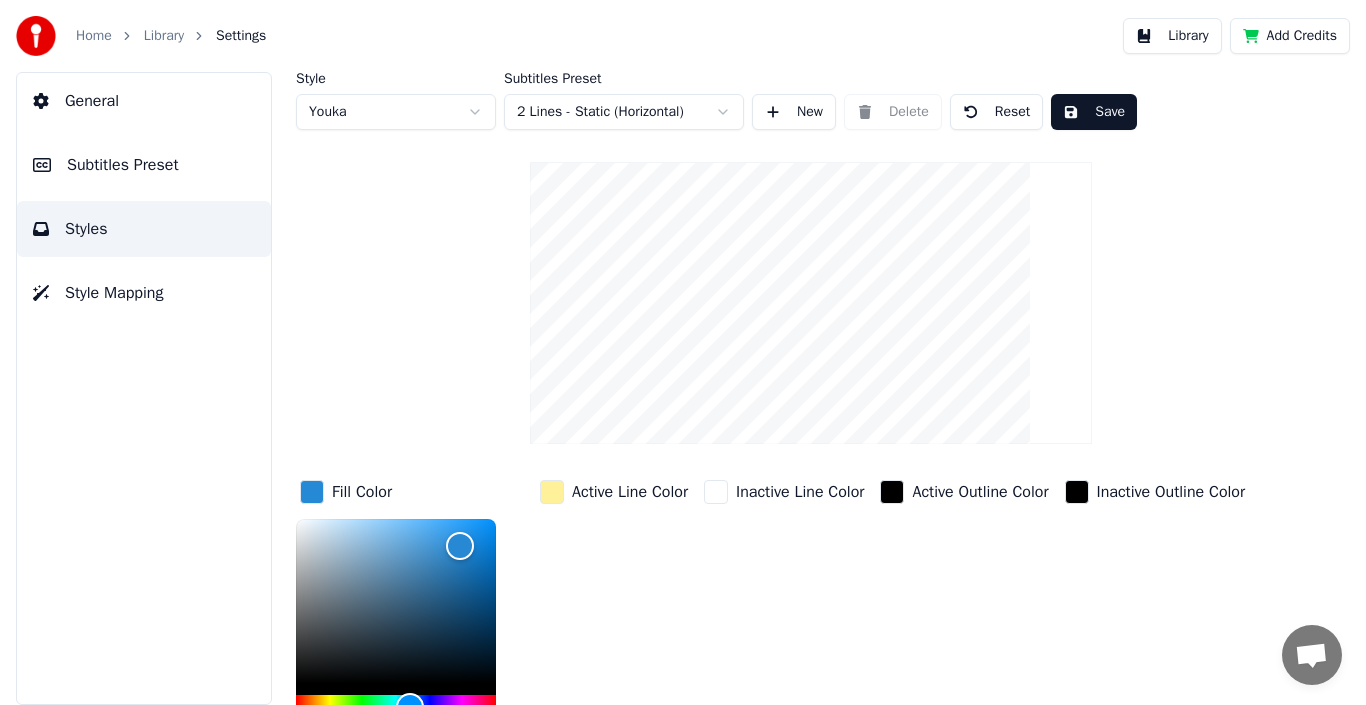 click on "Active Line Color" at bounding box center (614, 627) 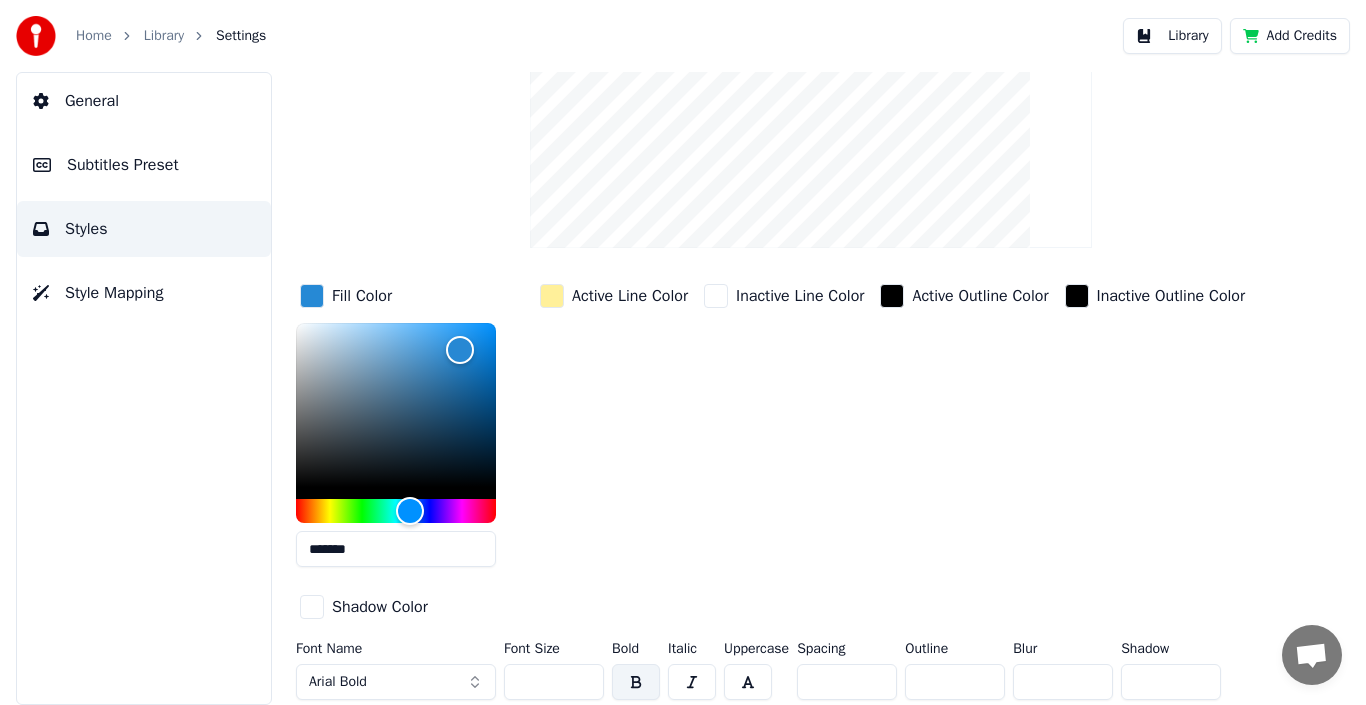 scroll, scrollTop: 197, scrollLeft: 0, axis: vertical 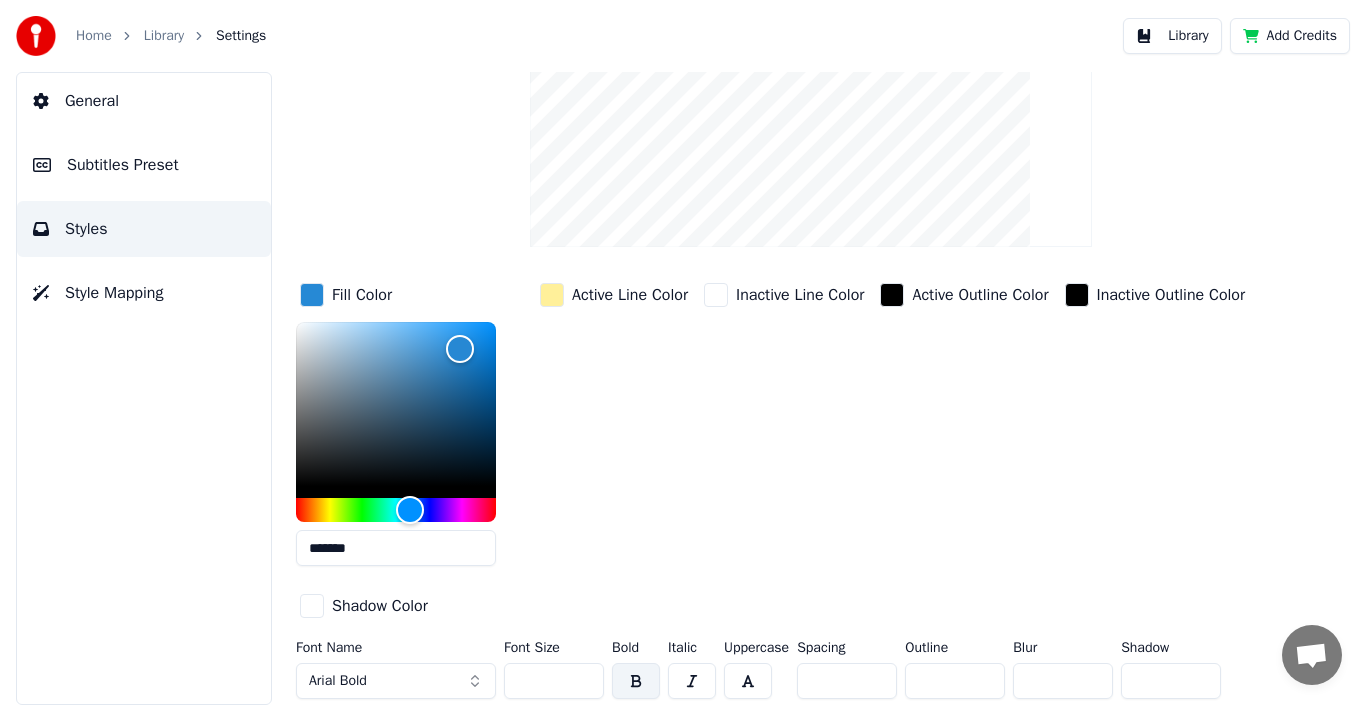 click at bounding box center [312, 606] 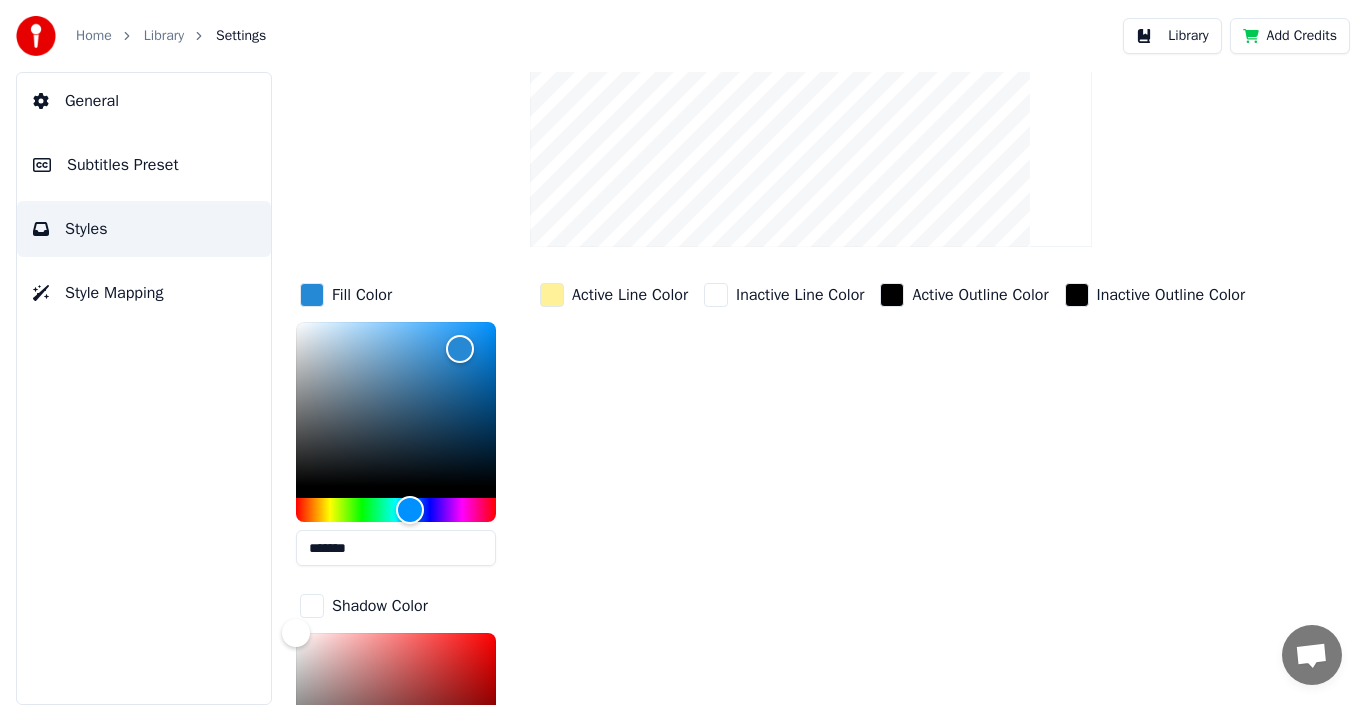click at bounding box center (312, 606) 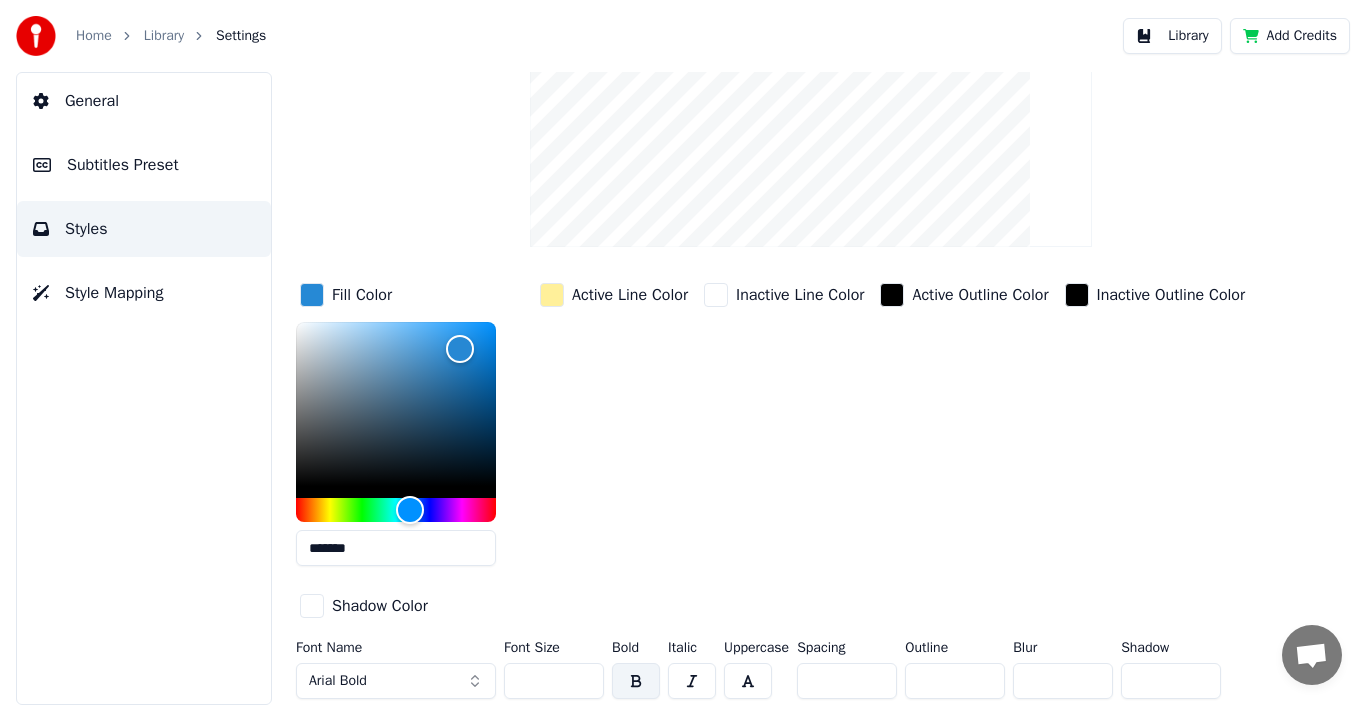 click on "Style Mapping" at bounding box center (144, 293) 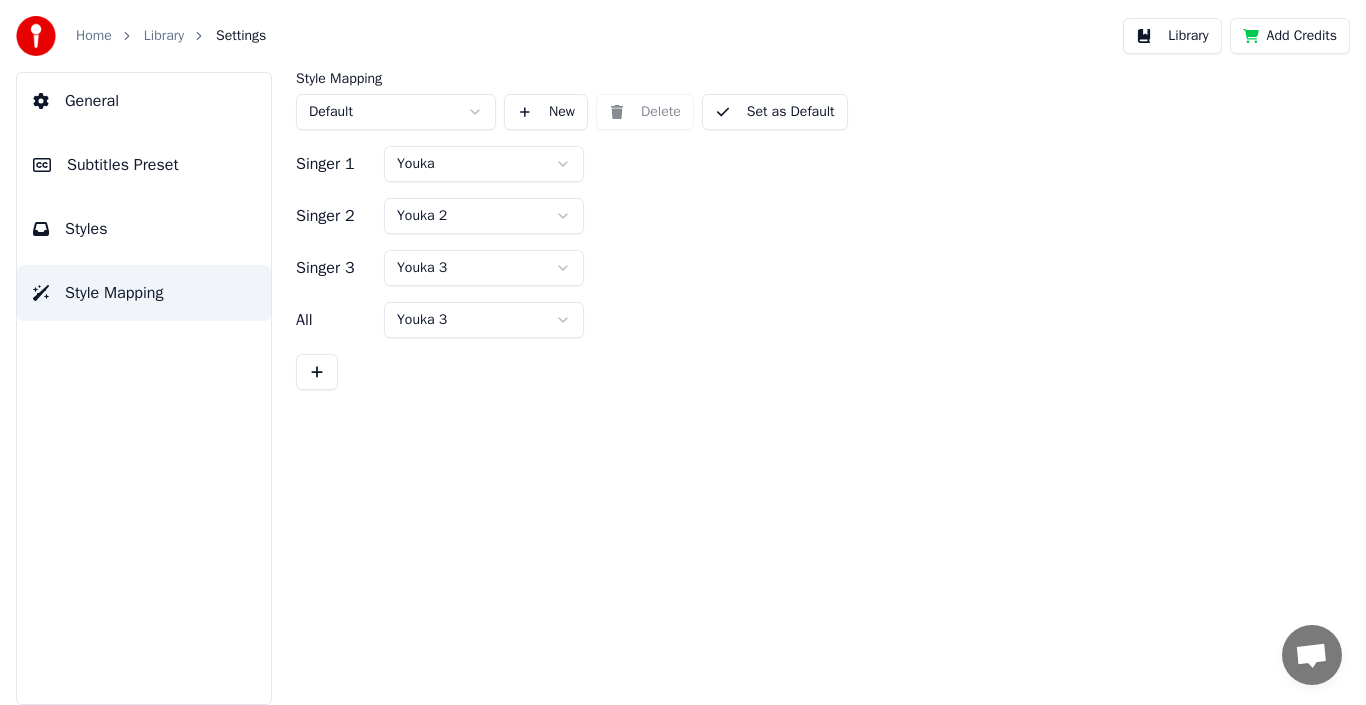 scroll, scrollTop: 0, scrollLeft: 0, axis: both 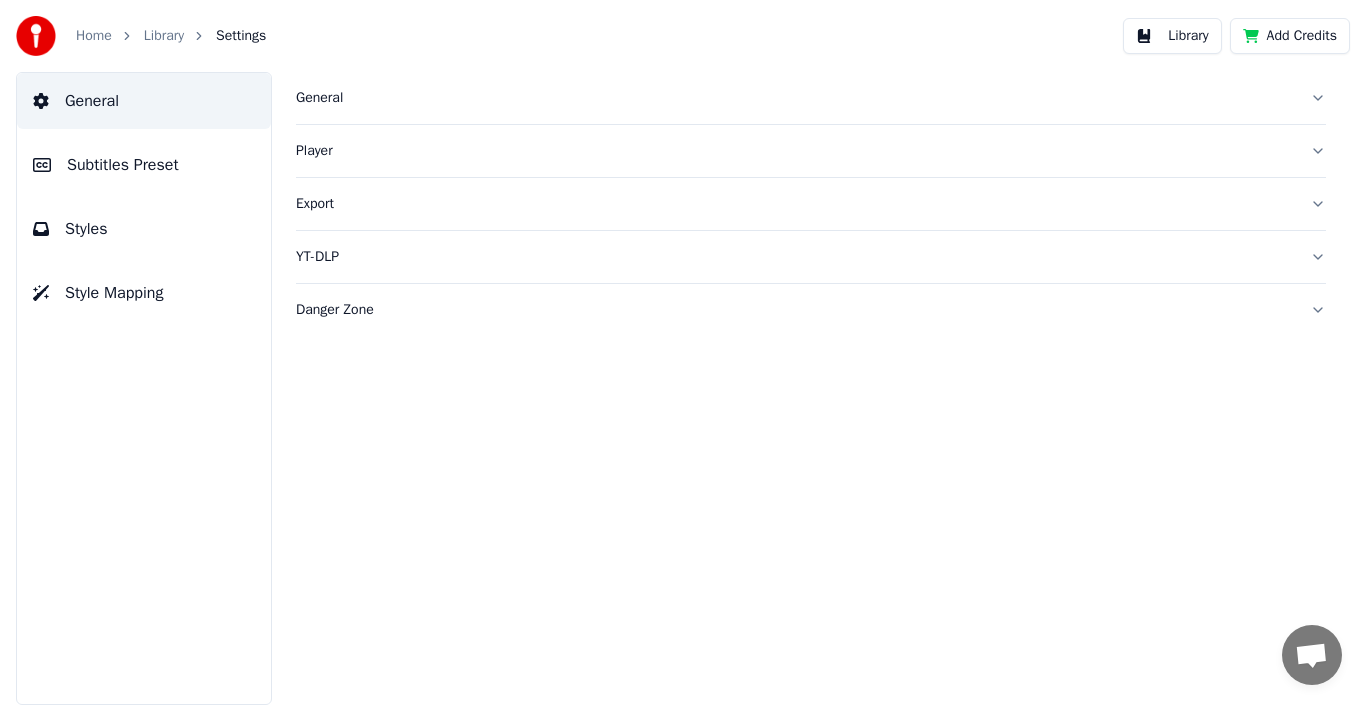 click on "Danger Zone" at bounding box center (795, 310) 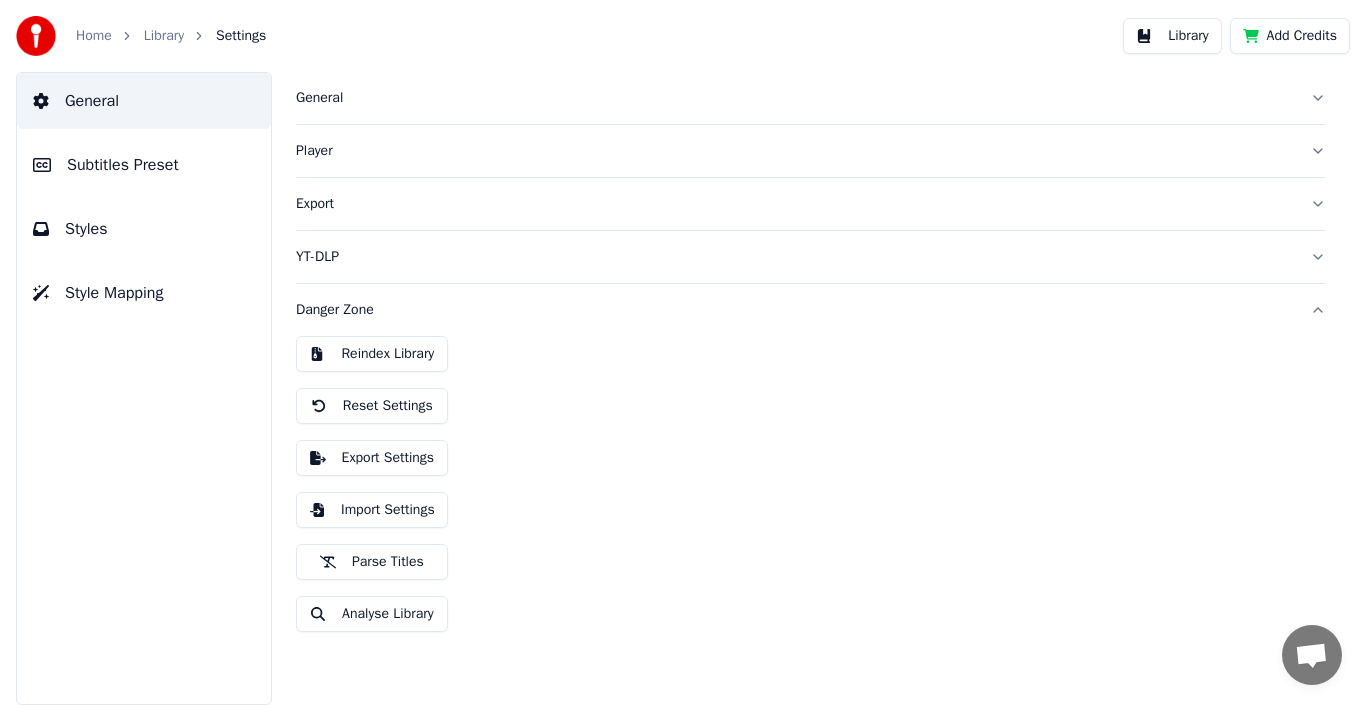 click on "Reindex Library" at bounding box center (372, 354) 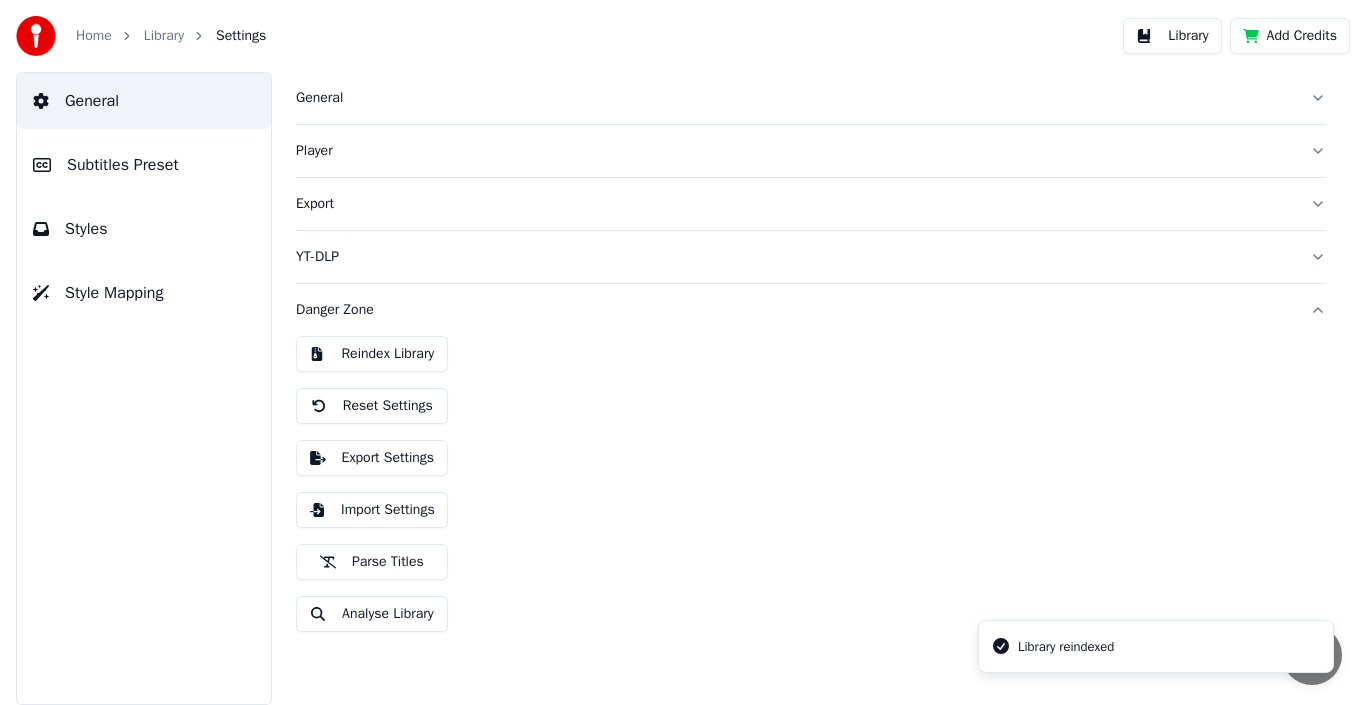click on "Reindex Library" at bounding box center (372, 354) 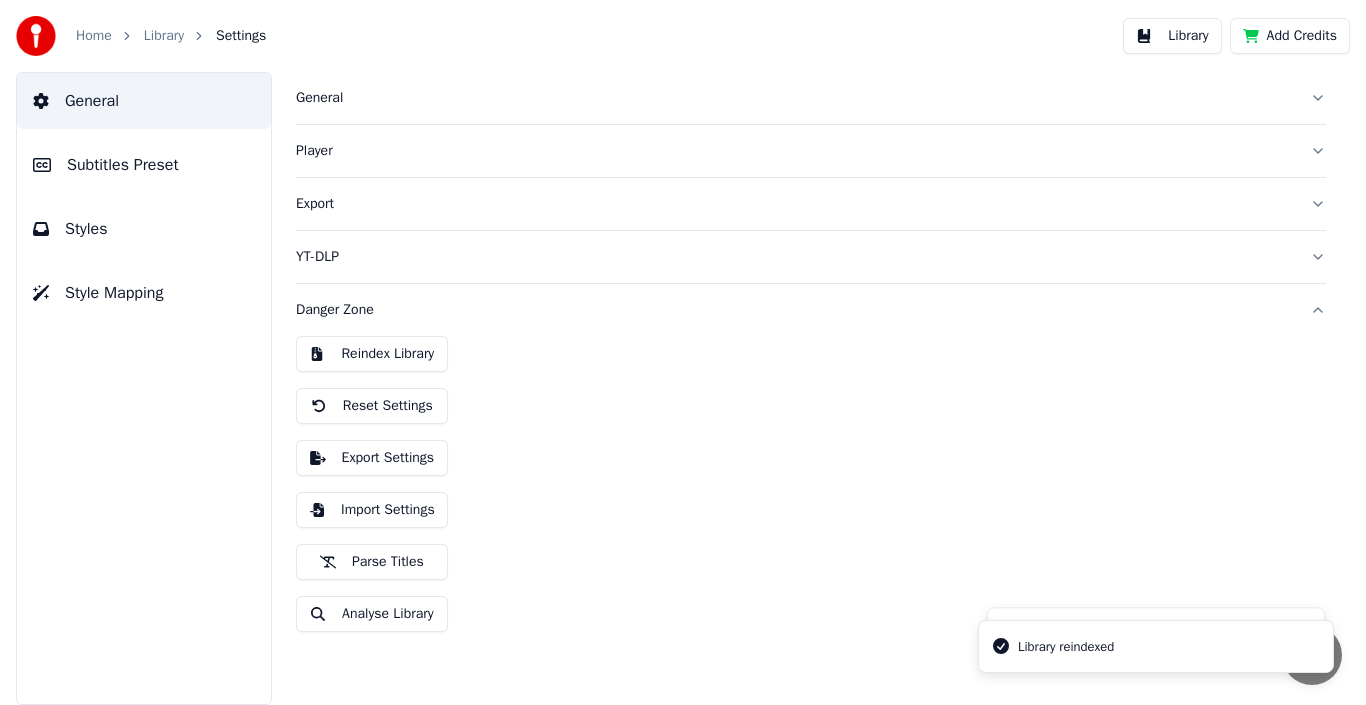 click on "Reset Settings" at bounding box center (372, 406) 